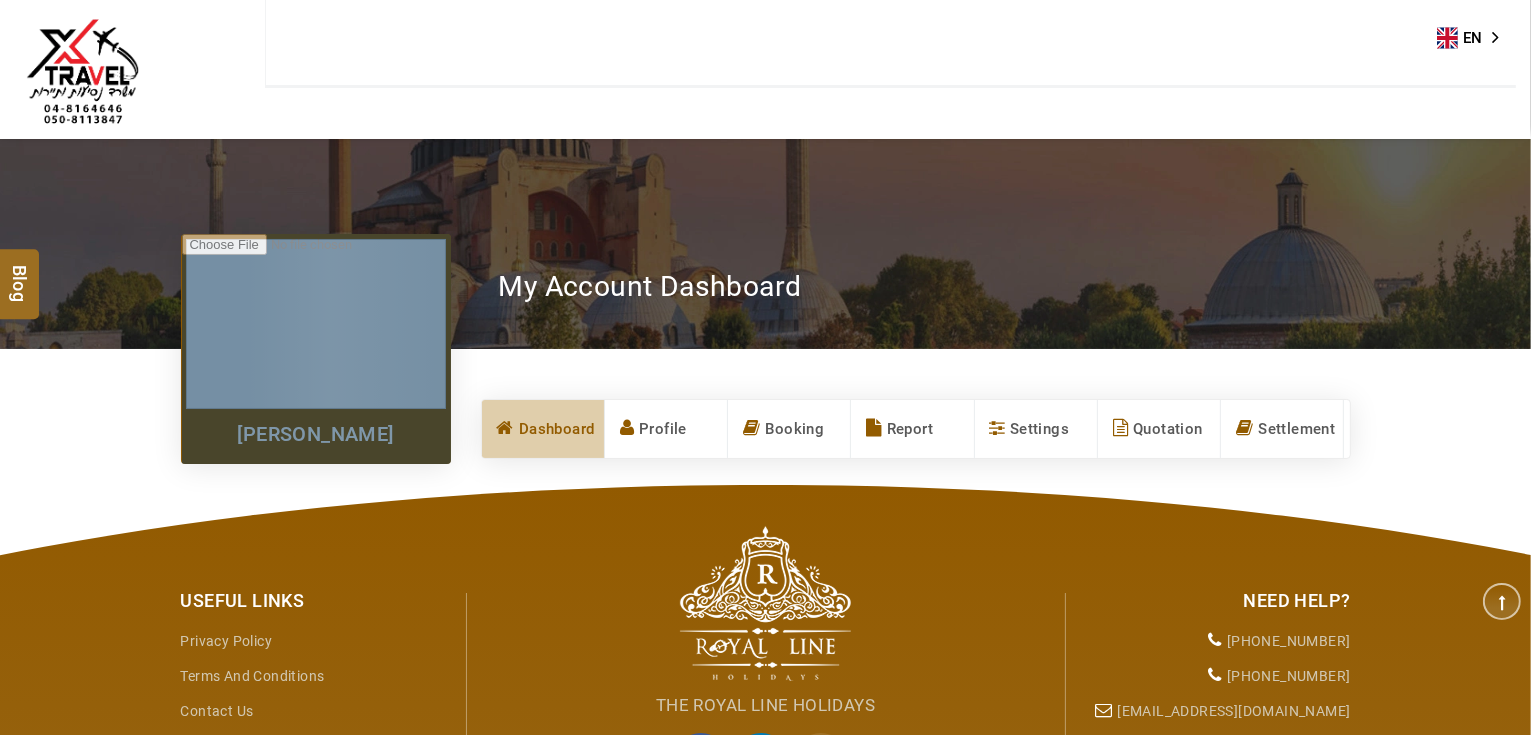 scroll, scrollTop: 0, scrollLeft: 0, axis: both 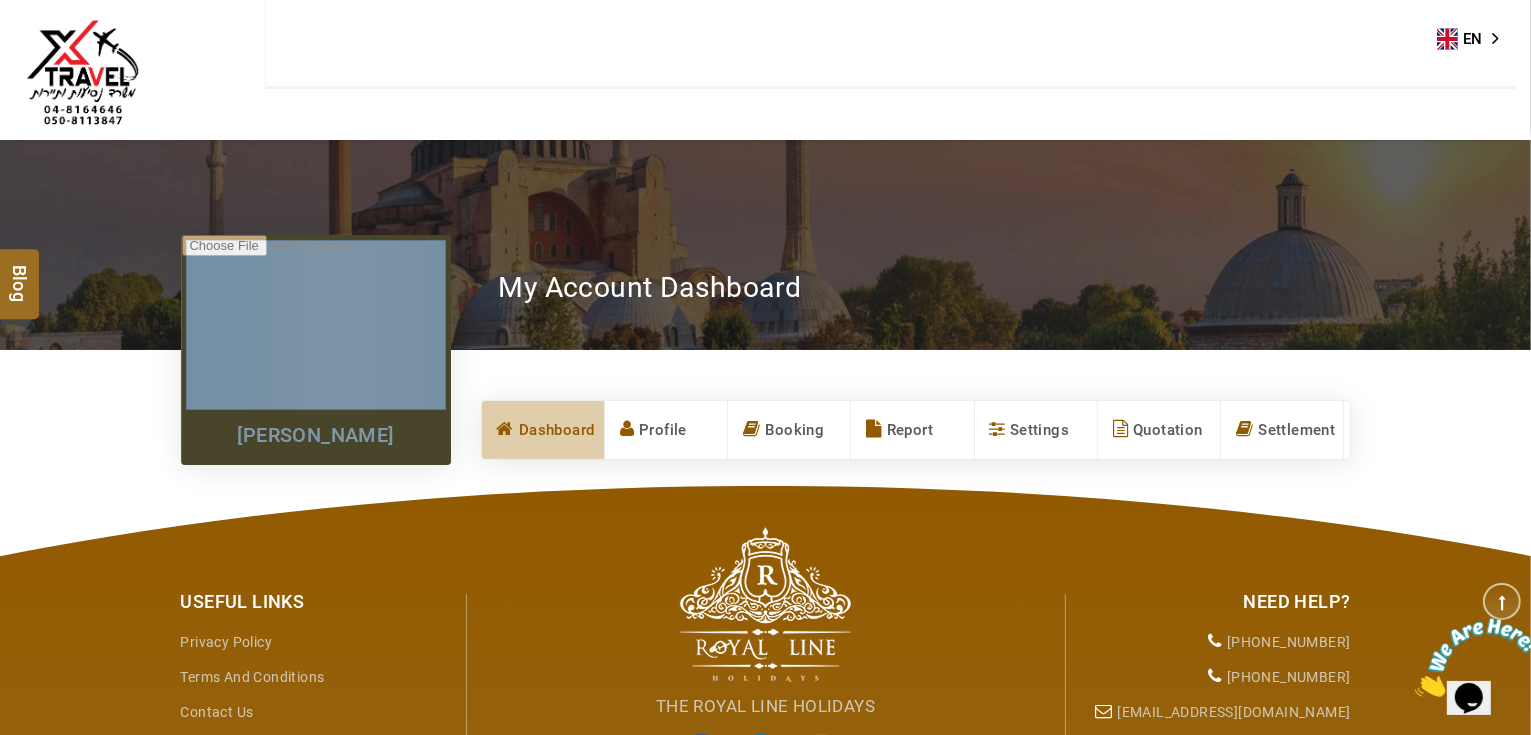 click at bounding box center (82, 76) 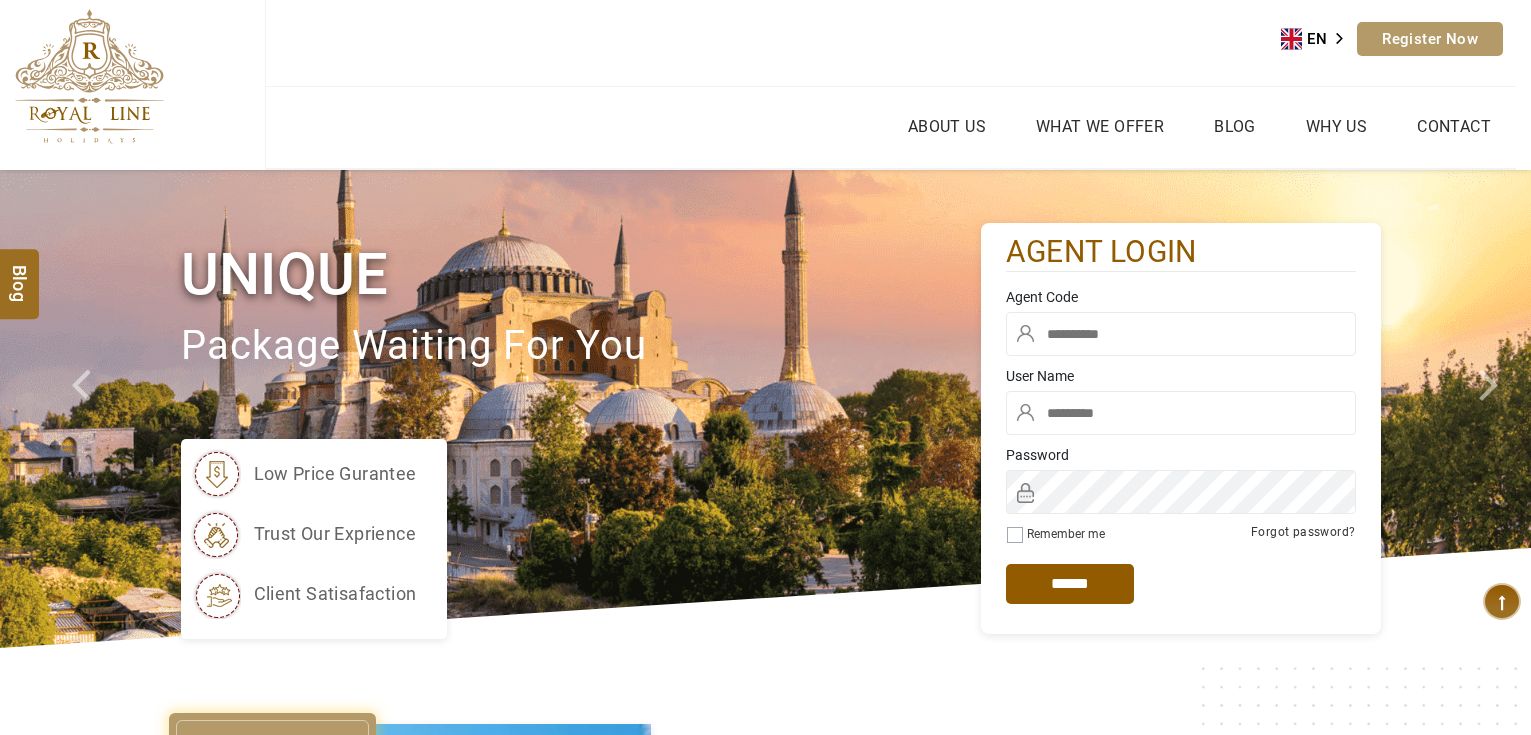 scroll, scrollTop: 0, scrollLeft: 0, axis: both 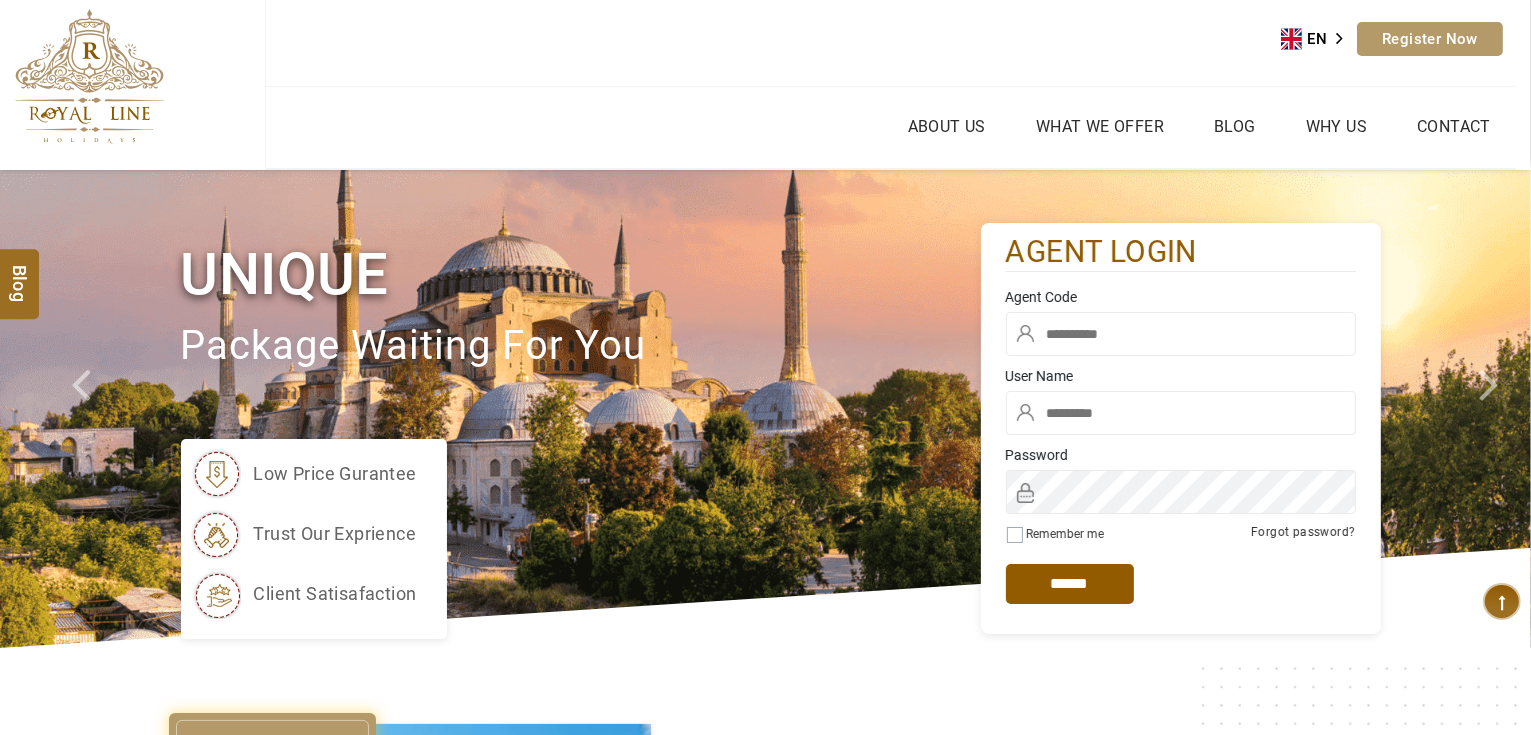 type on "*******" 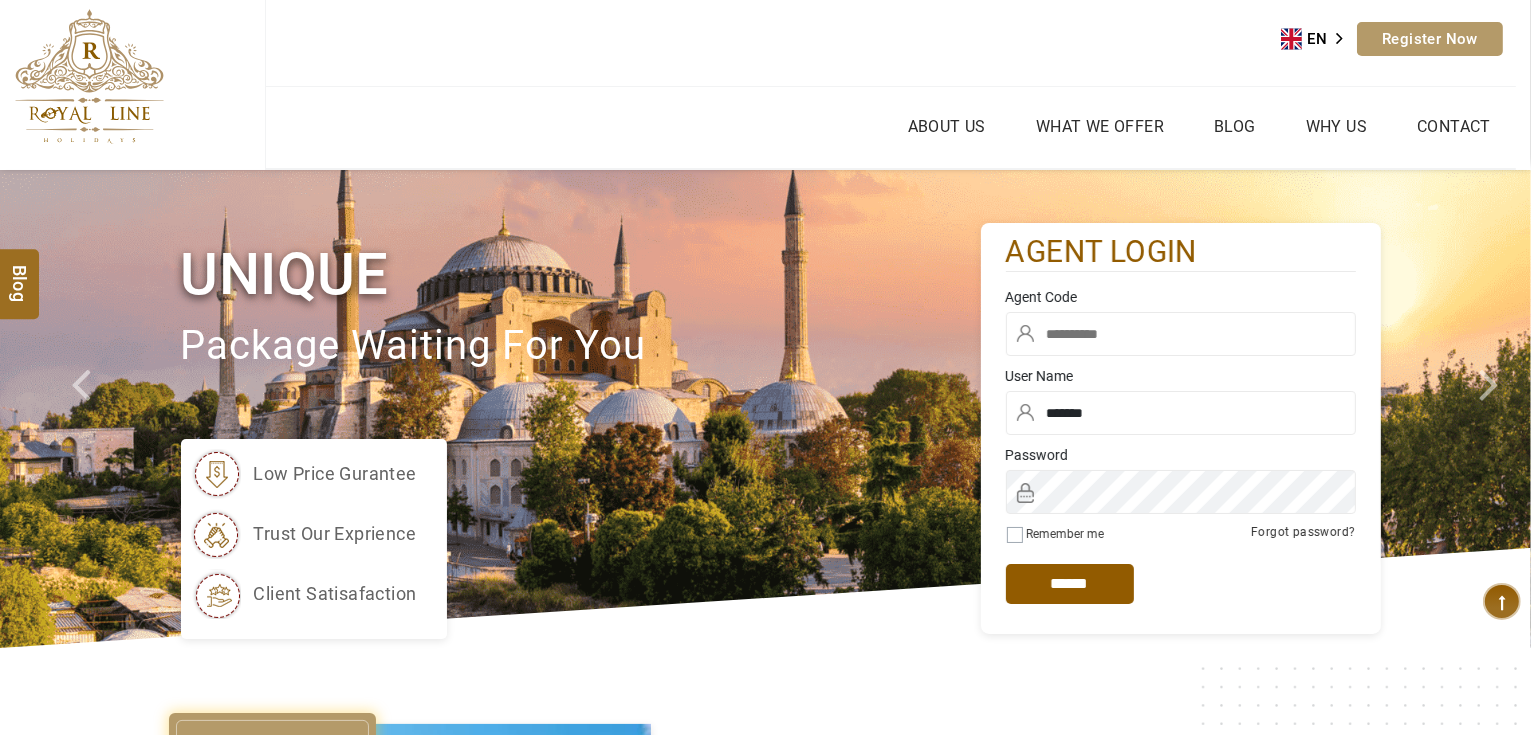 click at bounding box center [1181, 334] 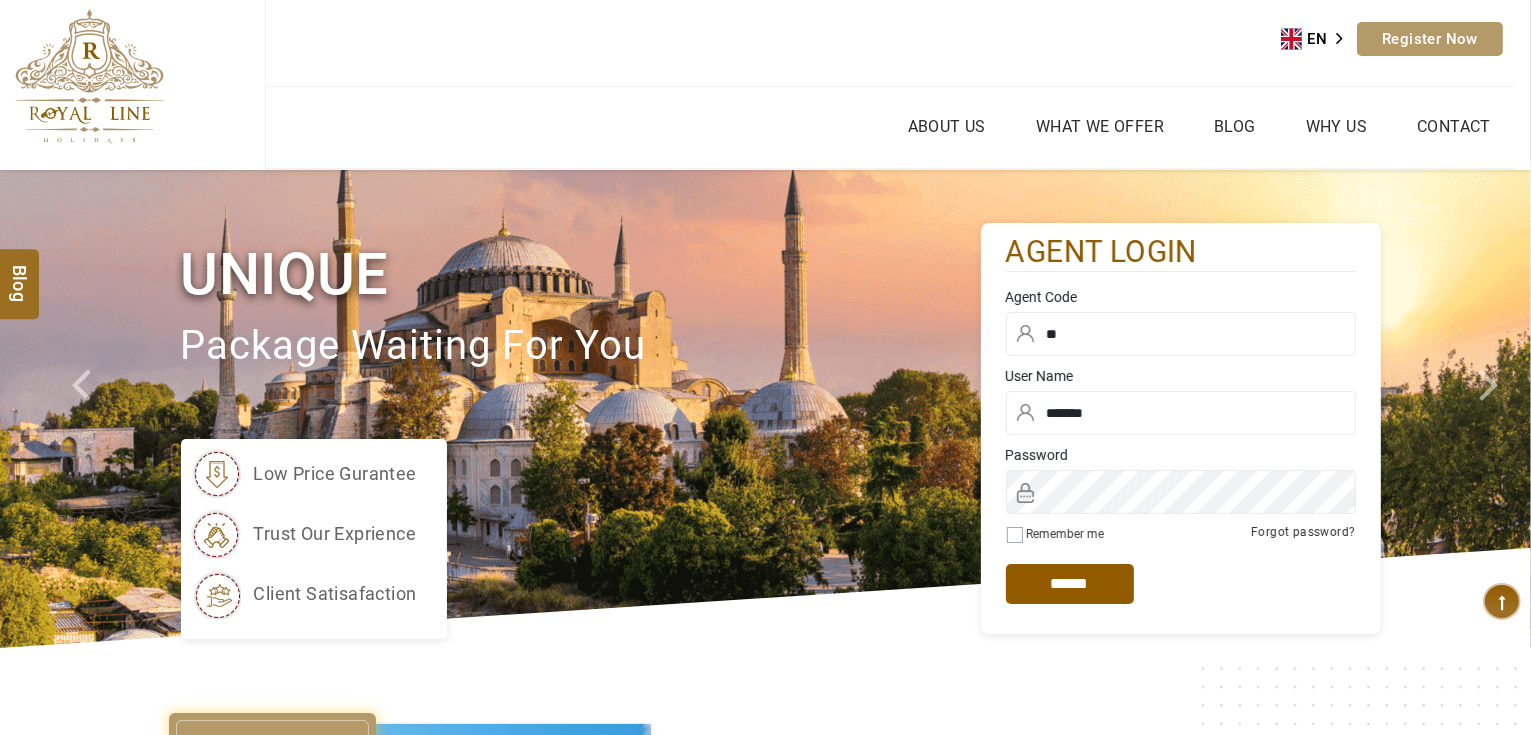 type on "*" 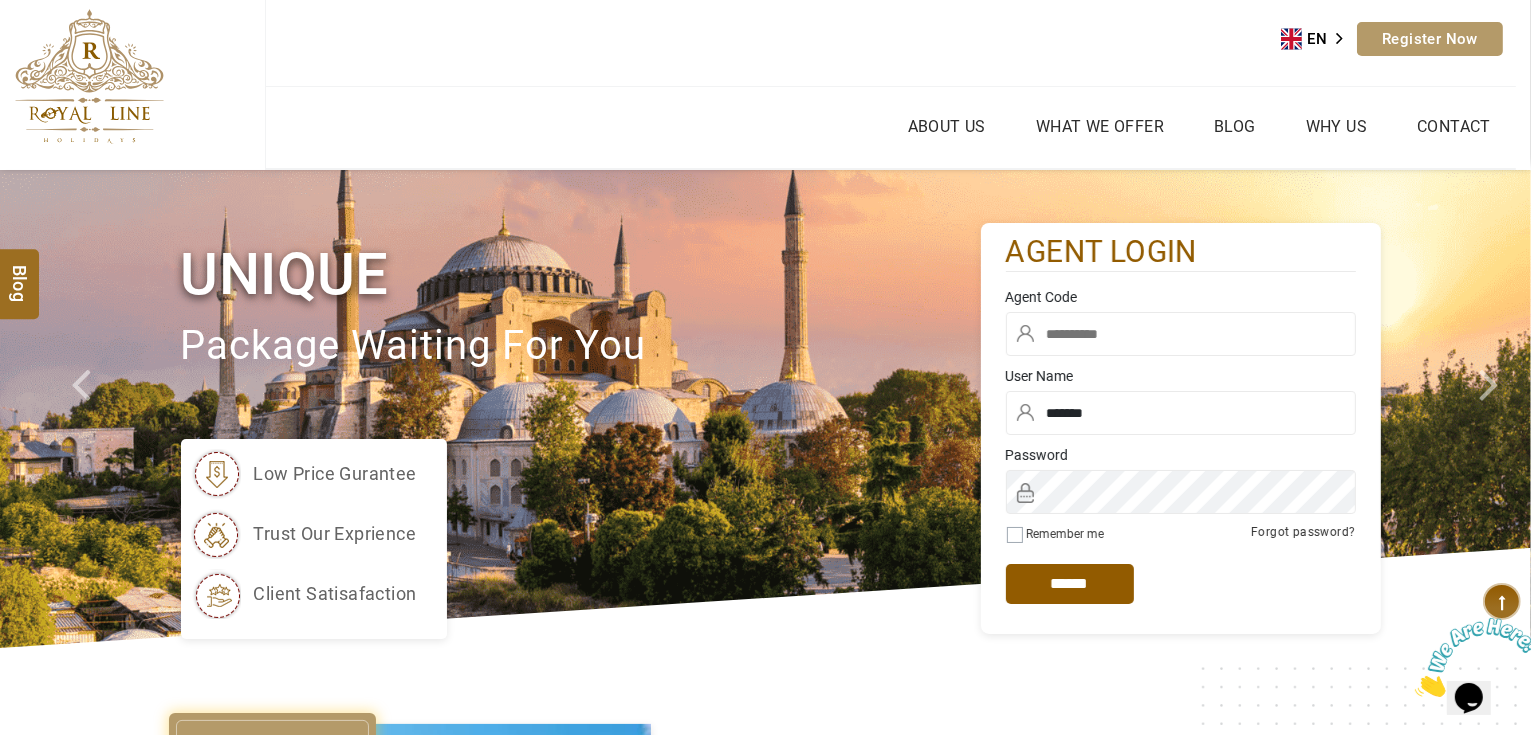 scroll, scrollTop: 0, scrollLeft: 0, axis: both 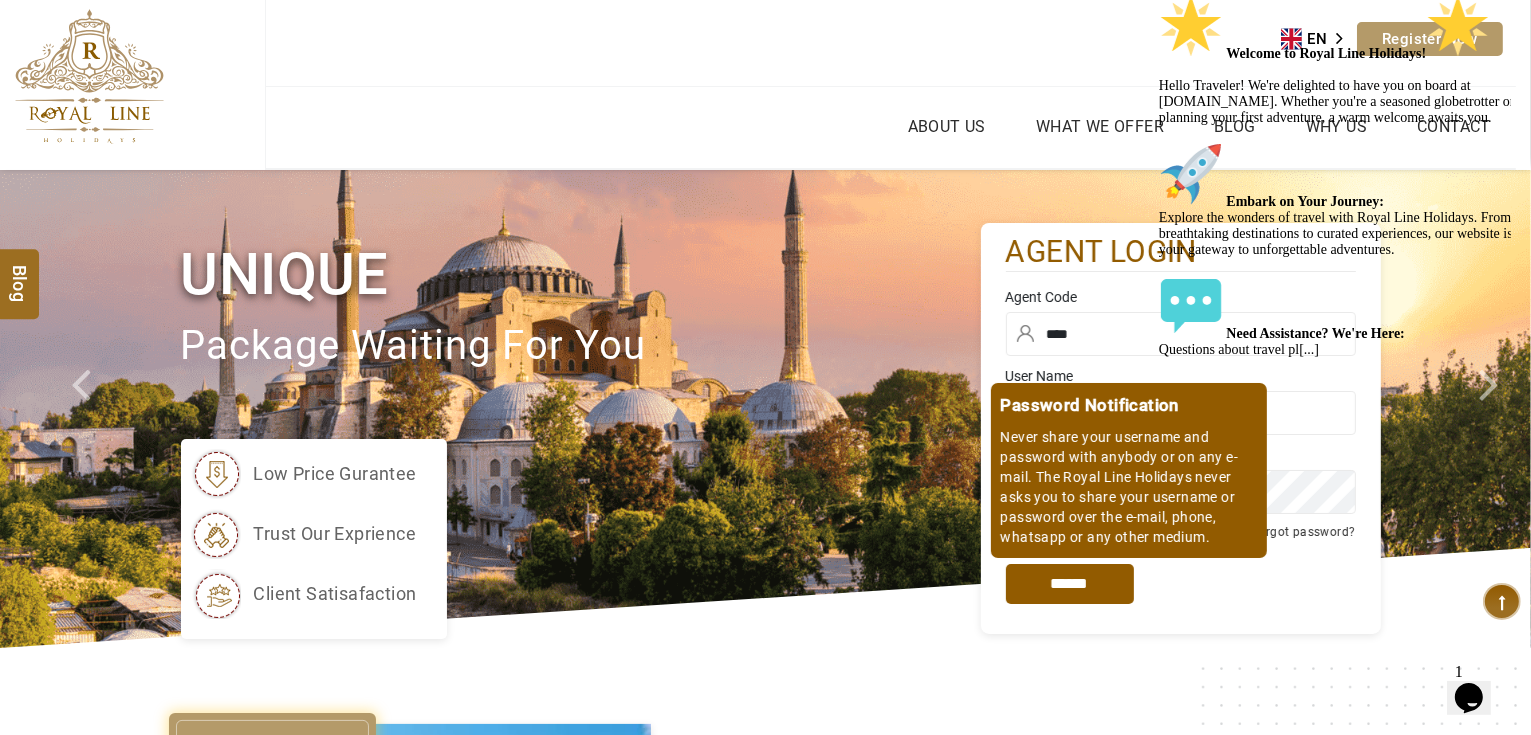 type on "****" 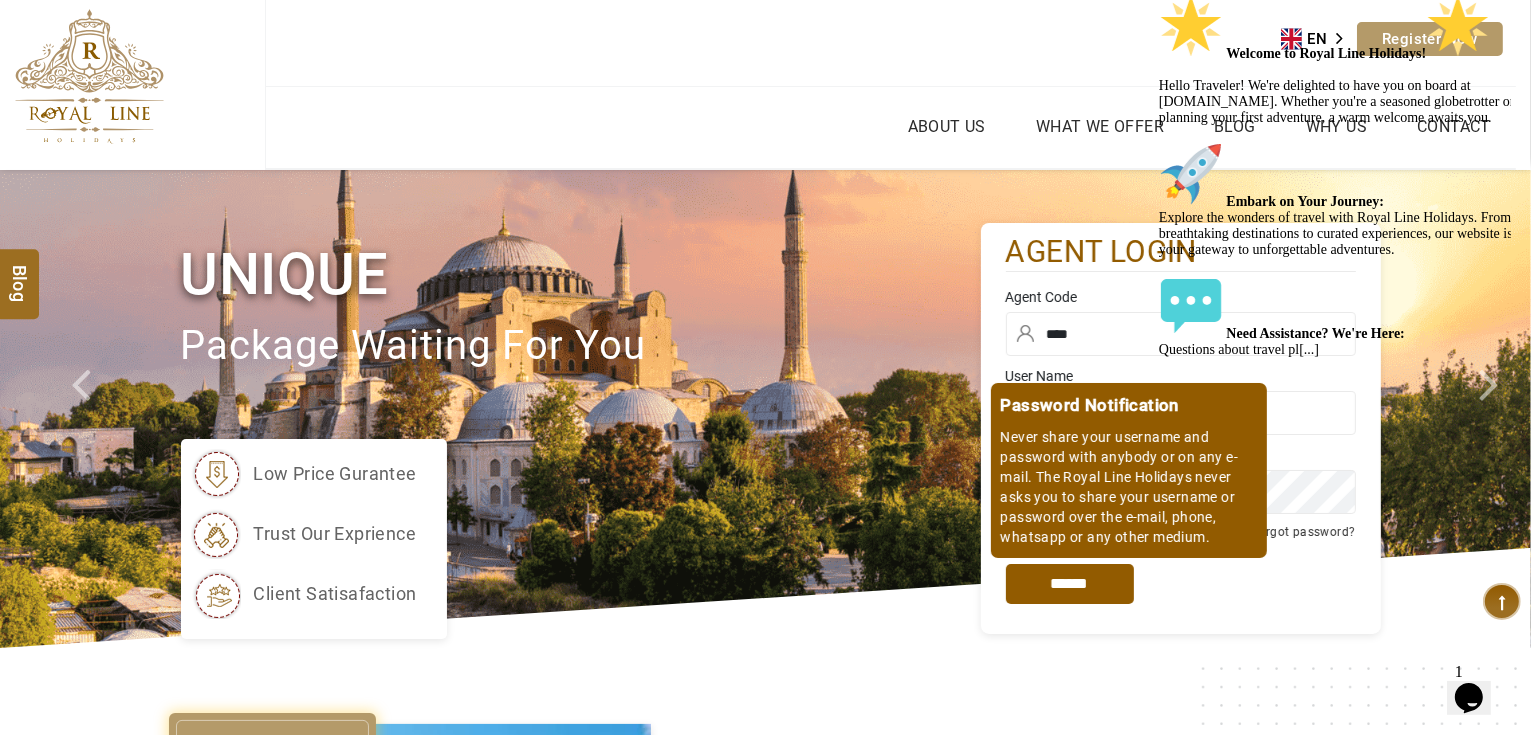 drag, startPoint x: 1069, startPoint y: 580, endPoint x: 353, endPoint y: 158, distance: 831.10767 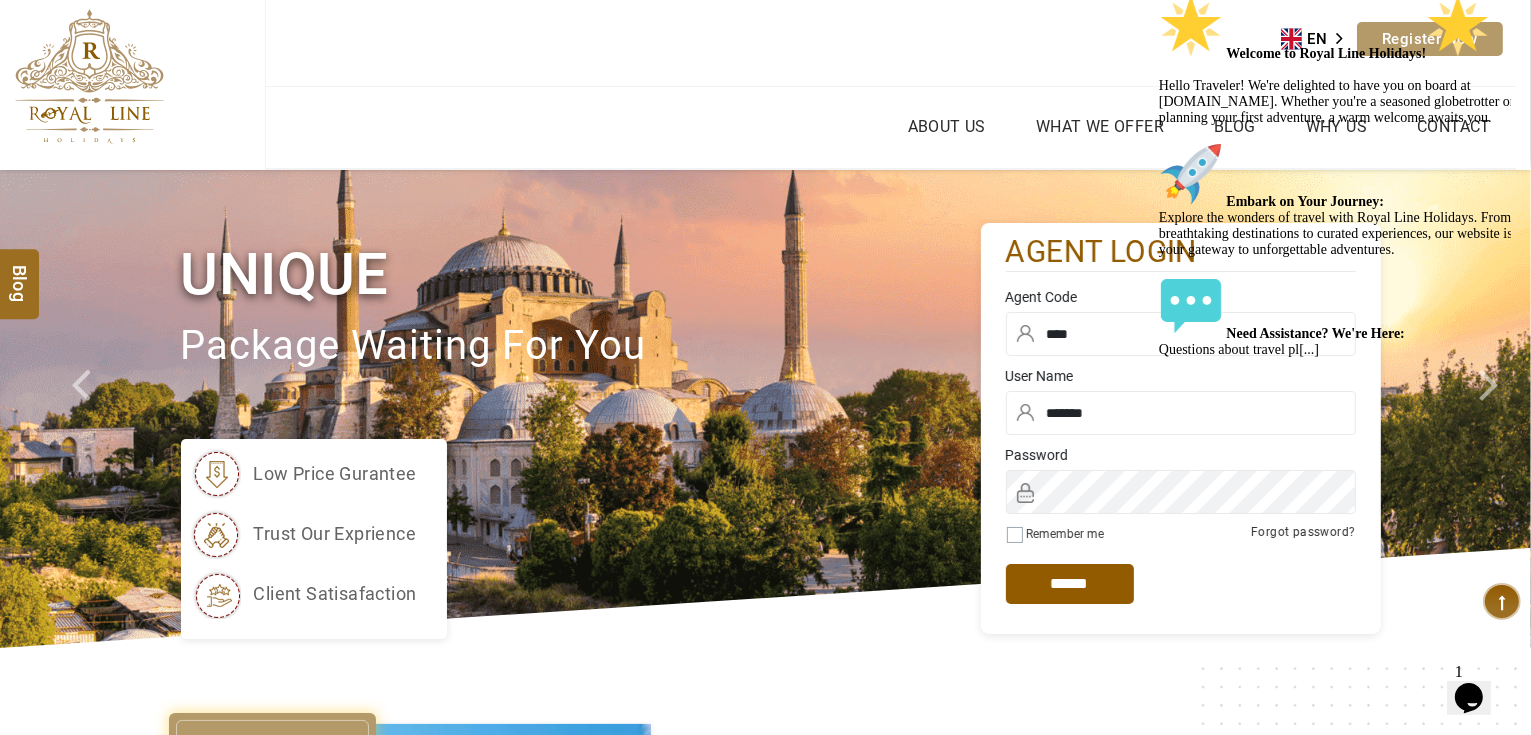 click at bounding box center [1158, -6] 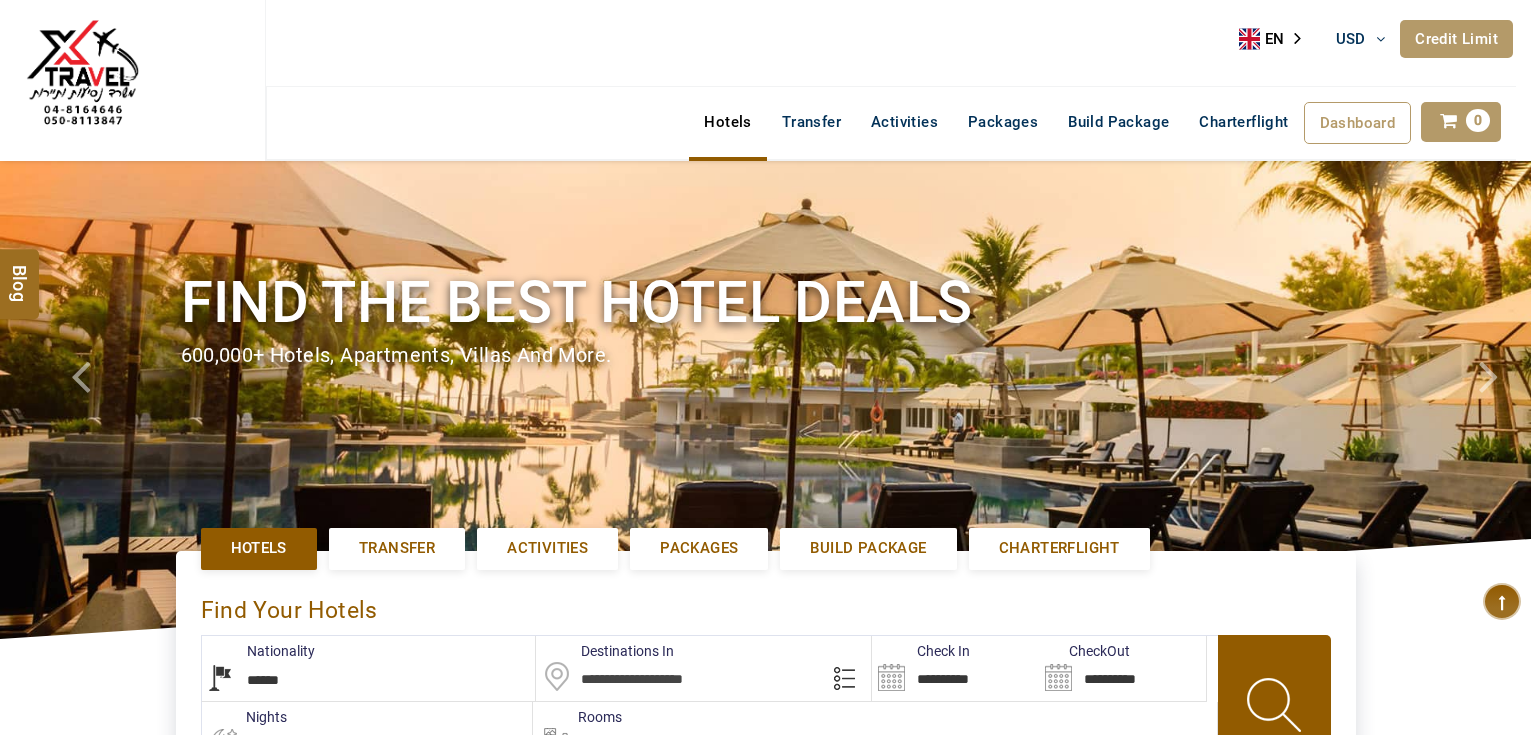select on "******" 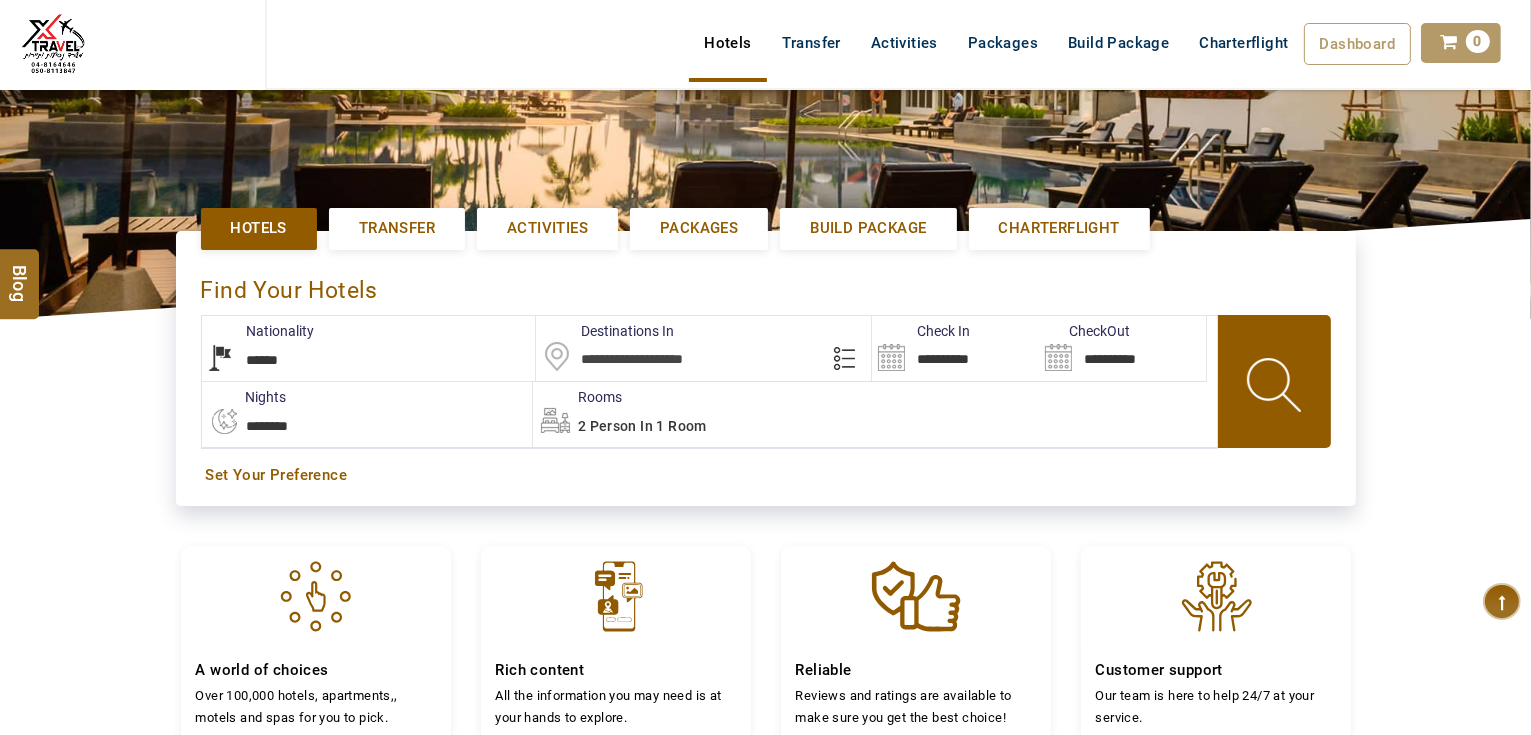 click at bounding box center (703, 348) 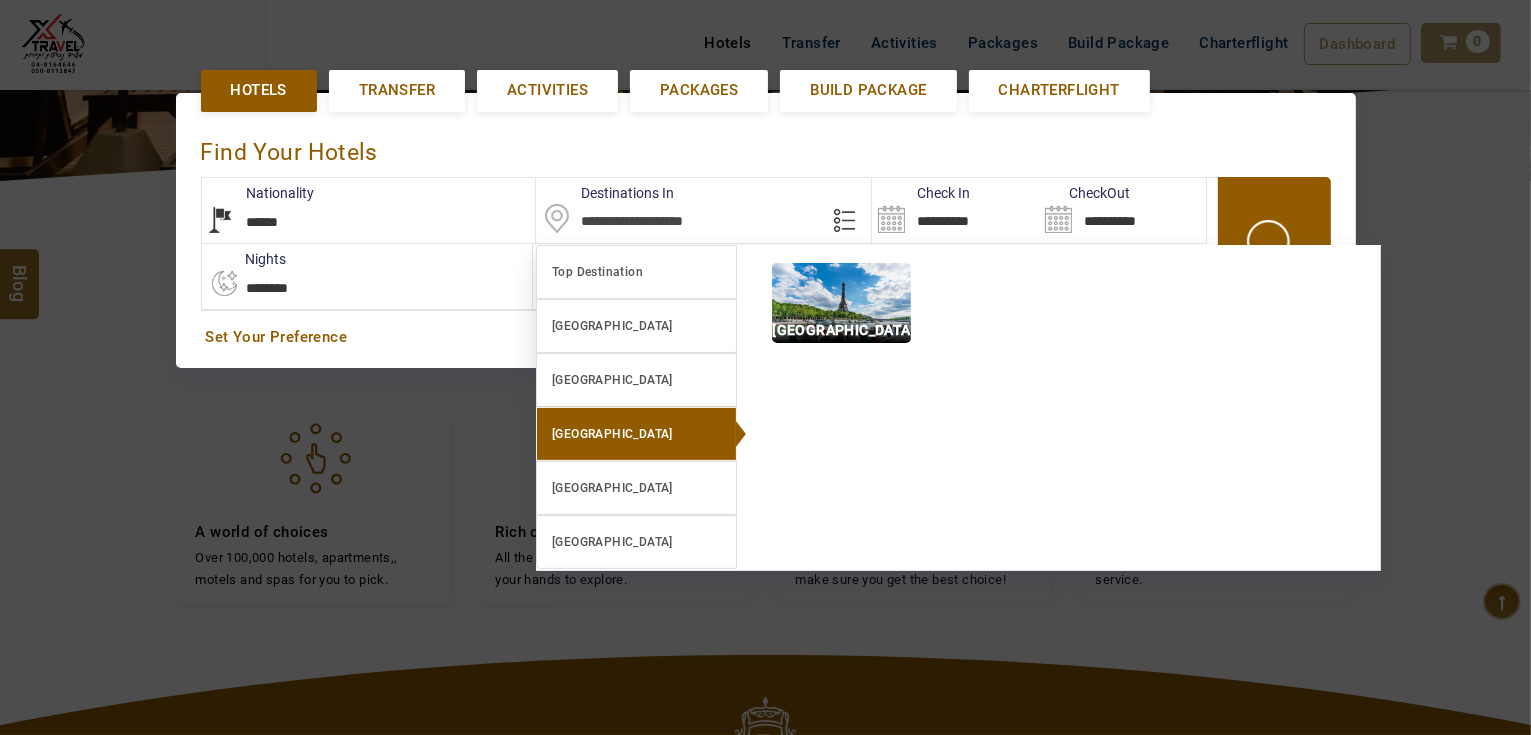 scroll, scrollTop: 460, scrollLeft: 0, axis: vertical 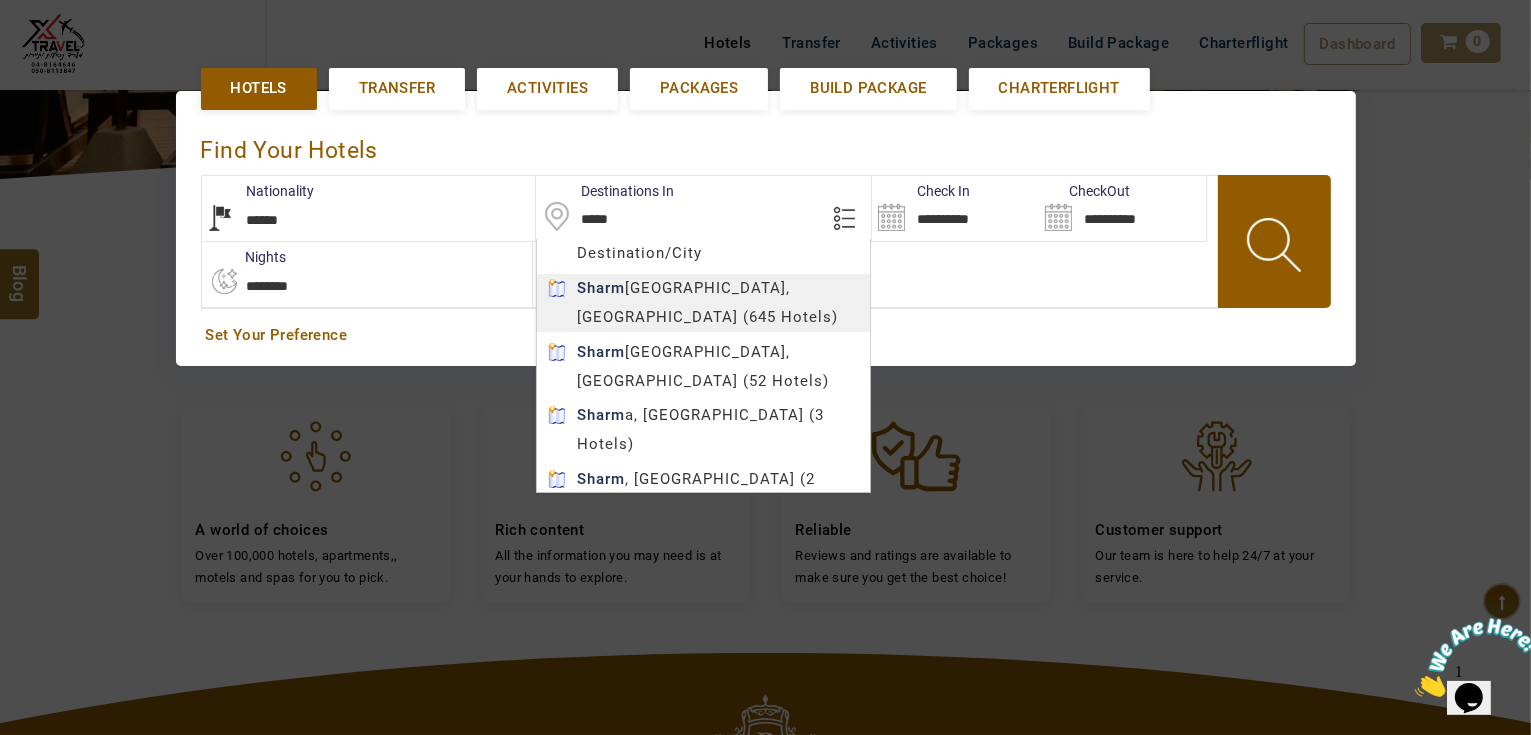 type on "**********" 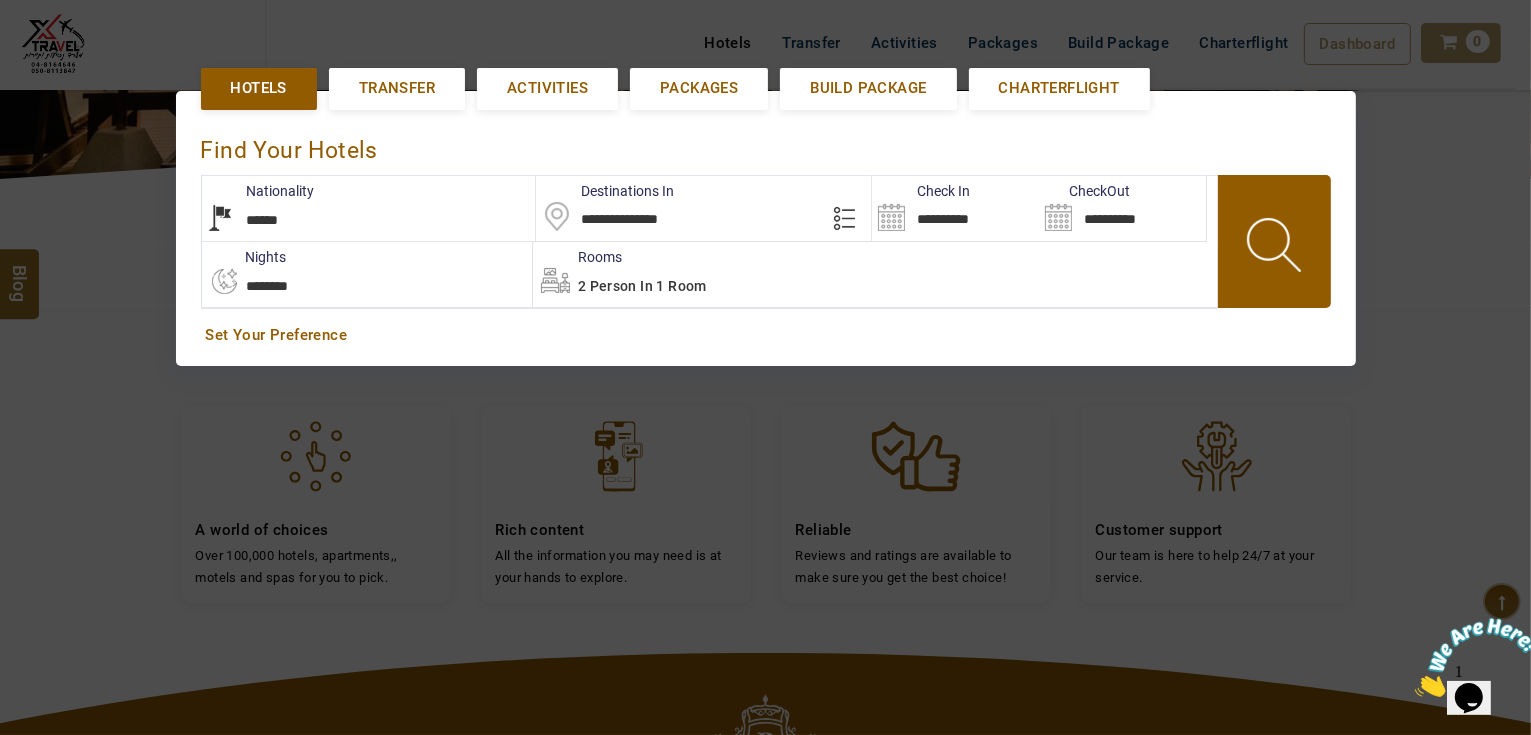 click on "AHMAD JINDAWY USD AED  AED EUR  € USD  $ INR  ₹ THB  ฿ IDR  Rp BHD  BHD TRY  ₺ Credit Limit EN HE AR ES PT ZH Helpline
+971 55 344 0168 Register Now +971 55 344 0168 info@royallineholidays.com About Us What we Offer Blog Why Us Contact Hotels  Transfer Activities Packages Build Package Charterflight Dashboard My Profile My Booking My Reports My Quotation Sign Out 0 Points Redeem Now To Redeem 37092 Points Future Points  2301   Points Credit Limit Credit Limit USD 30000.00 70% Complete Used USD 8650.15 Available USD 21349.85 Setting  Looks like you haven't added anything to your cart yet Countinue Shopping ******* ****** Please Wait.. Blog demo
Remember me Forgot
password? LOG IN Don't have an account?   Register Now My Booking View/ Print/Cancel Your Booking without Signing in Submit demo
In A Few Moment, You Will Be Celebrating Best Hotel options galore ! Check In   CheckOut Rooms Rooms Please Wait Find the best hotel deals Hotels  Transfer Activities Packages" at bounding box center (765, 358) 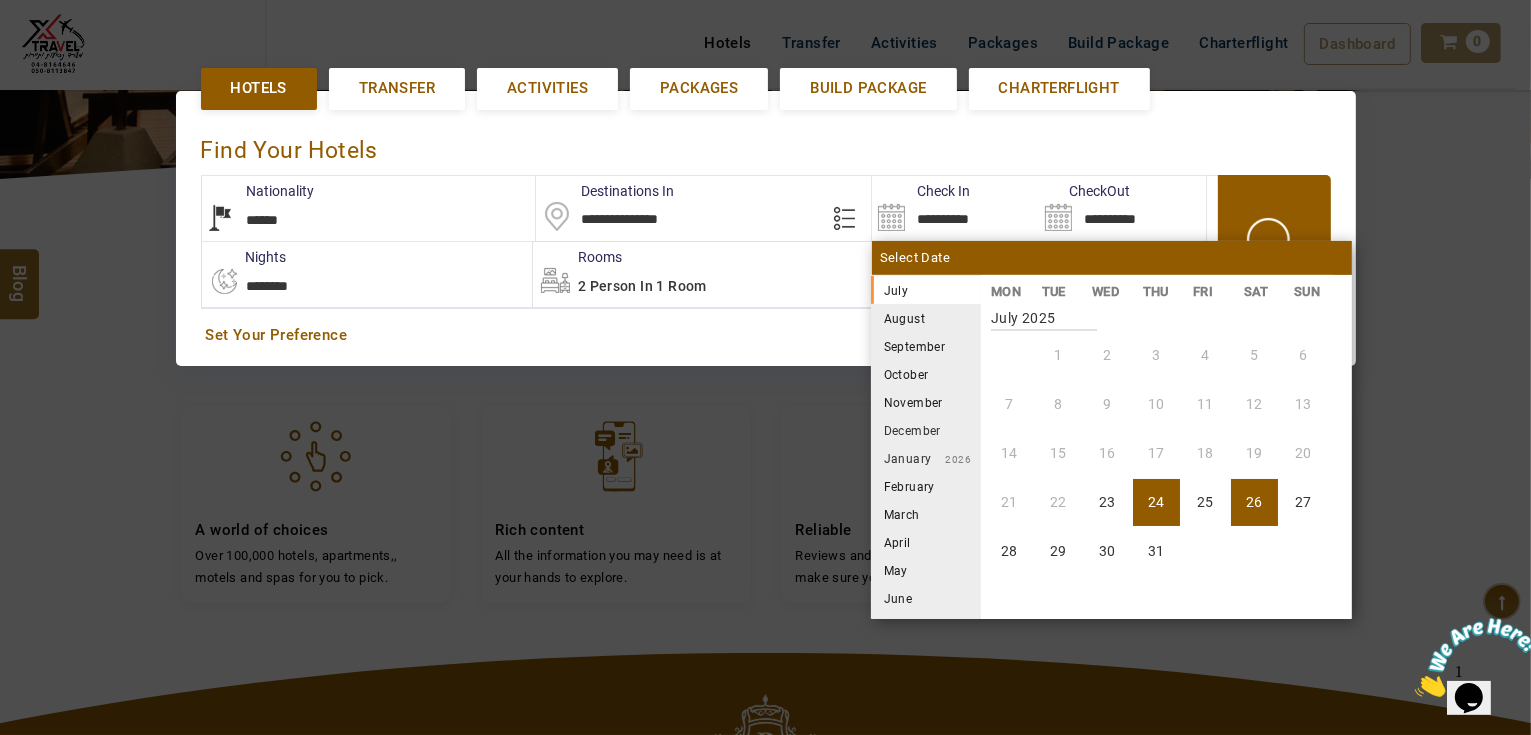 click on "26" at bounding box center [1254, 502] 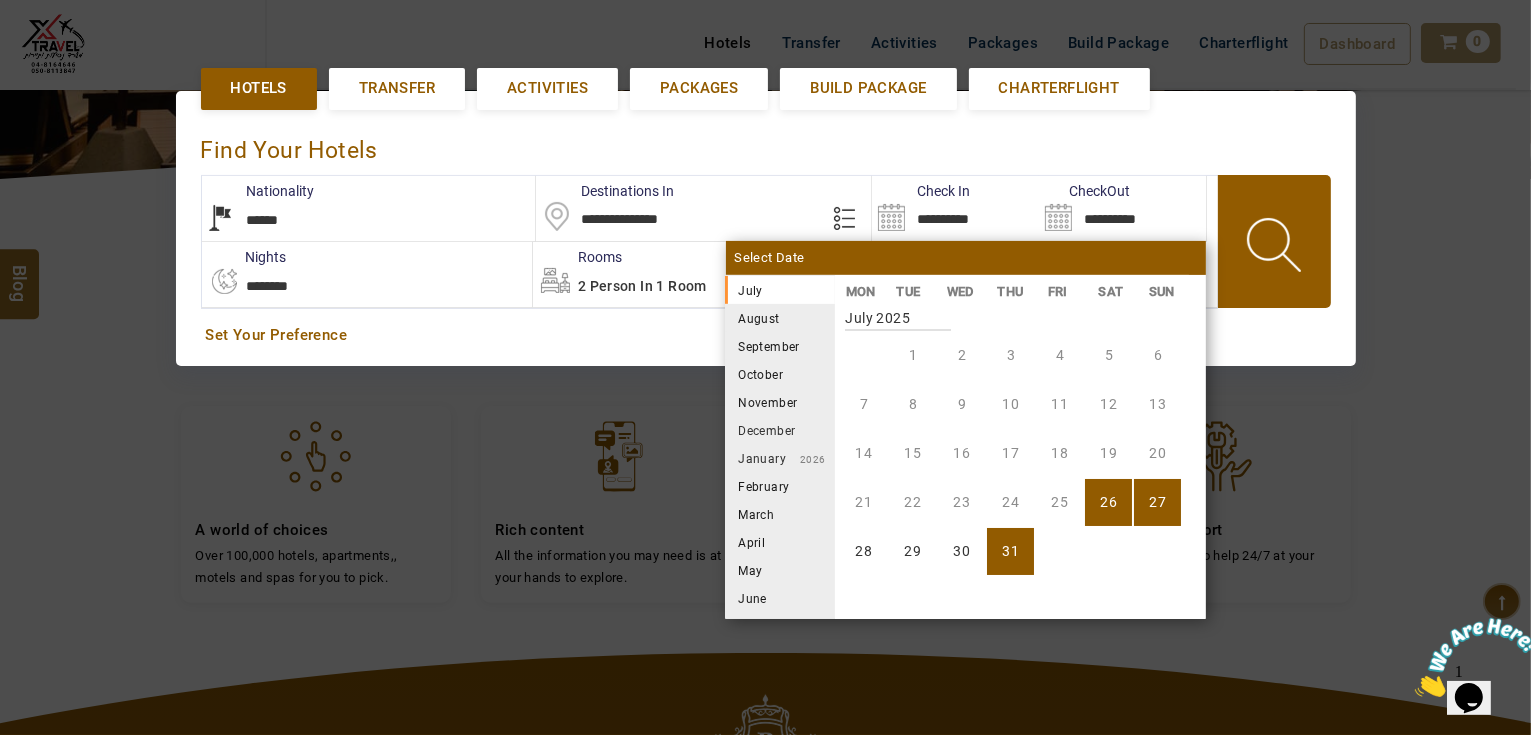 click on "31" at bounding box center [1010, 551] 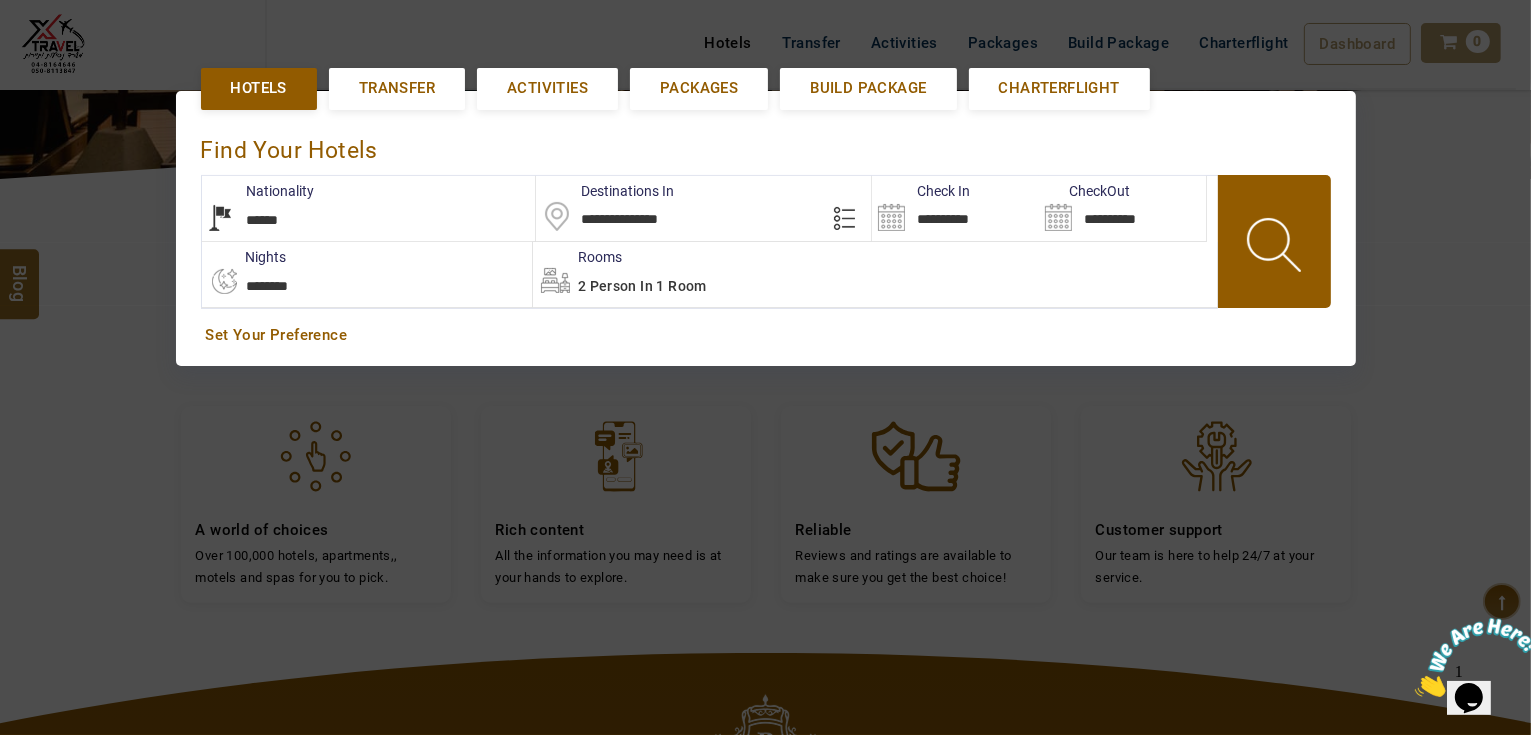 click on "2 Person in    1 Room" at bounding box center (642, 286) 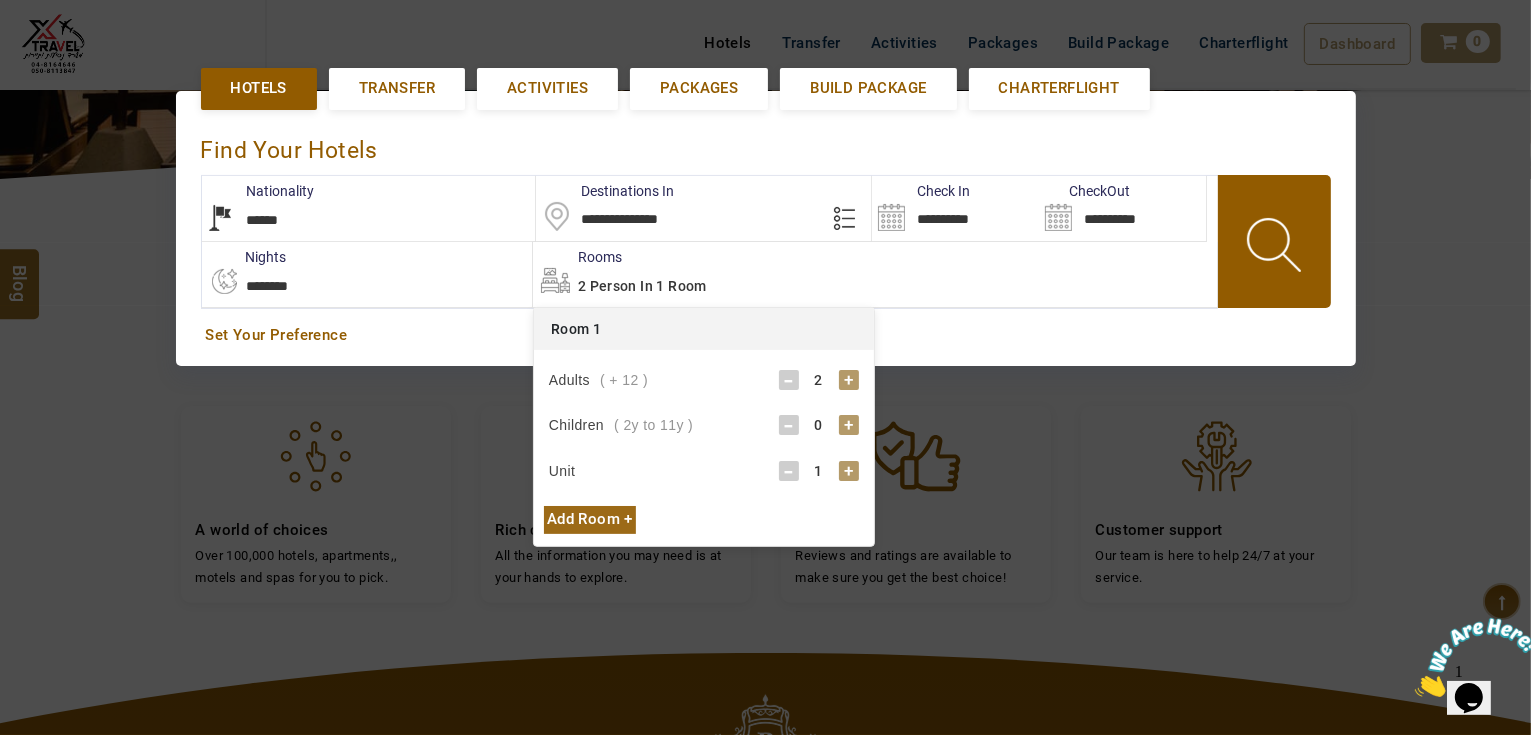 click on "+" at bounding box center [849, 380] 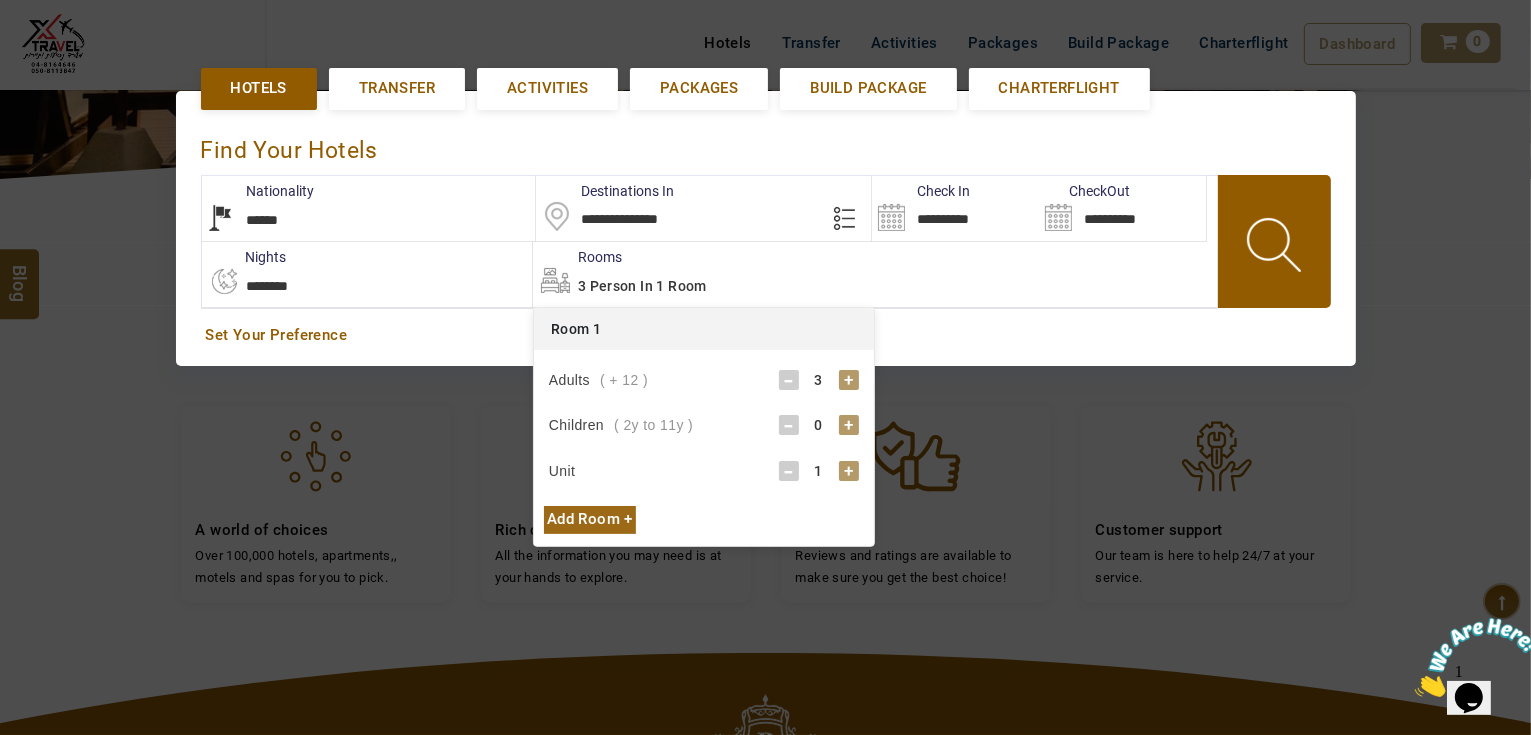 click on "+" at bounding box center (849, 425) 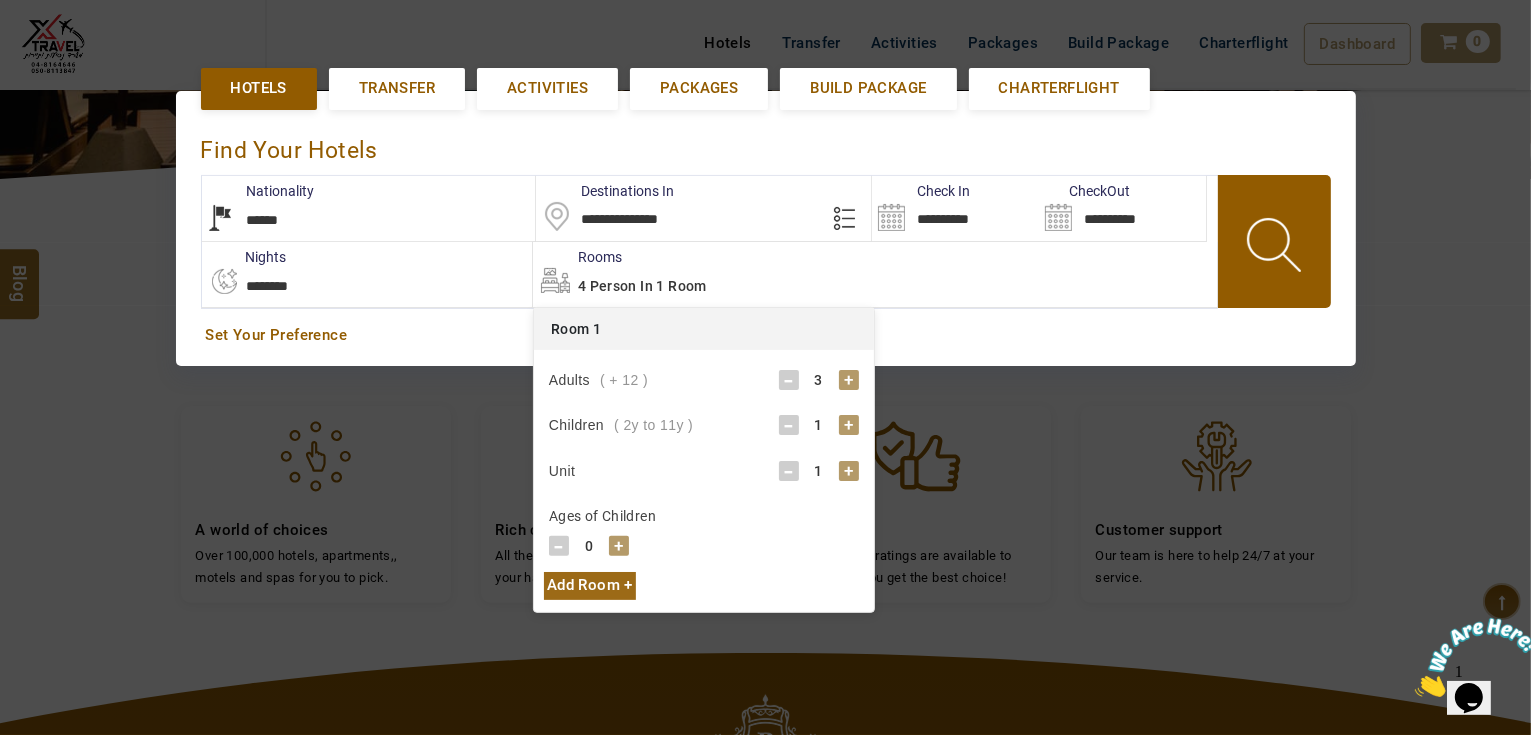click on "+" at bounding box center [619, 546] 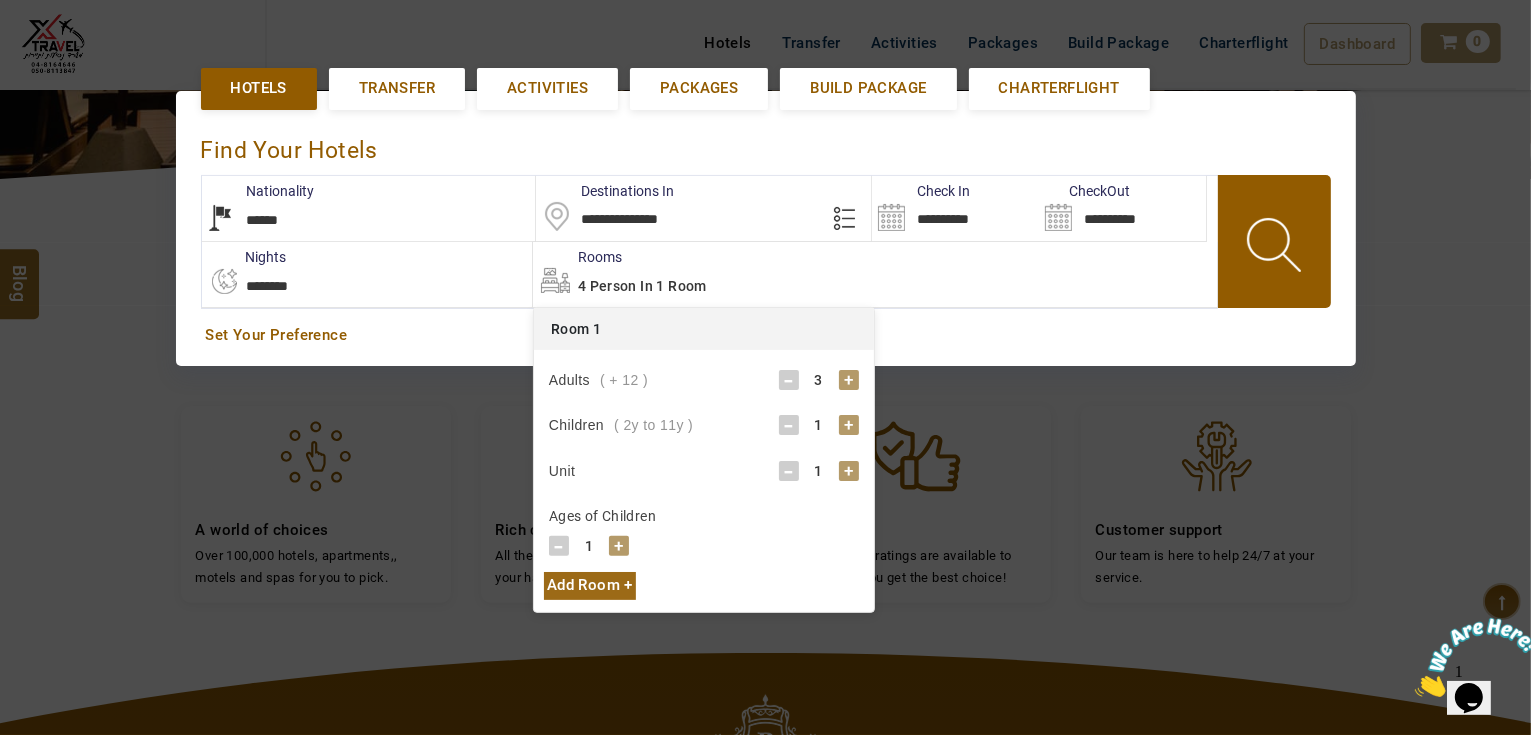 click on "+" at bounding box center [619, 546] 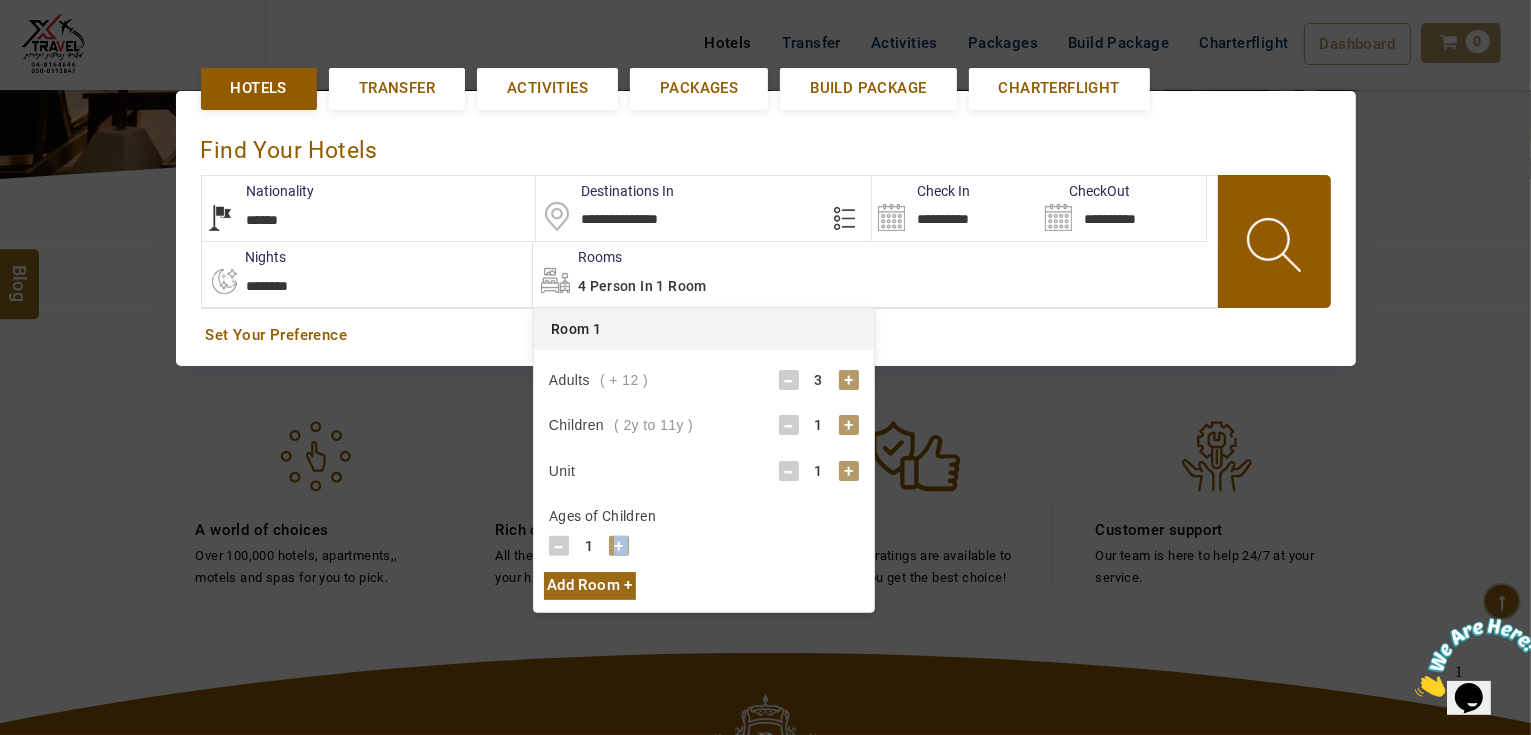 click on "+" at bounding box center (619, 546) 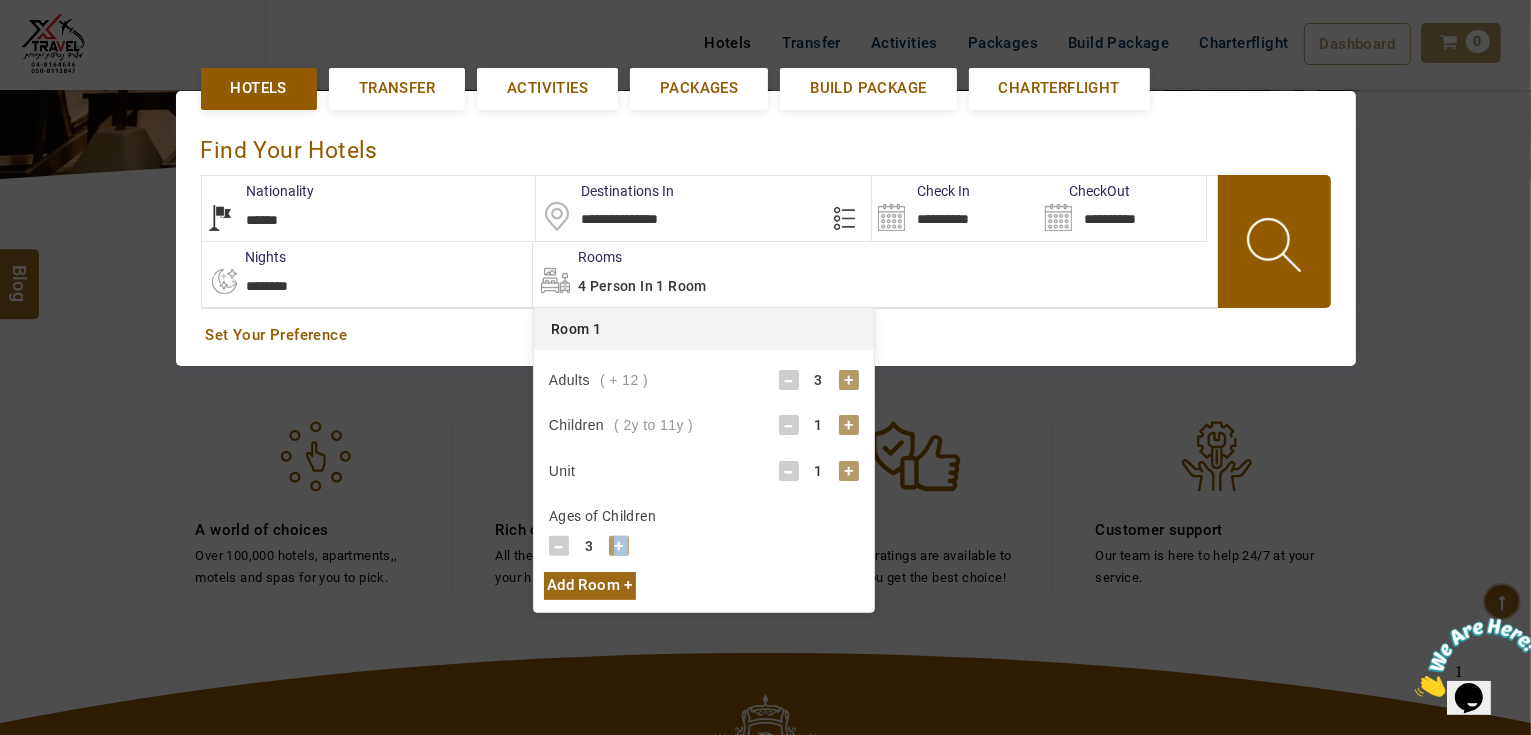 click on "+" at bounding box center [619, 546] 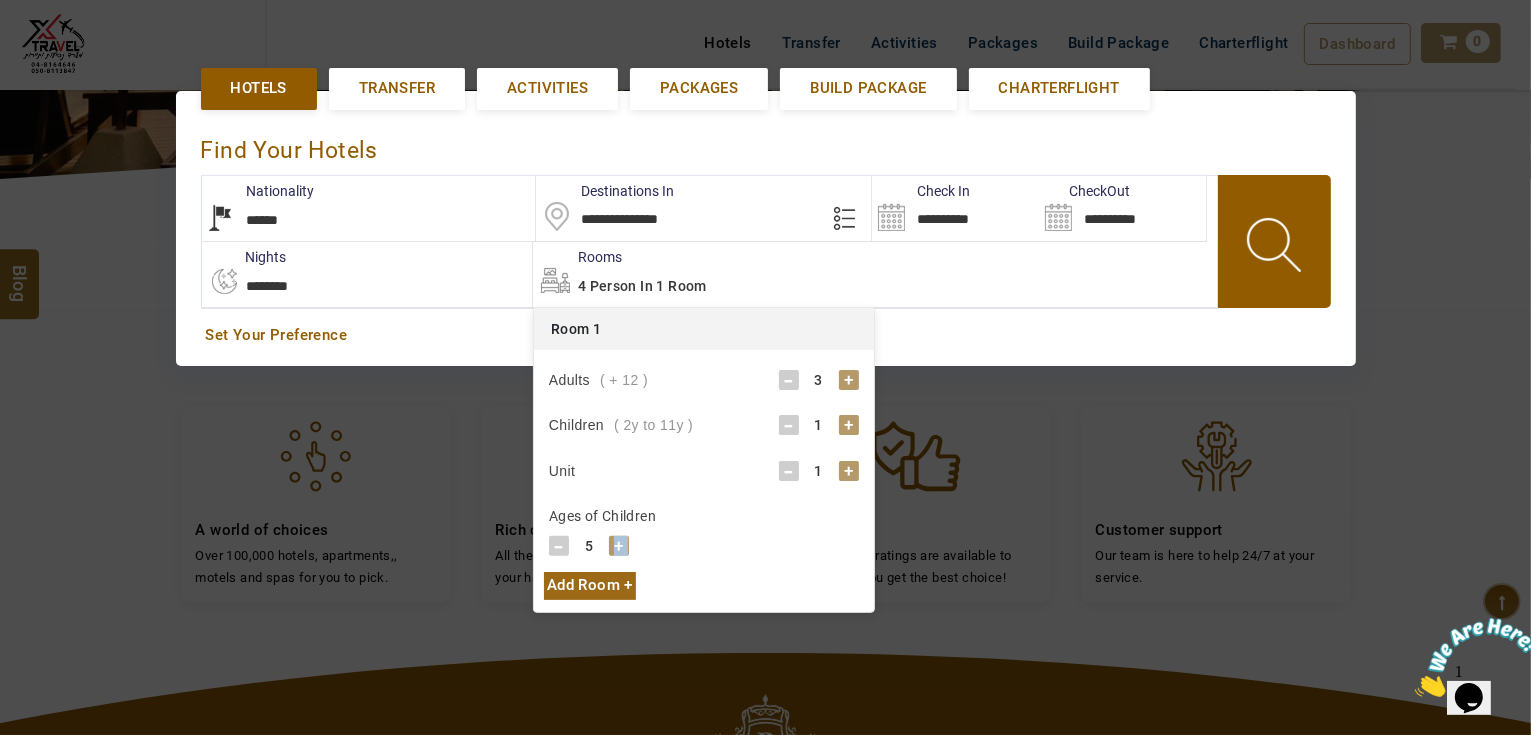 click on "+" at bounding box center (619, 546) 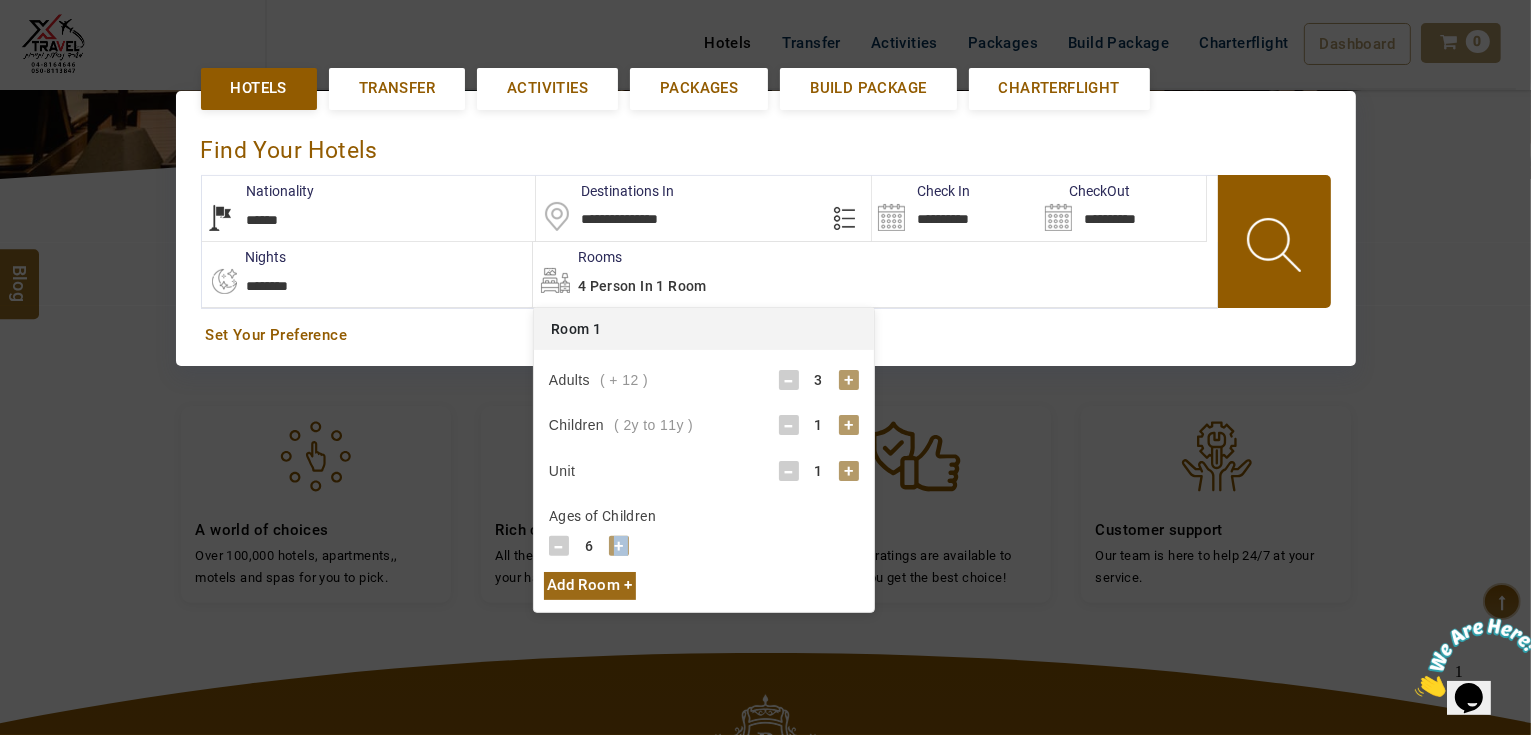click on "+" at bounding box center (619, 546) 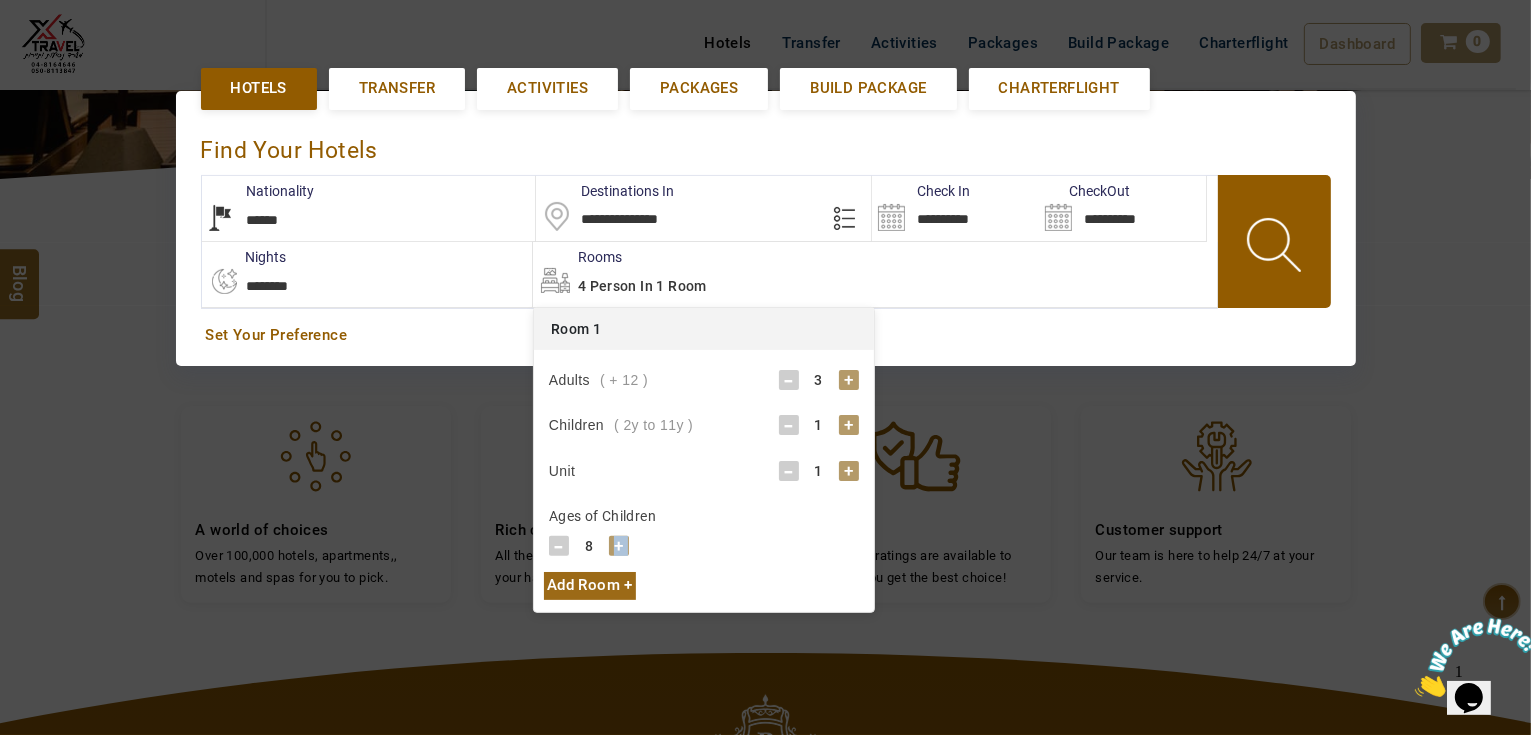 click on "+" at bounding box center (619, 546) 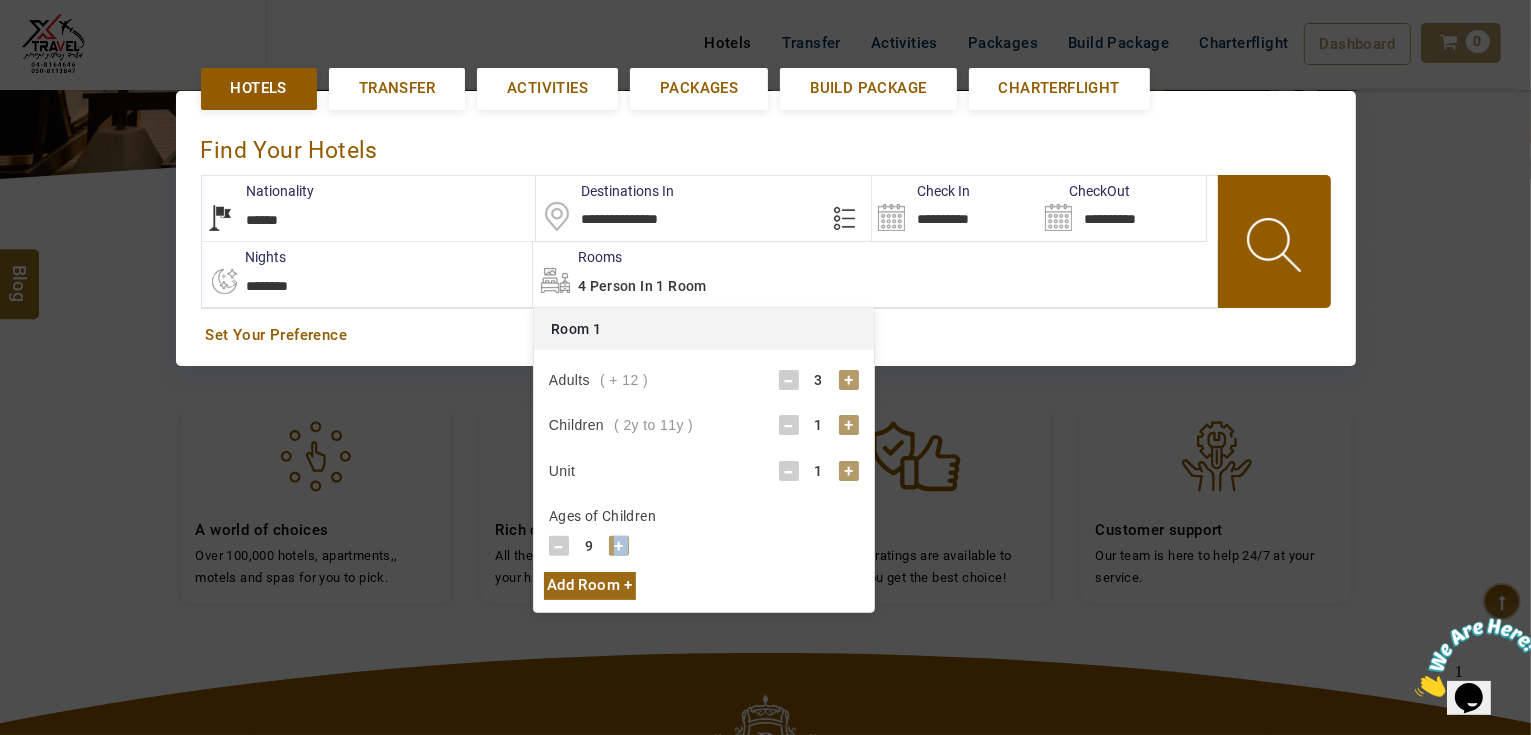 click on "+" at bounding box center (619, 546) 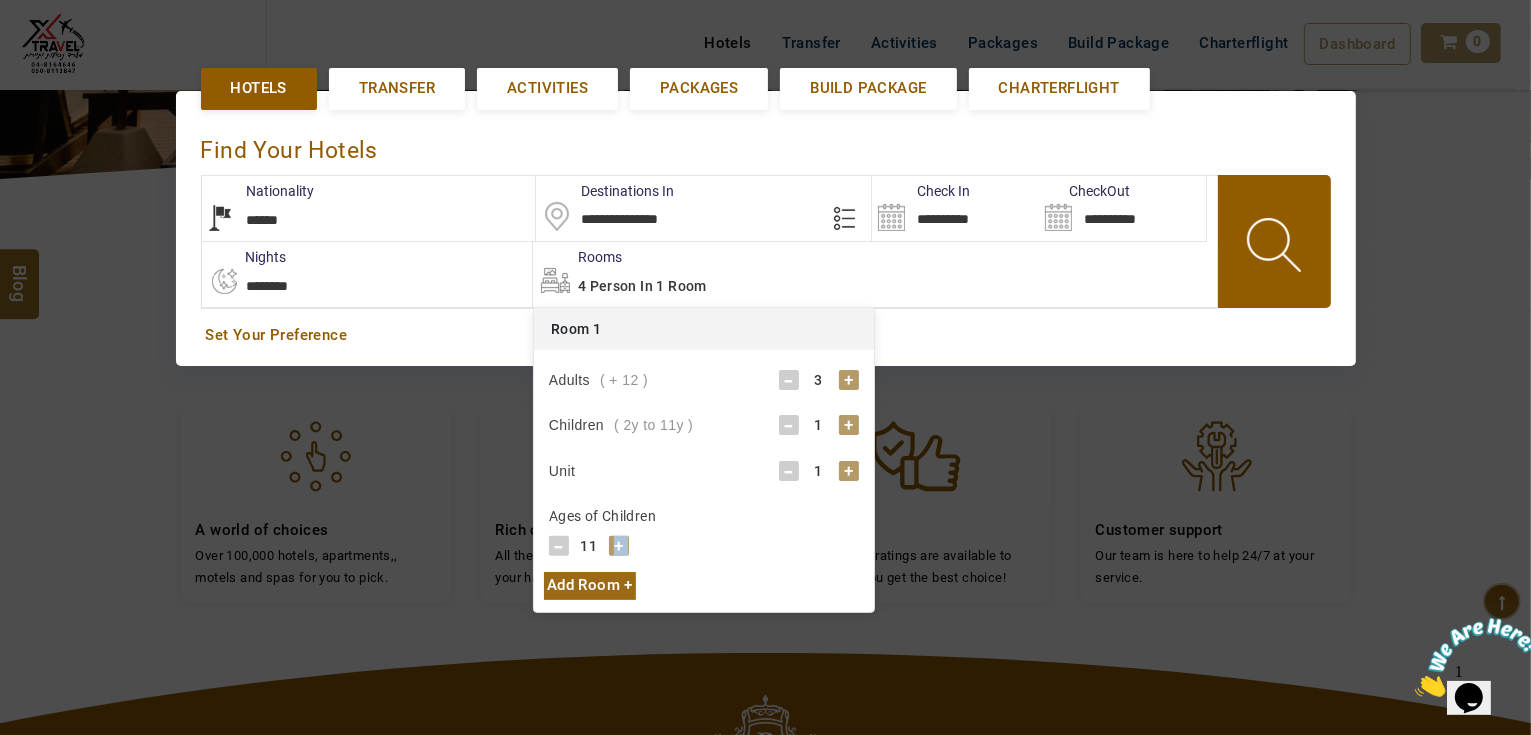 click at bounding box center (1276, 248) 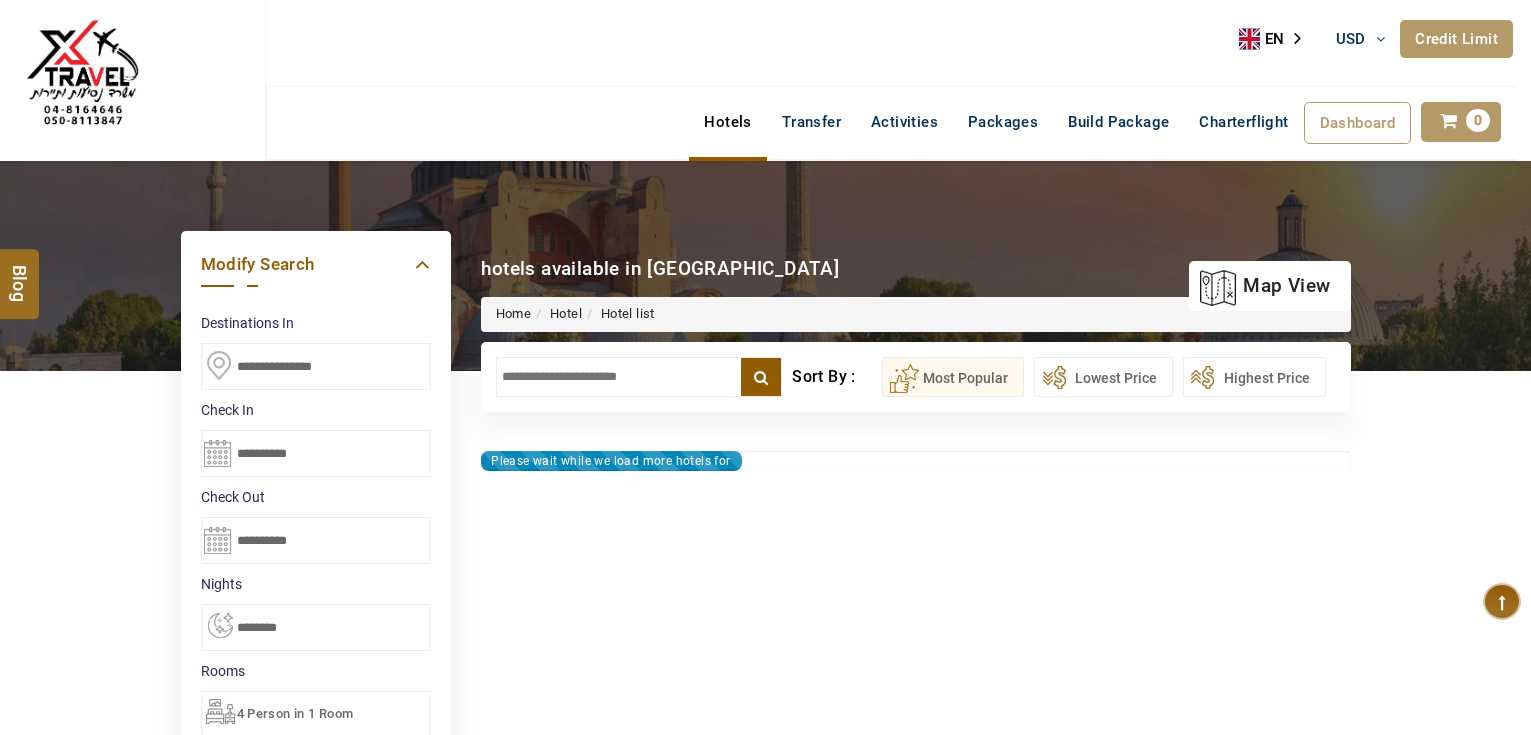select on "*" 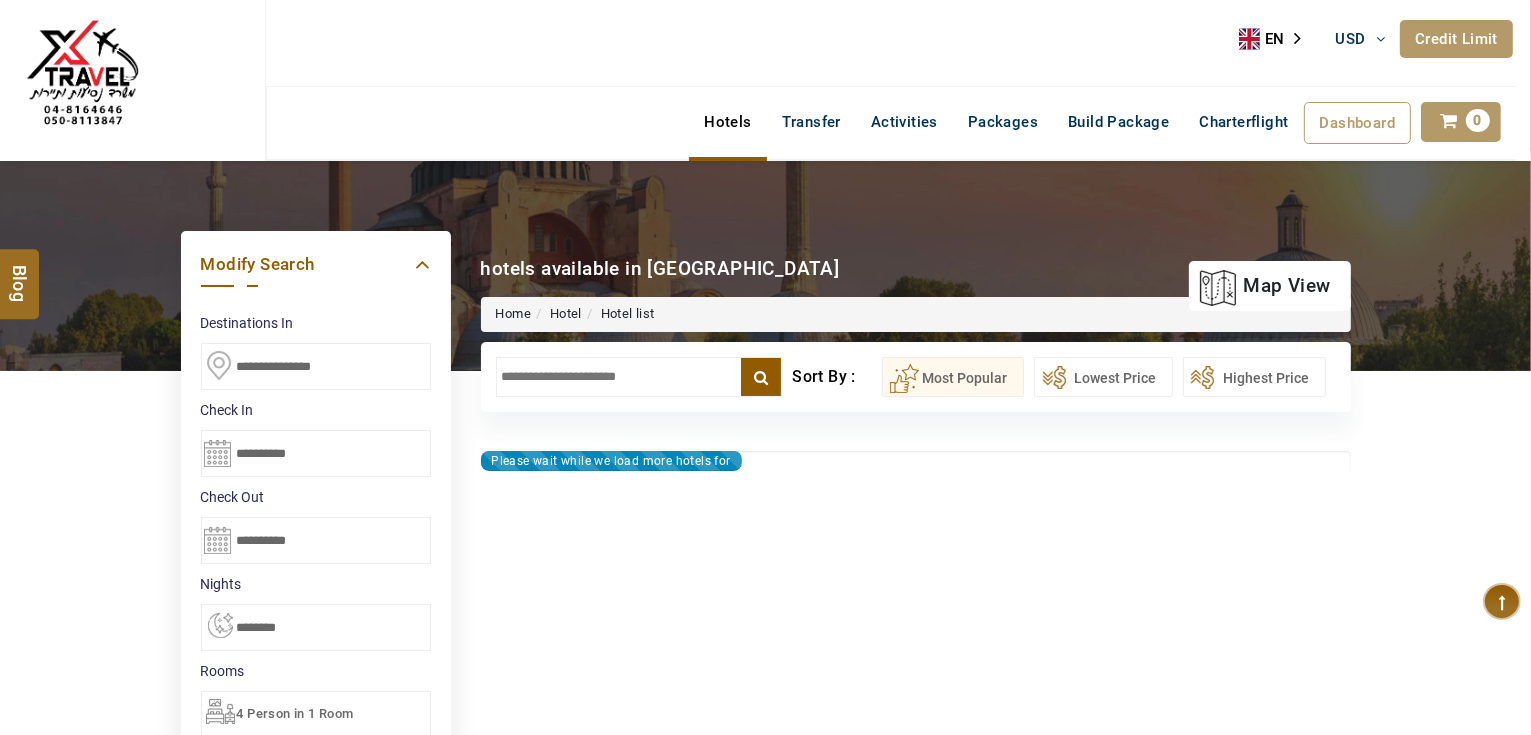 type on "**********" 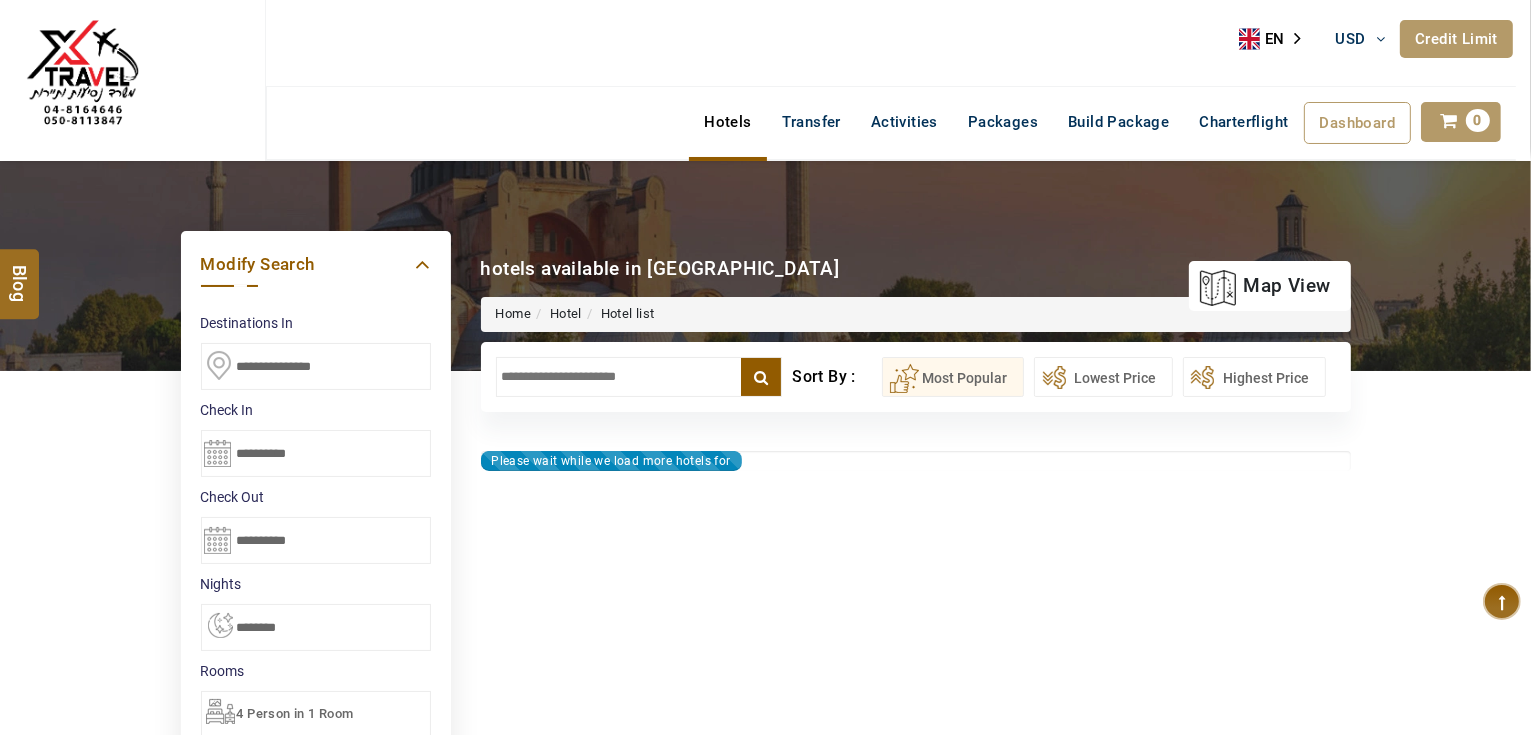 type on "**********" 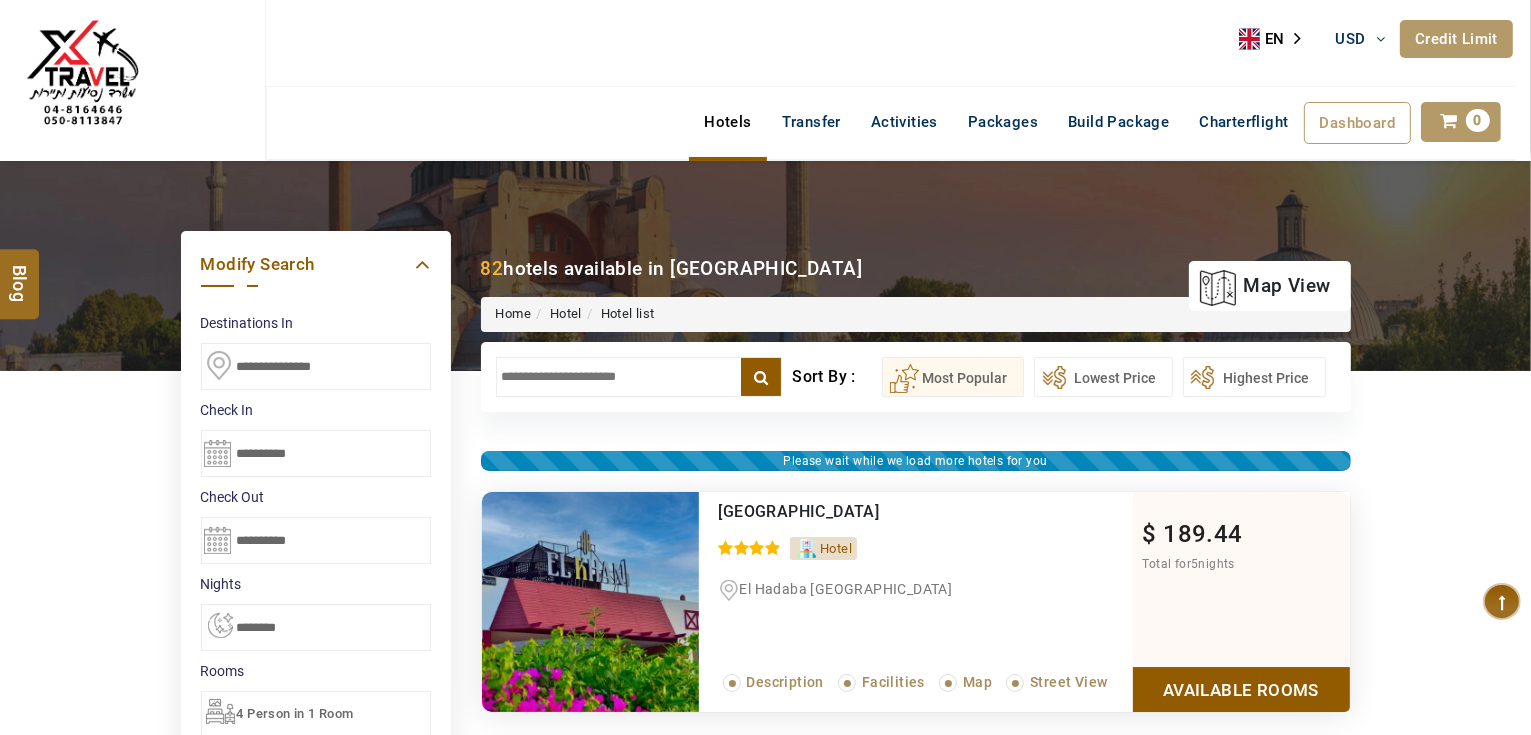 click at bounding box center [639, 377] 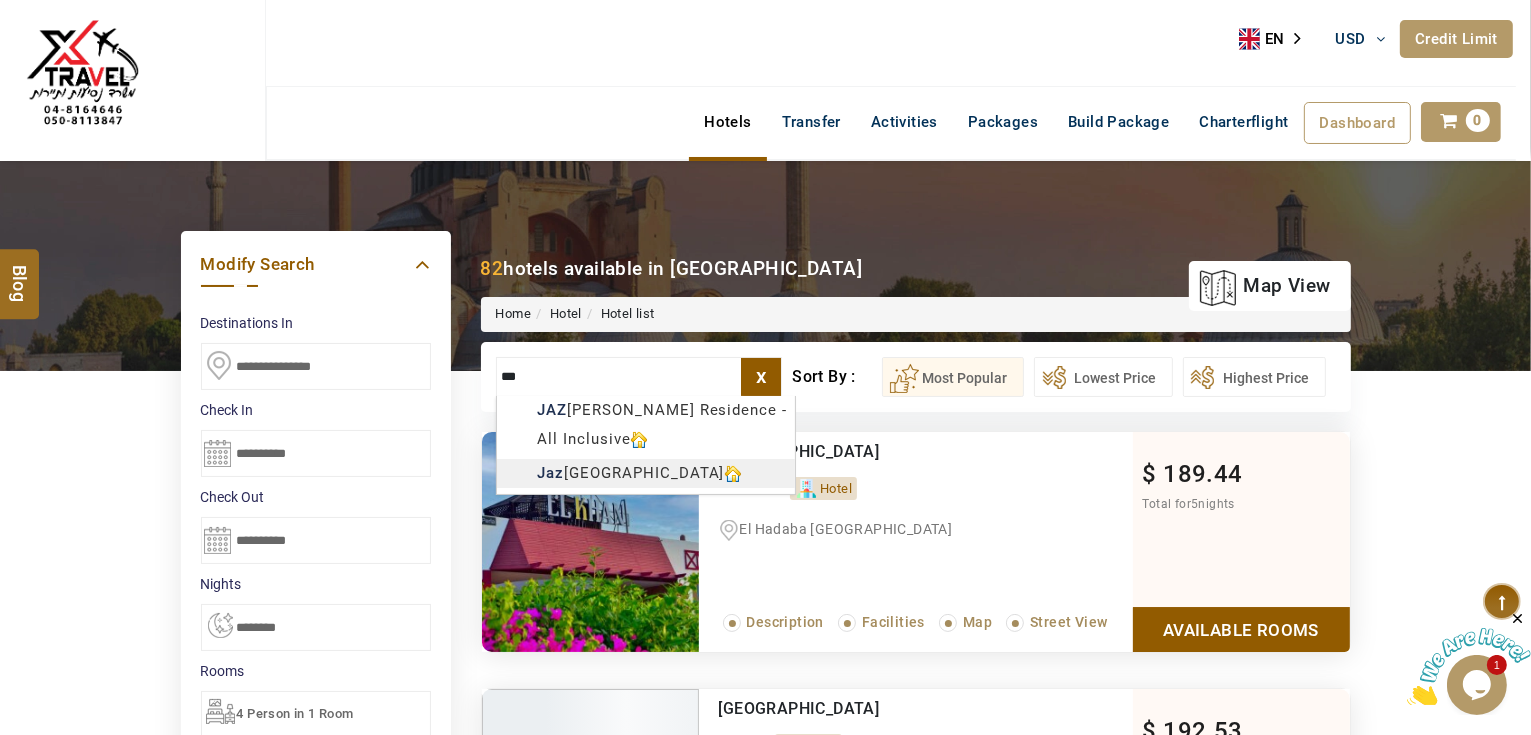 scroll, scrollTop: 0, scrollLeft: 0, axis: both 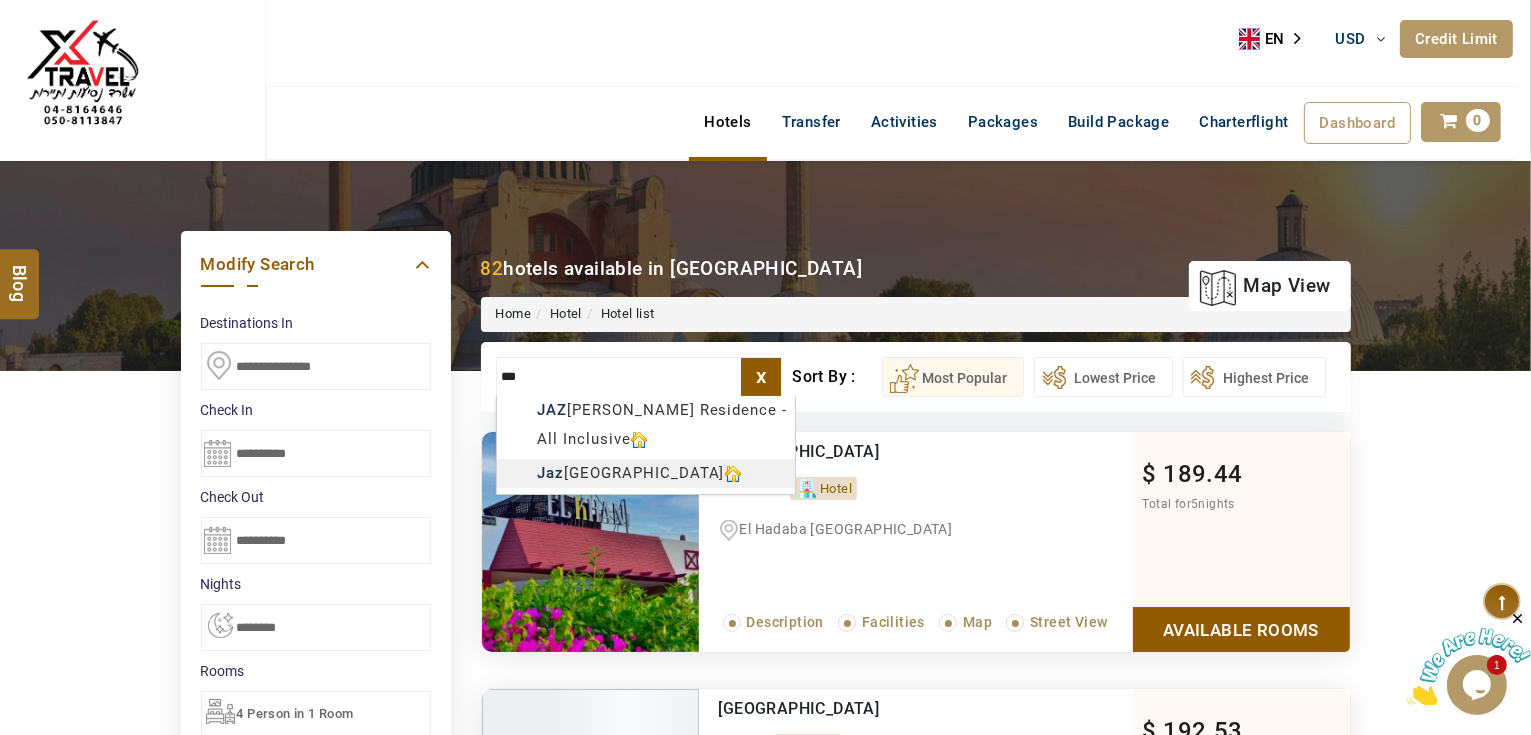 click on "AHMAD JINDAWY USD AED  AED EUR  € USD  $ INR  ₹ THB  ฿ IDR  Rp BHD  BHD TRY  ₺ Credit Limit EN HE AR ES PT ZH Helpline
+971 55 344 0168 Register Now +971 55 344 0168 info@royallineholidays.com About Us What we Offer Blog Why Us Contact Hotels  Transfer Activities Packages Build Package Charterflight Dashboard My Profile My Booking My Reports My Quotation Sign Out 0 Points Redeem Now To Redeem 37092  Points Future Points  2301   Points Credit Limit Credit Limit USD 30000.00 70% Complete Used USD 8650.15 Available USD 21349.85 Setting  Looks like you haven't added anything to your cart yet Countinue Shopping ******* ****** Please Wait.. Blog demo
Remember me Forgot
password? LOG IN Don't have an account?   Register Now My Booking View/ Print/Cancel Your Booking without Signing in Submit Applying Filters...... Hotels For You Will Be Loading Soon demo
In A Few Moment, You Will Be Celebrating Best Hotel options galore ! Check In   CheckOut Rooms Rooms Please Wait X 1" at bounding box center [765, 1137] 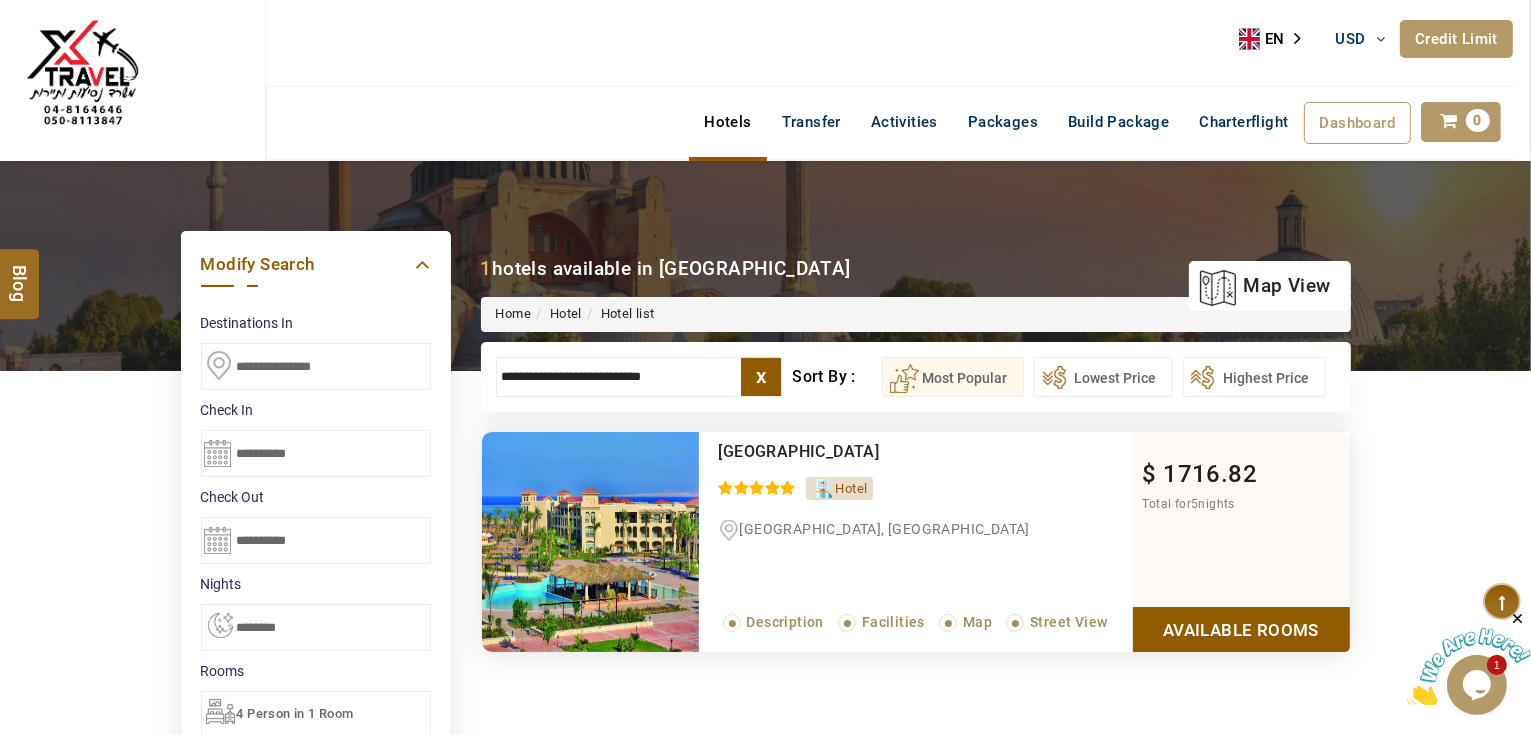 type on "**********" 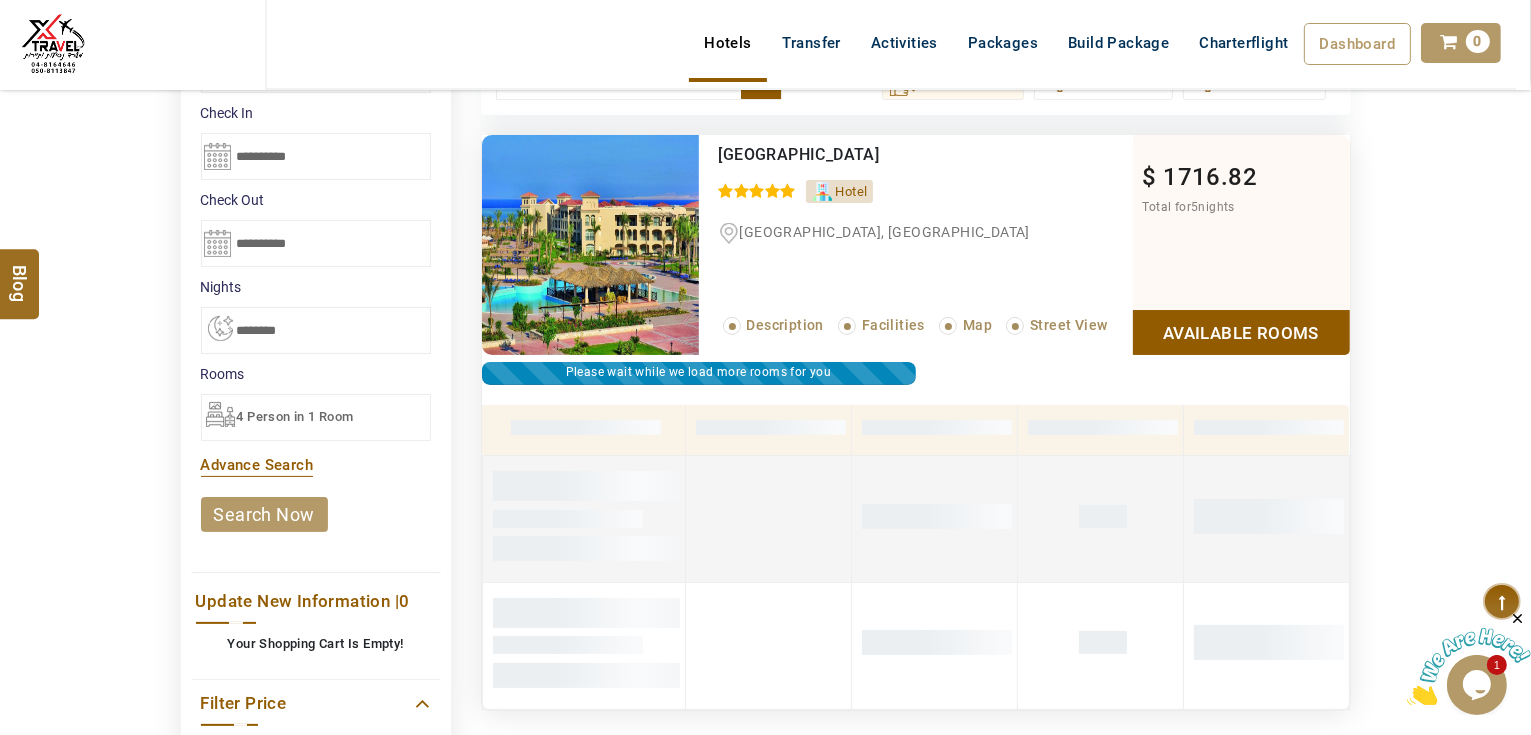 scroll, scrollTop: 220, scrollLeft: 0, axis: vertical 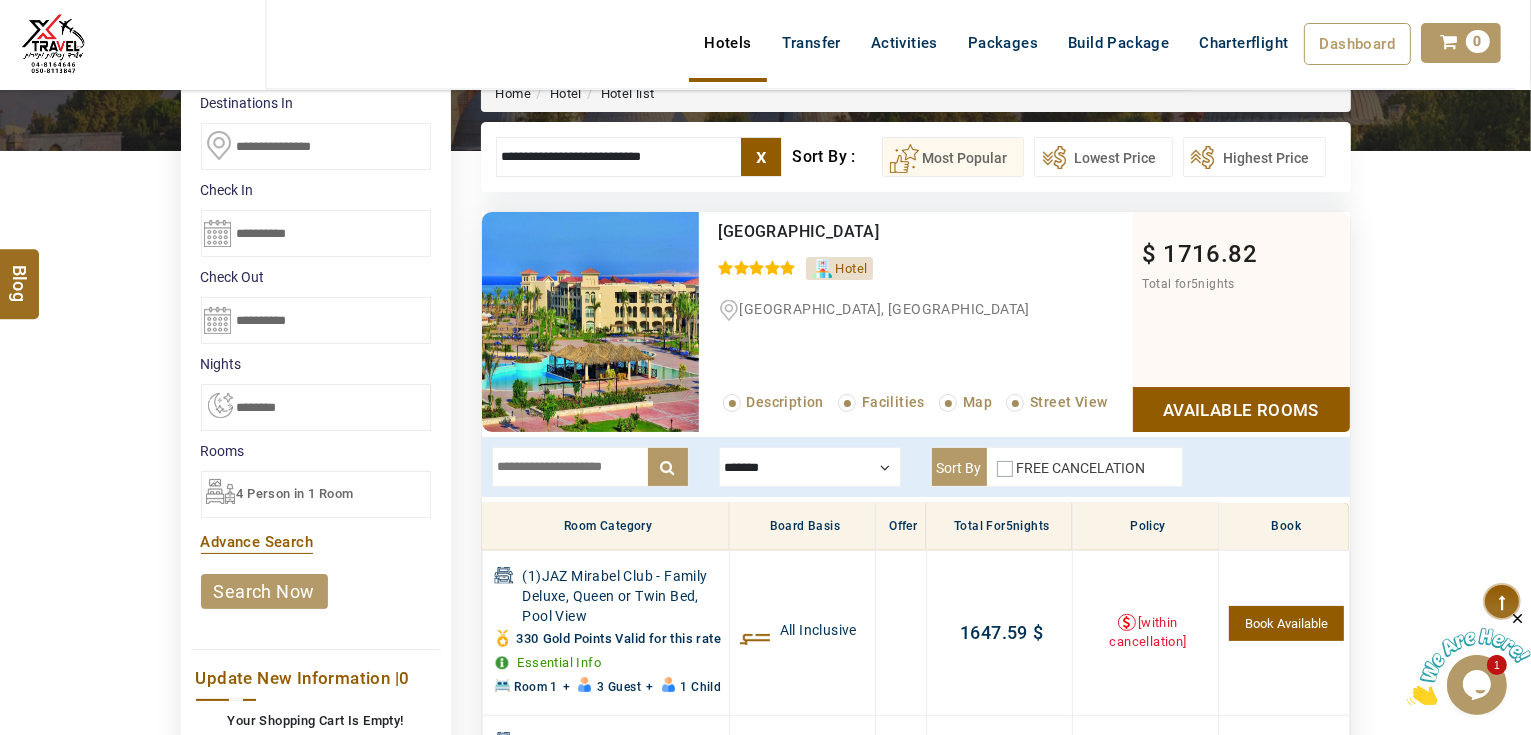 click at bounding box center [590, 467] 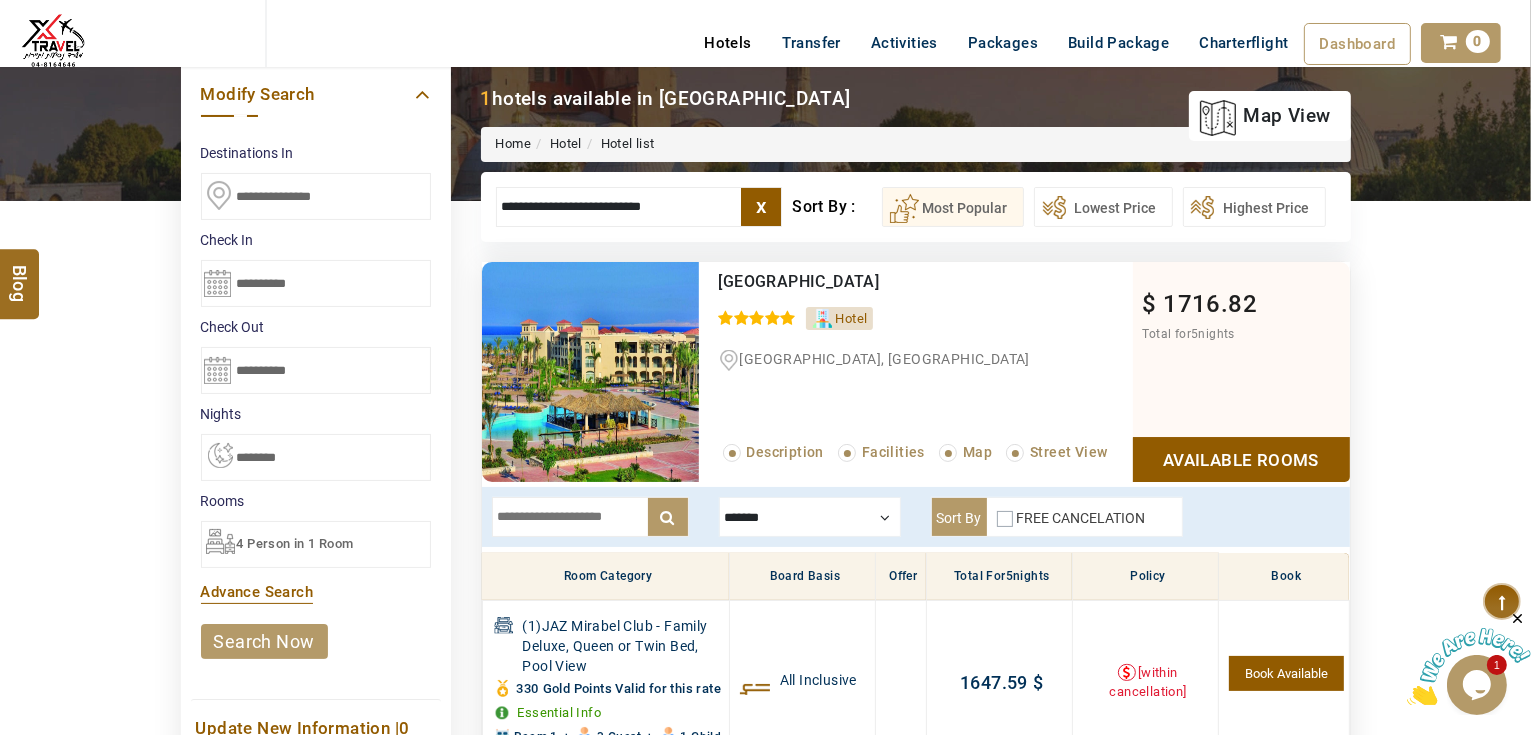 scroll, scrollTop: 140, scrollLeft: 0, axis: vertical 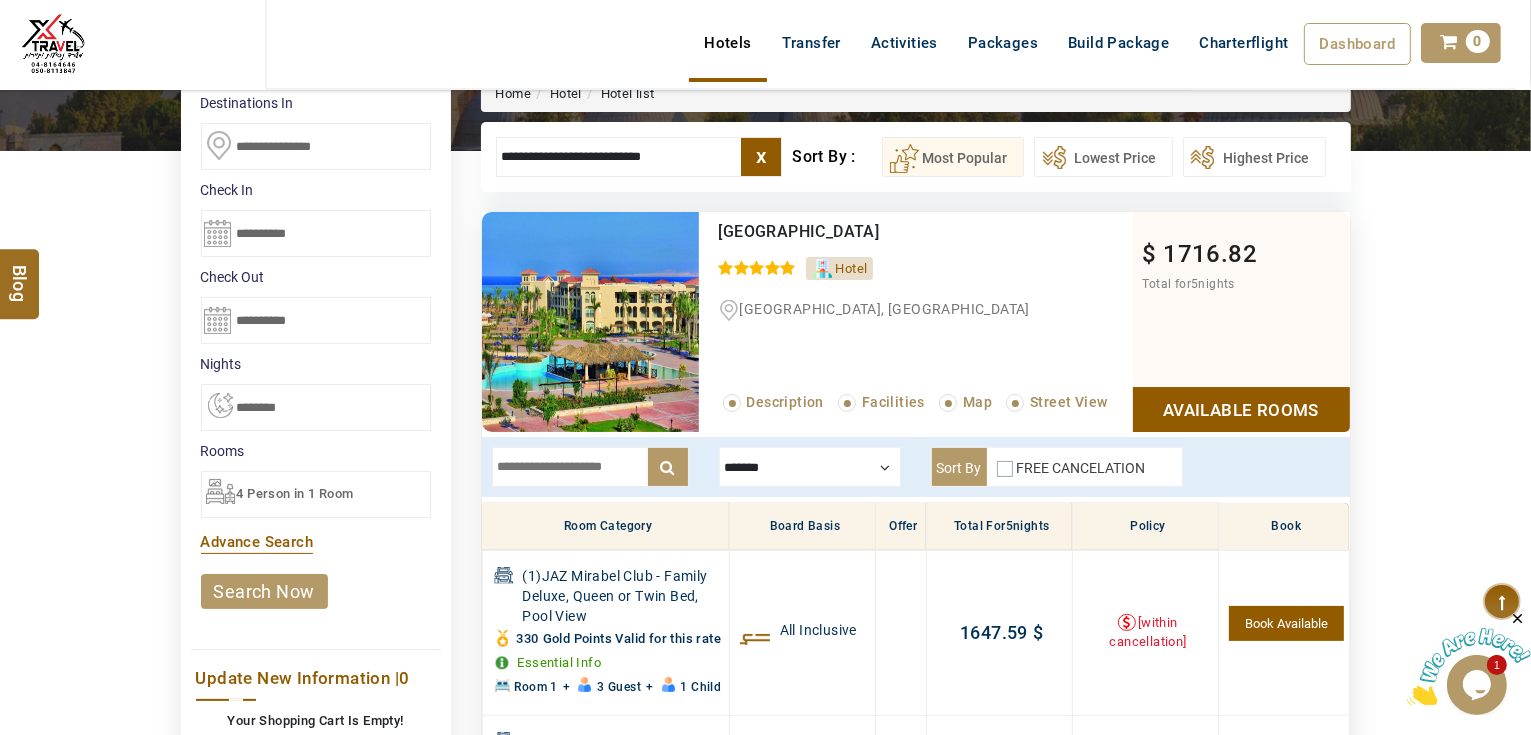 click at bounding box center (590, 467) 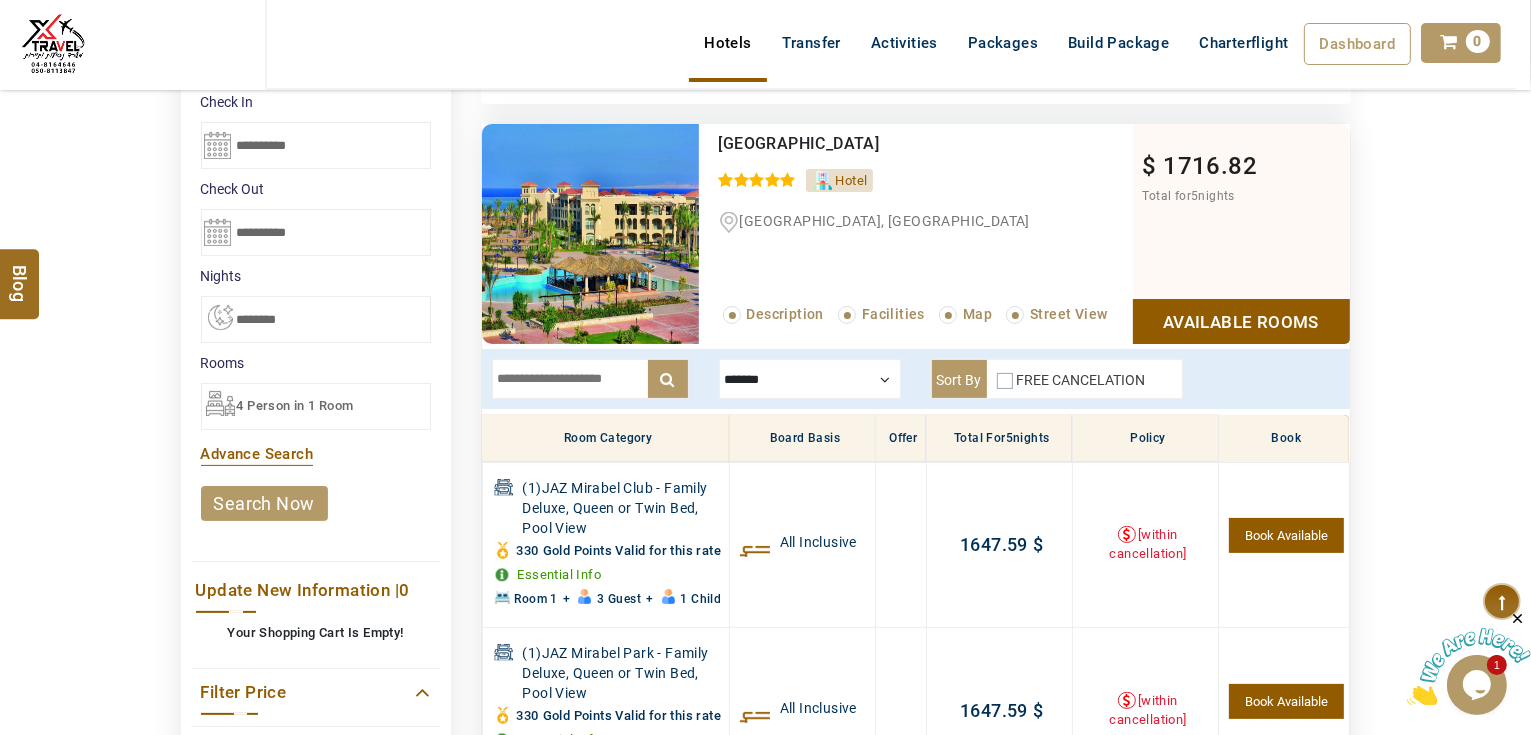 scroll, scrollTop: 300, scrollLeft: 0, axis: vertical 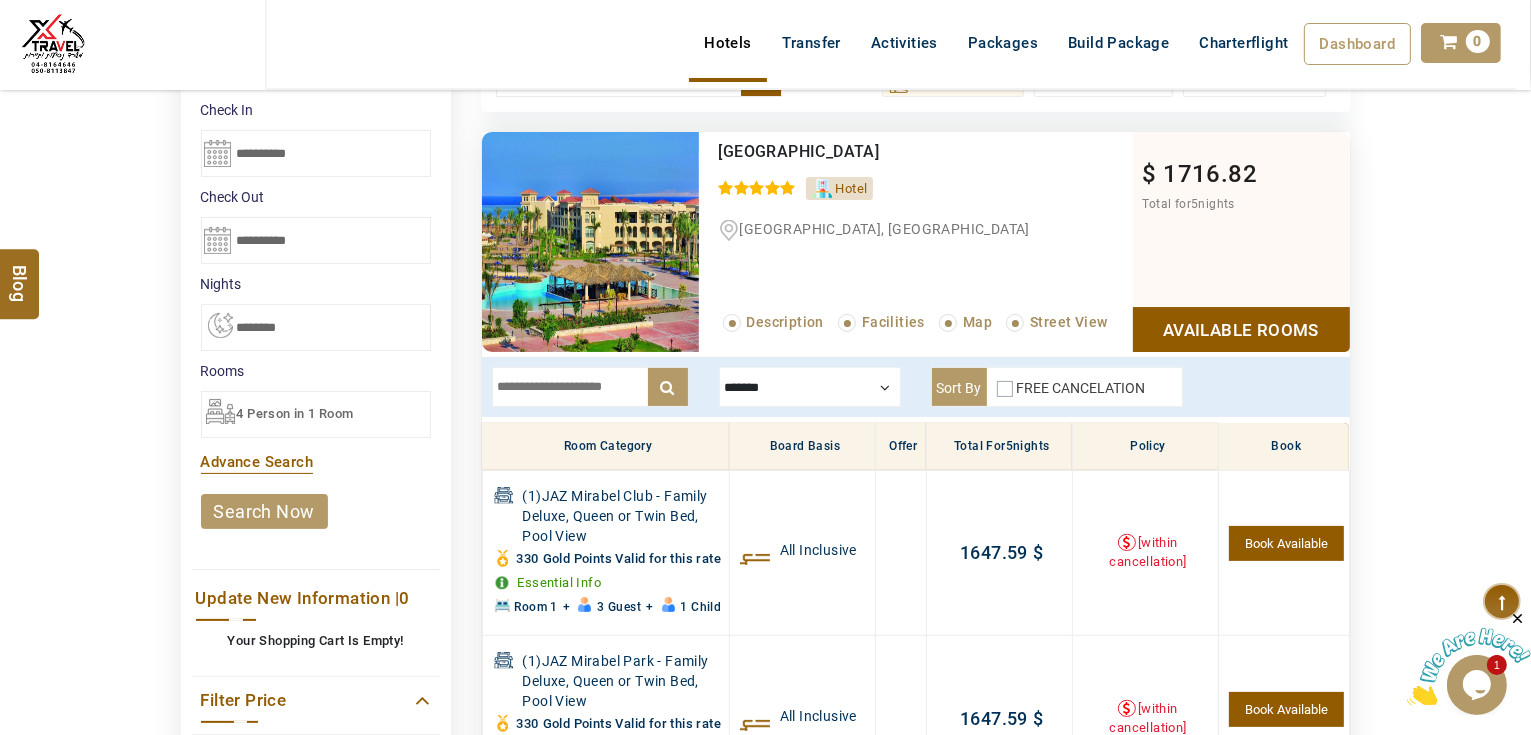 click on "**********" at bounding box center (316, 572) 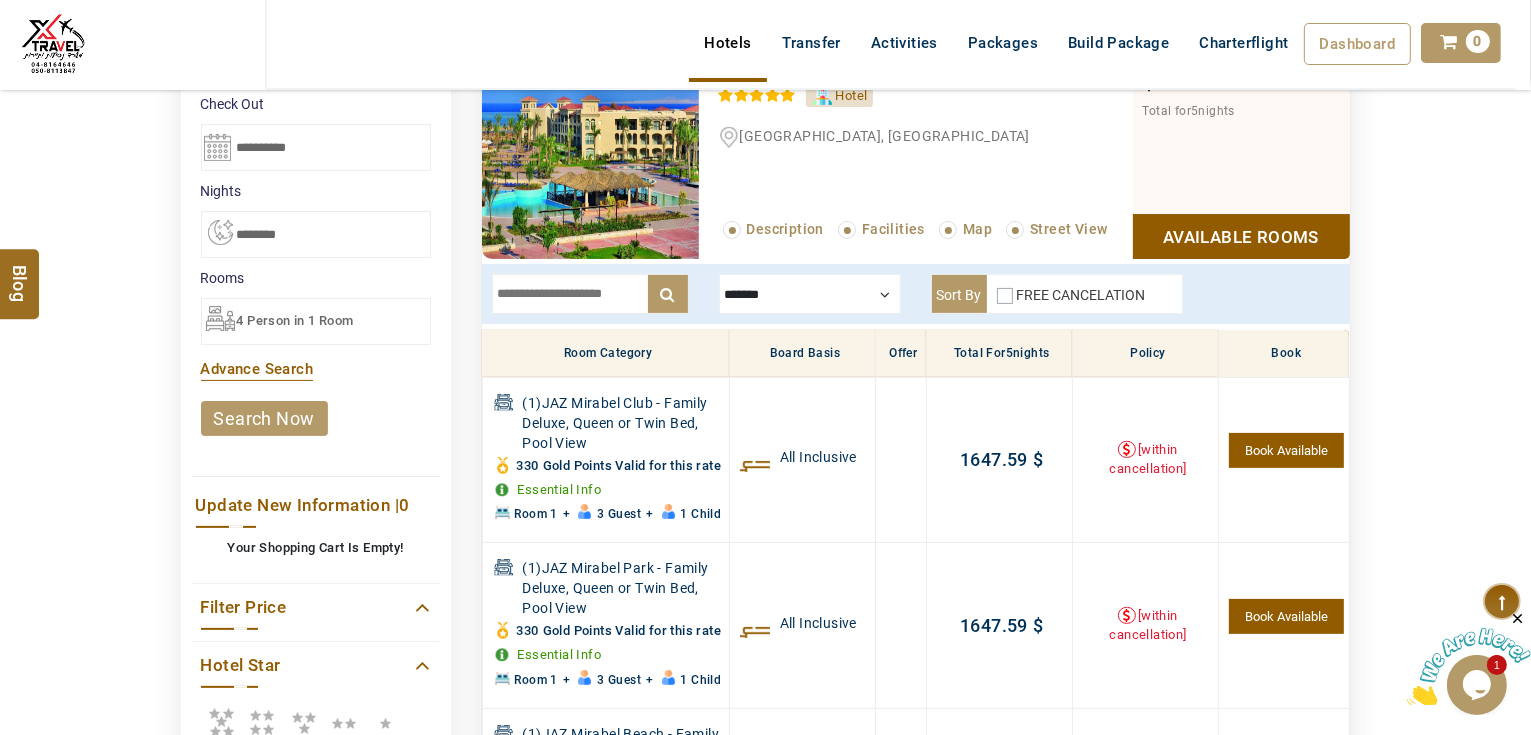 scroll, scrollTop: 300, scrollLeft: 0, axis: vertical 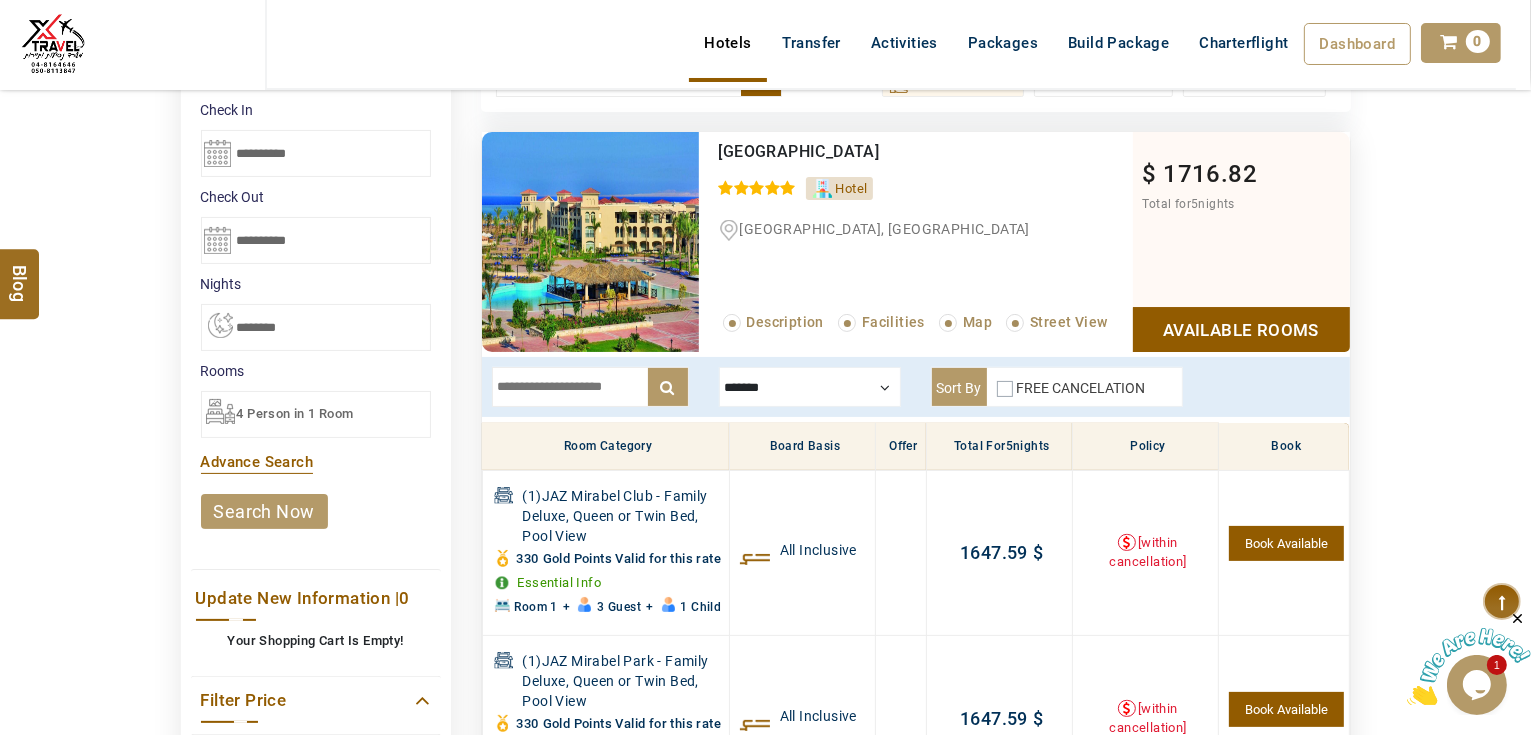 drag, startPoint x: 710, startPoint y: 147, endPoint x: 952, endPoint y: 150, distance: 242.0186 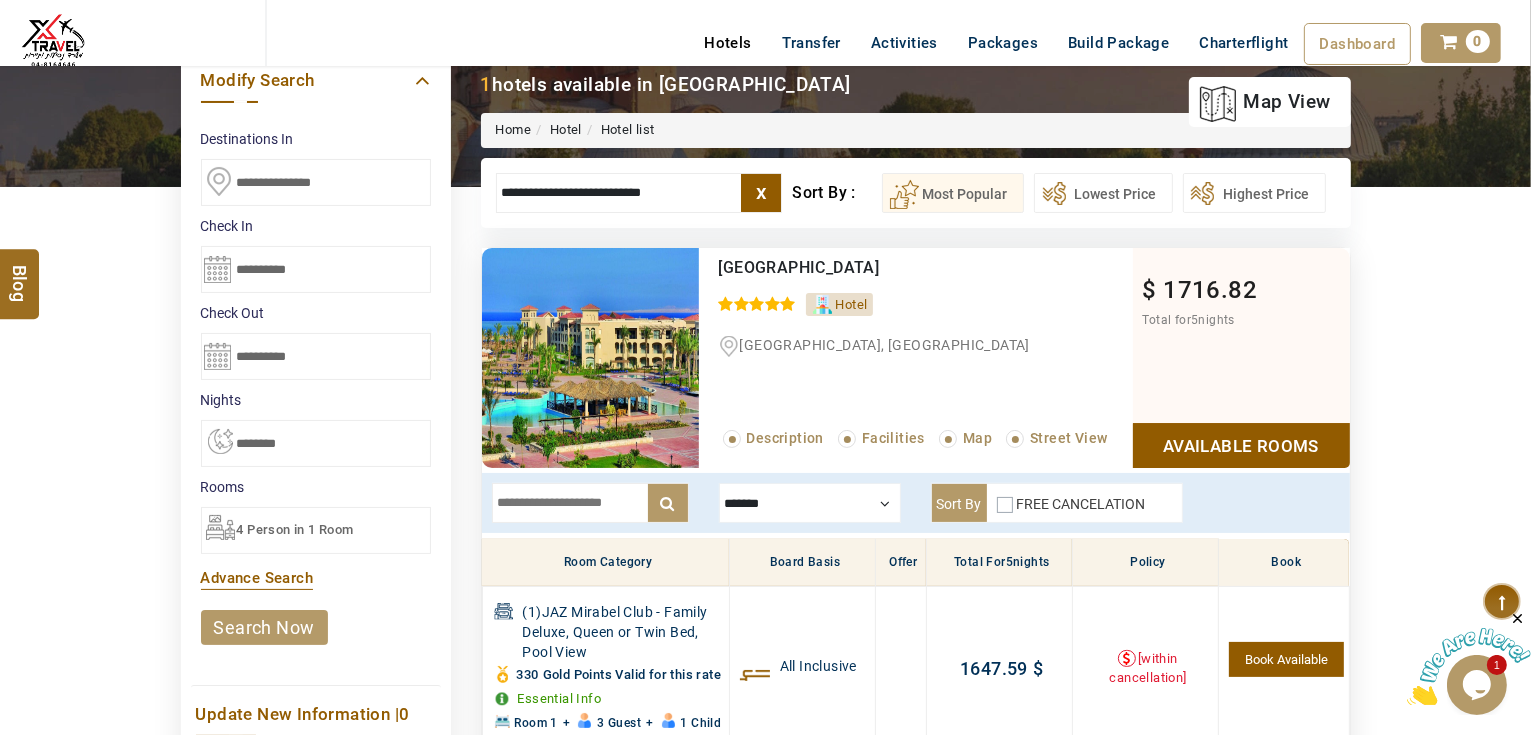 scroll, scrollTop: 0, scrollLeft: 0, axis: both 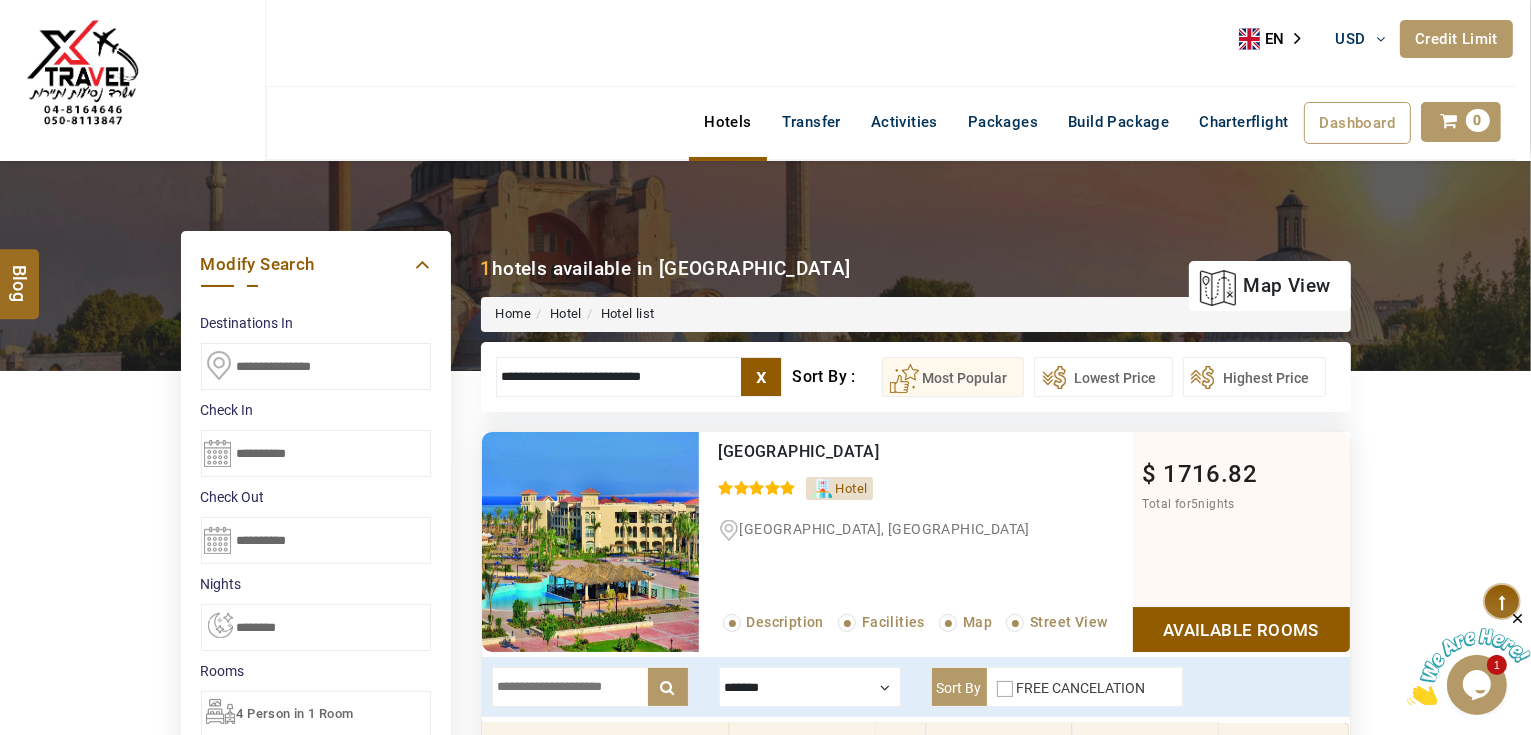click on "Credit Limit" at bounding box center (1456, 39) 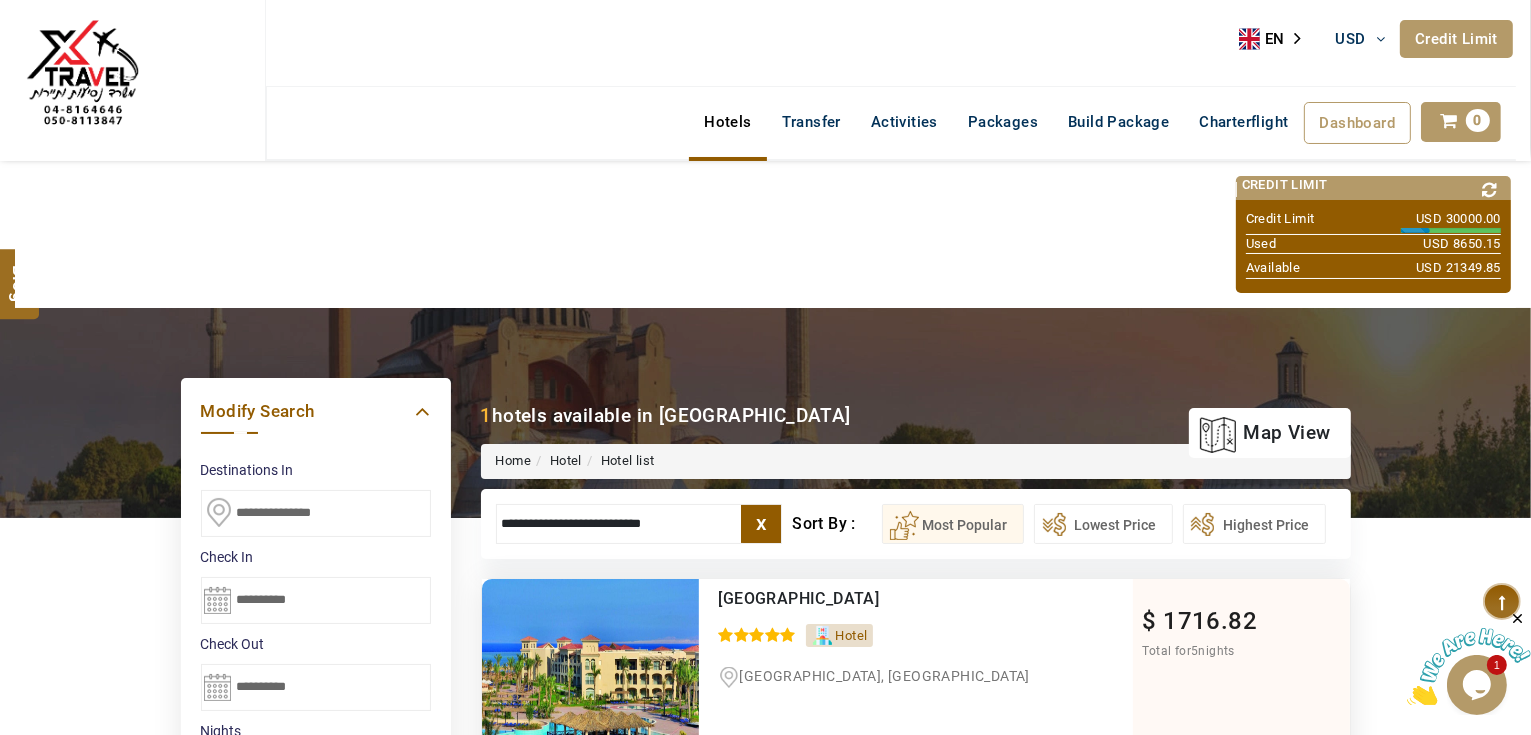 click at bounding box center [1490, 190] 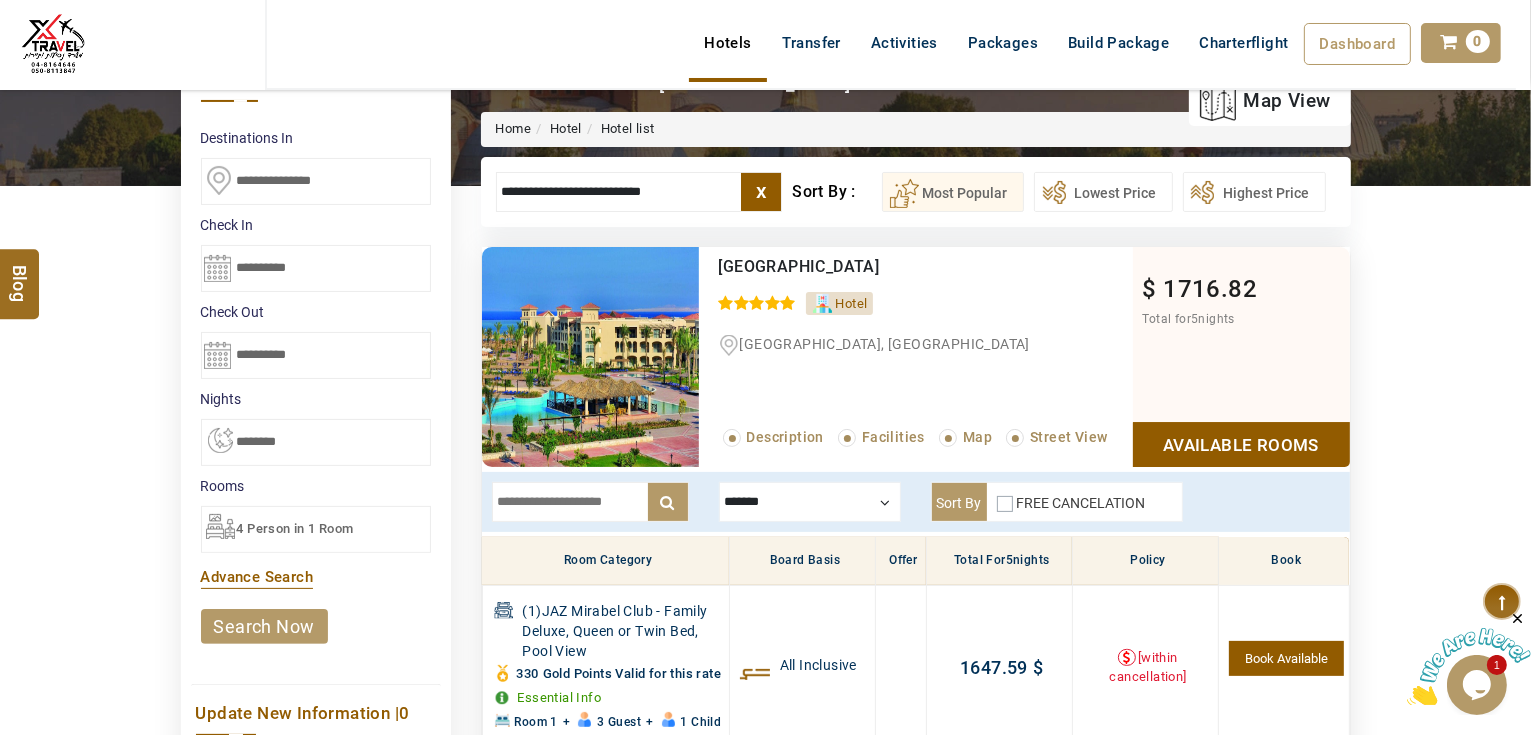 scroll, scrollTop: 160, scrollLeft: 0, axis: vertical 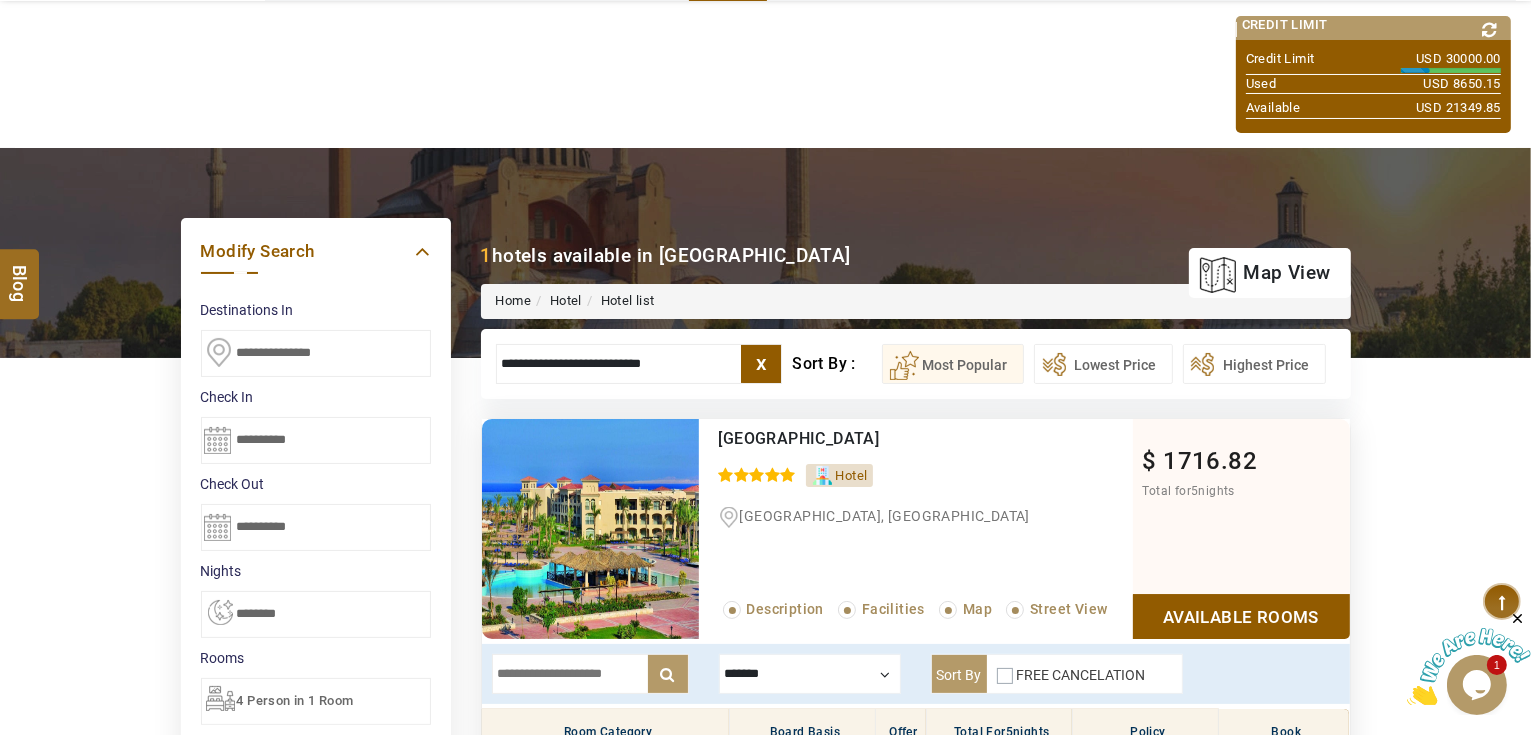 click on "DESTINATION + Add Destination  Nationality Afghanistan Albania Algeria American Samoa Andorra Angola Anguilla Antigua And Barbuda Argentina Armenia Aruba Australia Austria Azerbaijan Bahamas Bahrain Bangladesh Barbados Belarus Belgium Belize Benin Bermuda Bhutan Bolivia Bosnia Herzegovina Botswana Brazil British Indian Ocean Territory British Virgin Islands Brunei Darussalam Bulgaria Burkina Faso Burundi Cambodia Cameroon Canada Cape Verde Caribbean Cayman Islands Central African Republic Chad Chile China Christmas Island Cocos (Keeling) Islands Colombia Comoros Congo (Democratic Republic) Congo (Republic Of) Cook Islands Costa Rica Croatia Cuba Cyprus Czech Republic Denmark Djibouti Dominica Dominican Republic East Timor Ecuador Egypt El Salvador Equatorial Guinea Eritrea Estonia Ethiopia Falkland Islands(Malvinas) Faroe Islands Fiji Finland France French Guiana French Polynesia French Southern Territories Gabon Gambia Georgia Germany Ghana Gibraltar Greece Greenland Grenada Guadeloupe Guam Guatemala Guinea" at bounding box center [765, 912] 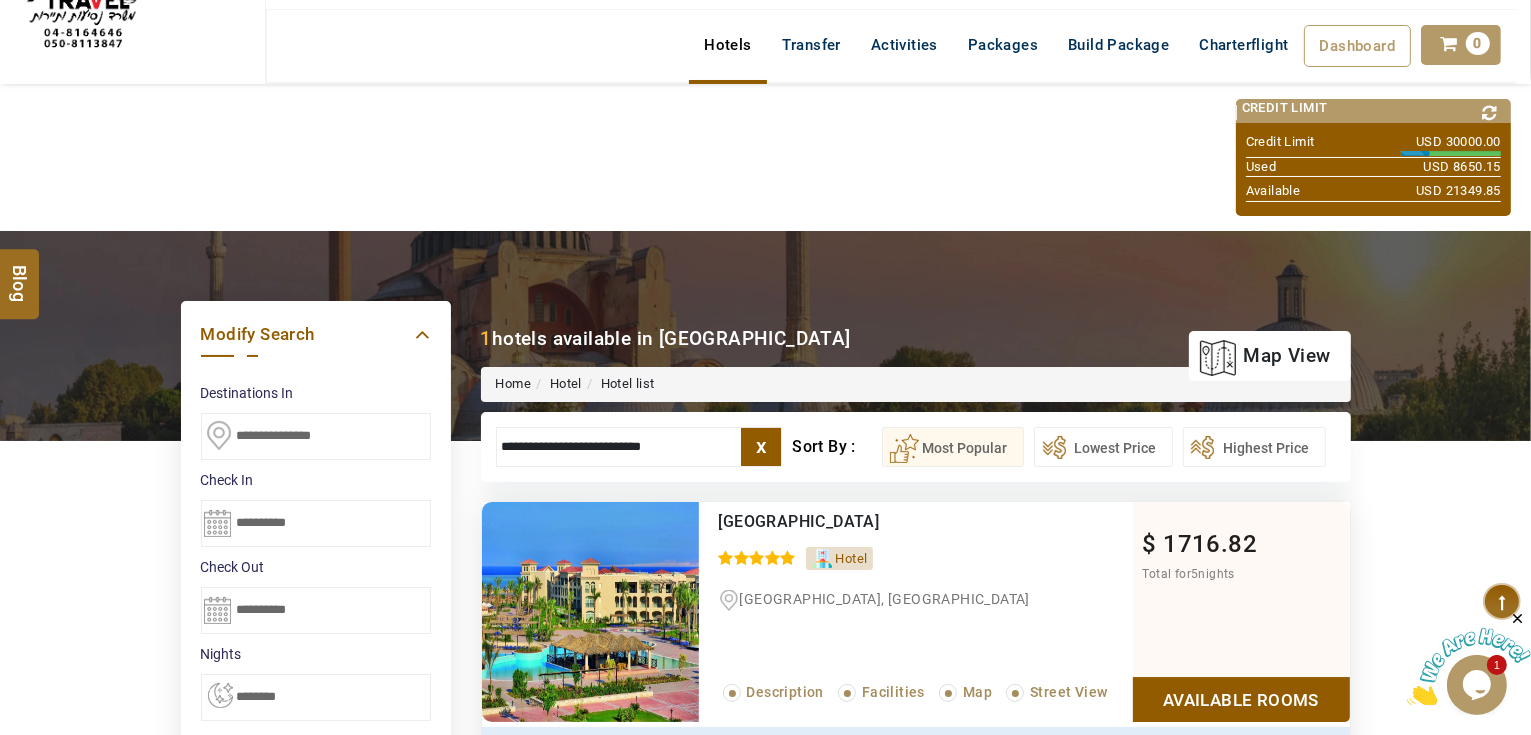 scroll, scrollTop: 0, scrollLeft: 0, axis: both 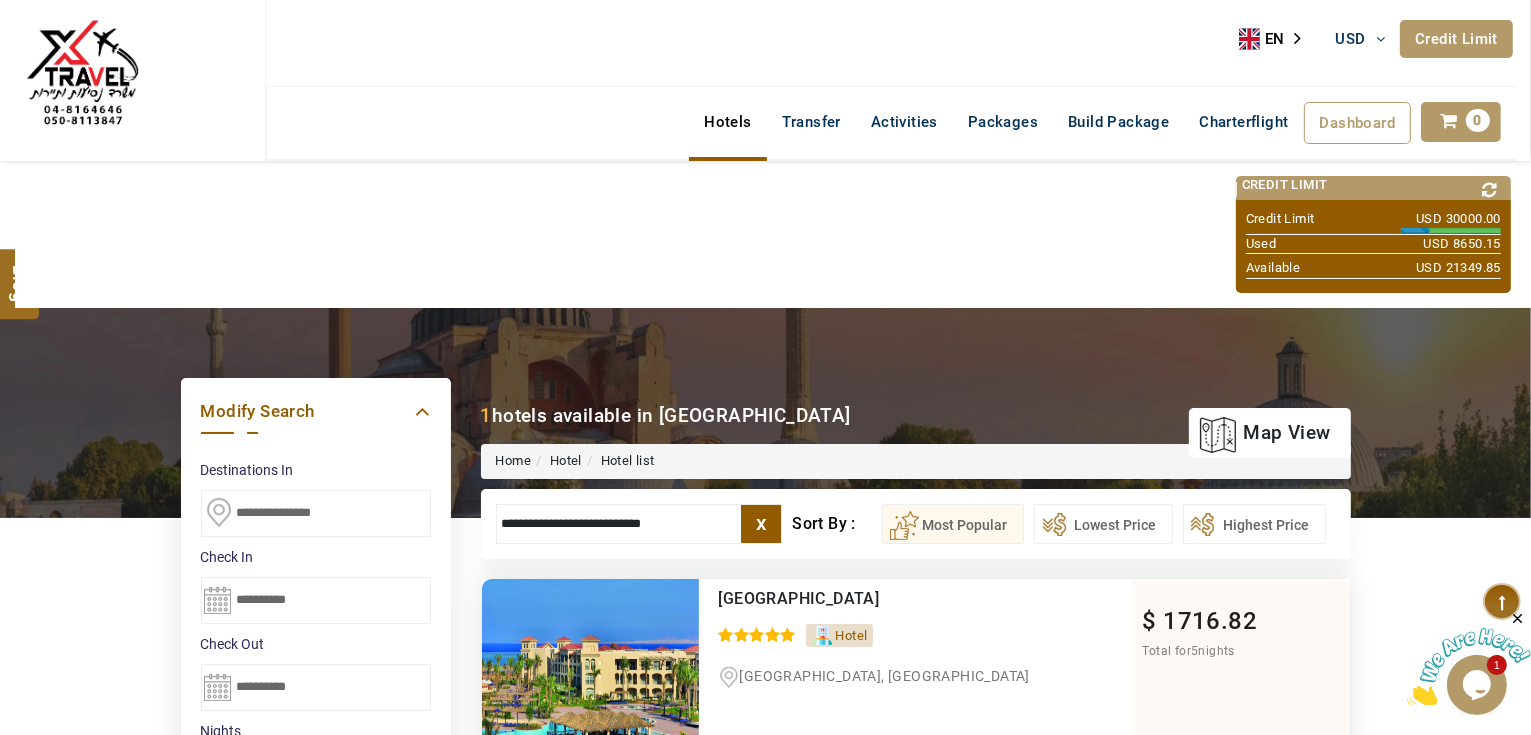 click at bounding box center (1490, 190) 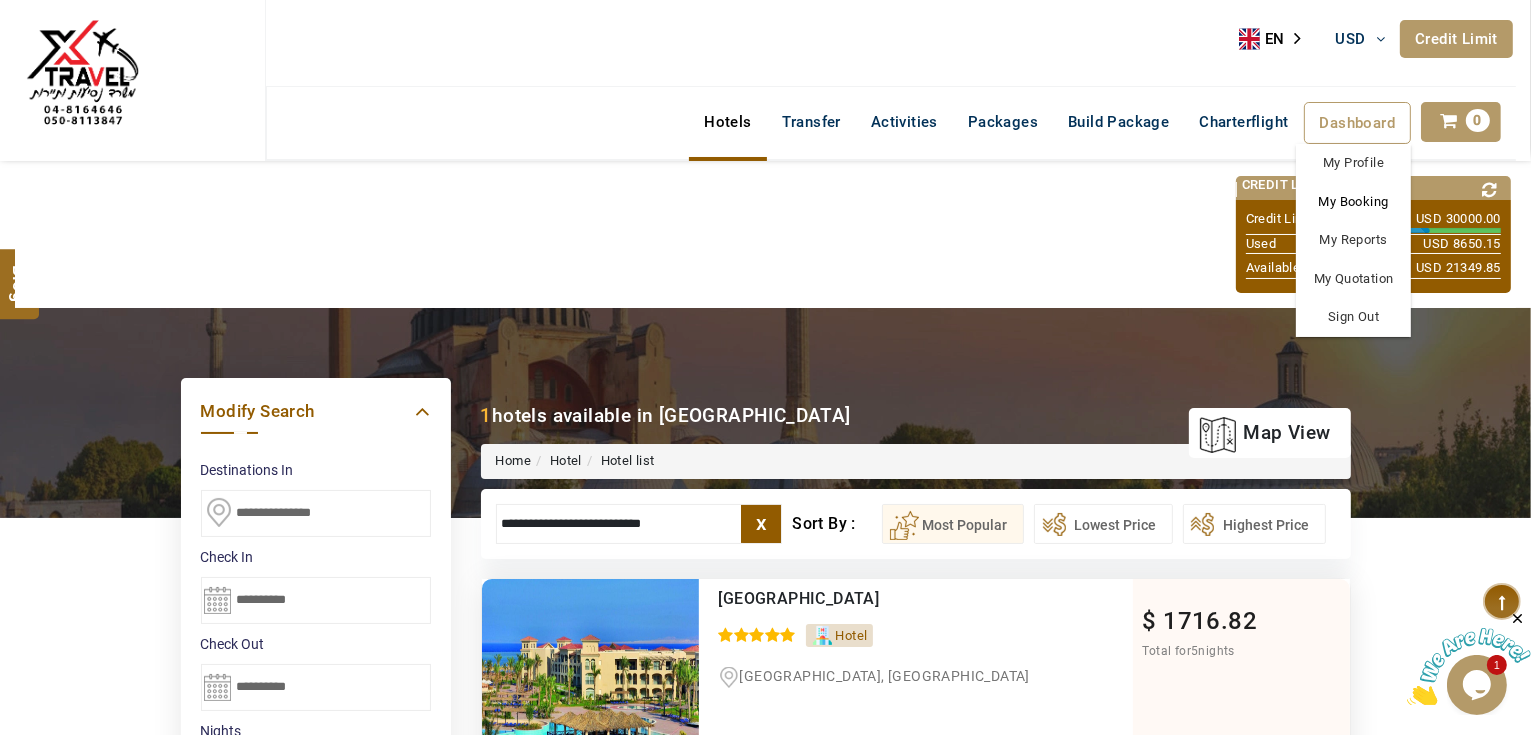 click on "My Booking" at bounding box center [1353, 202] 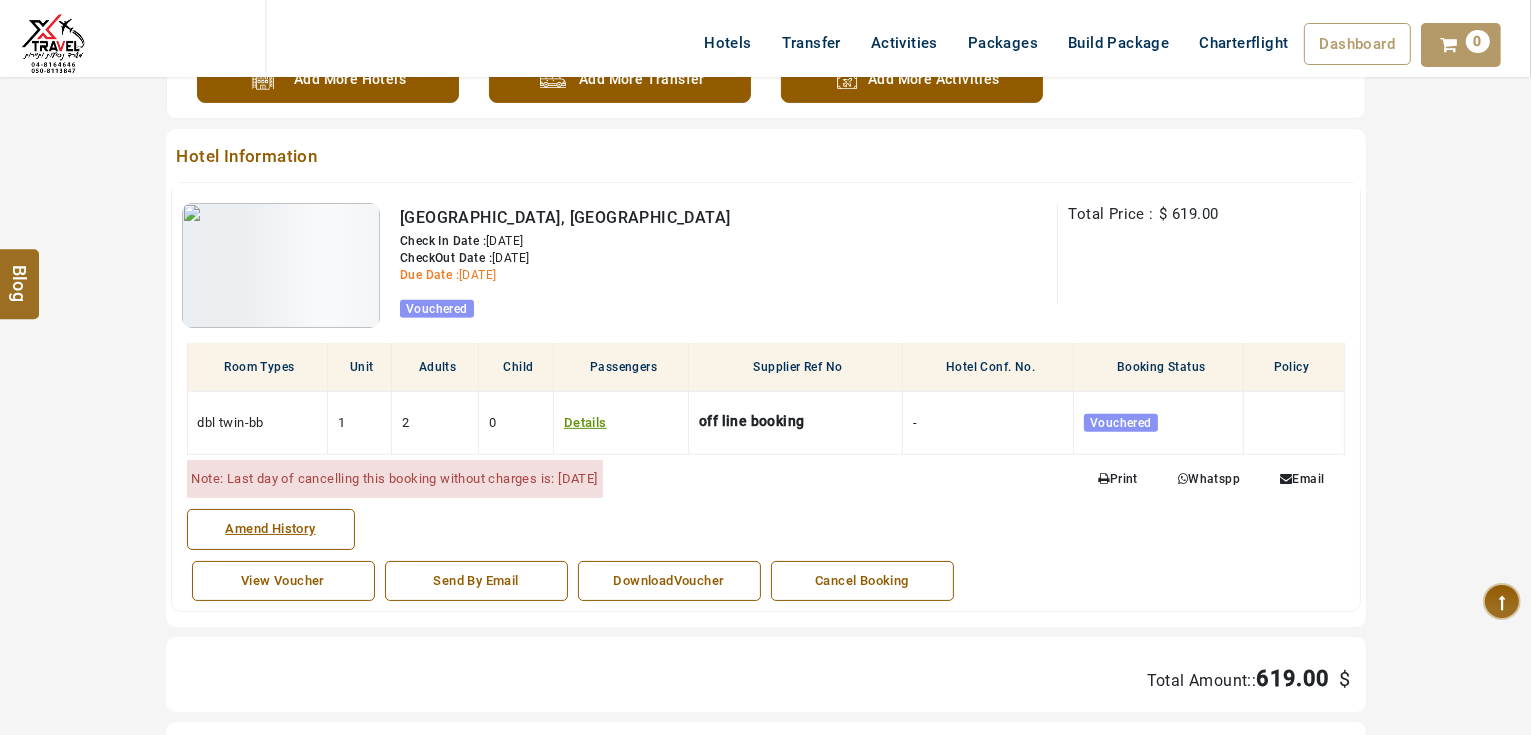 scroll, scrollTop: 800, scrollLeft: 0, axis: vertical 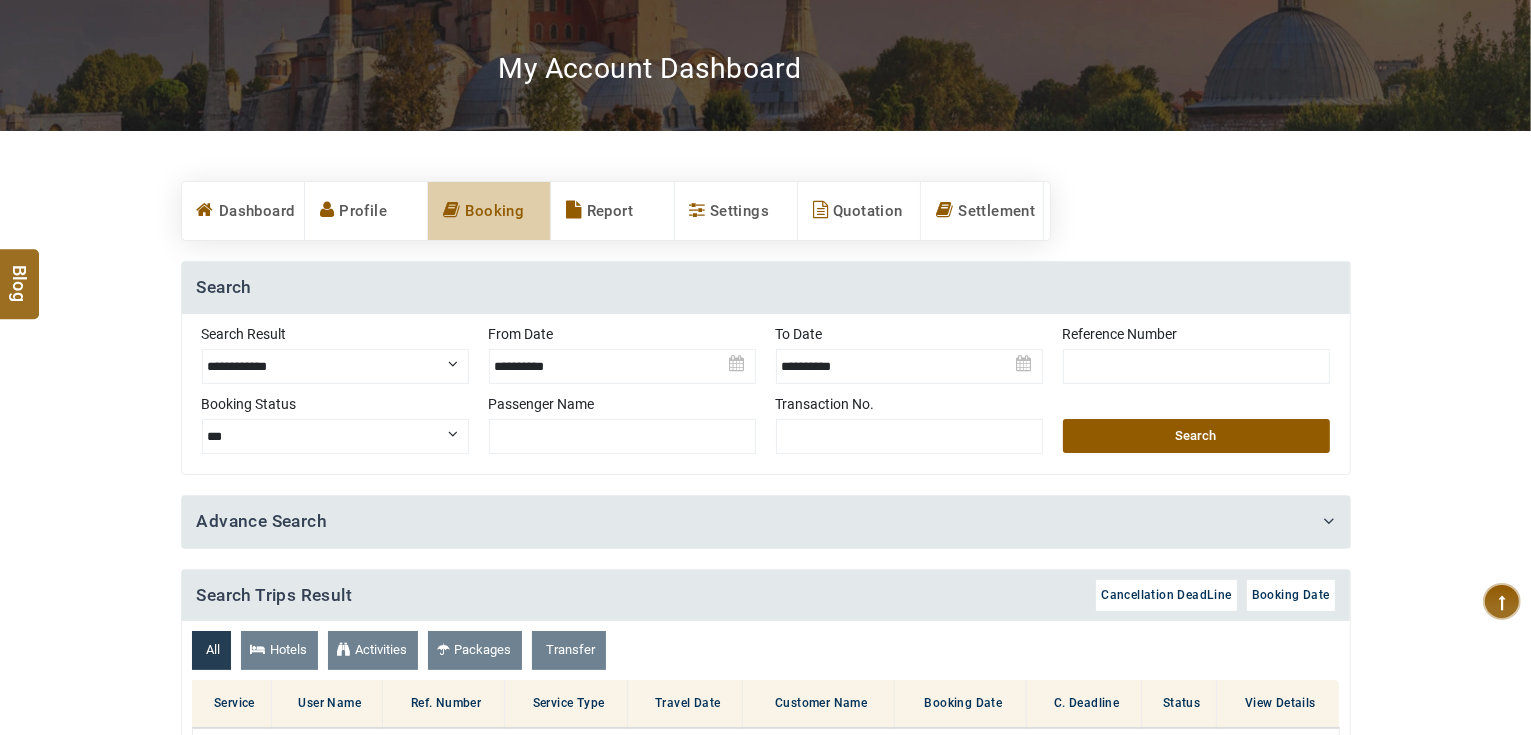 click on "**********" at bounding box center (335, 366) 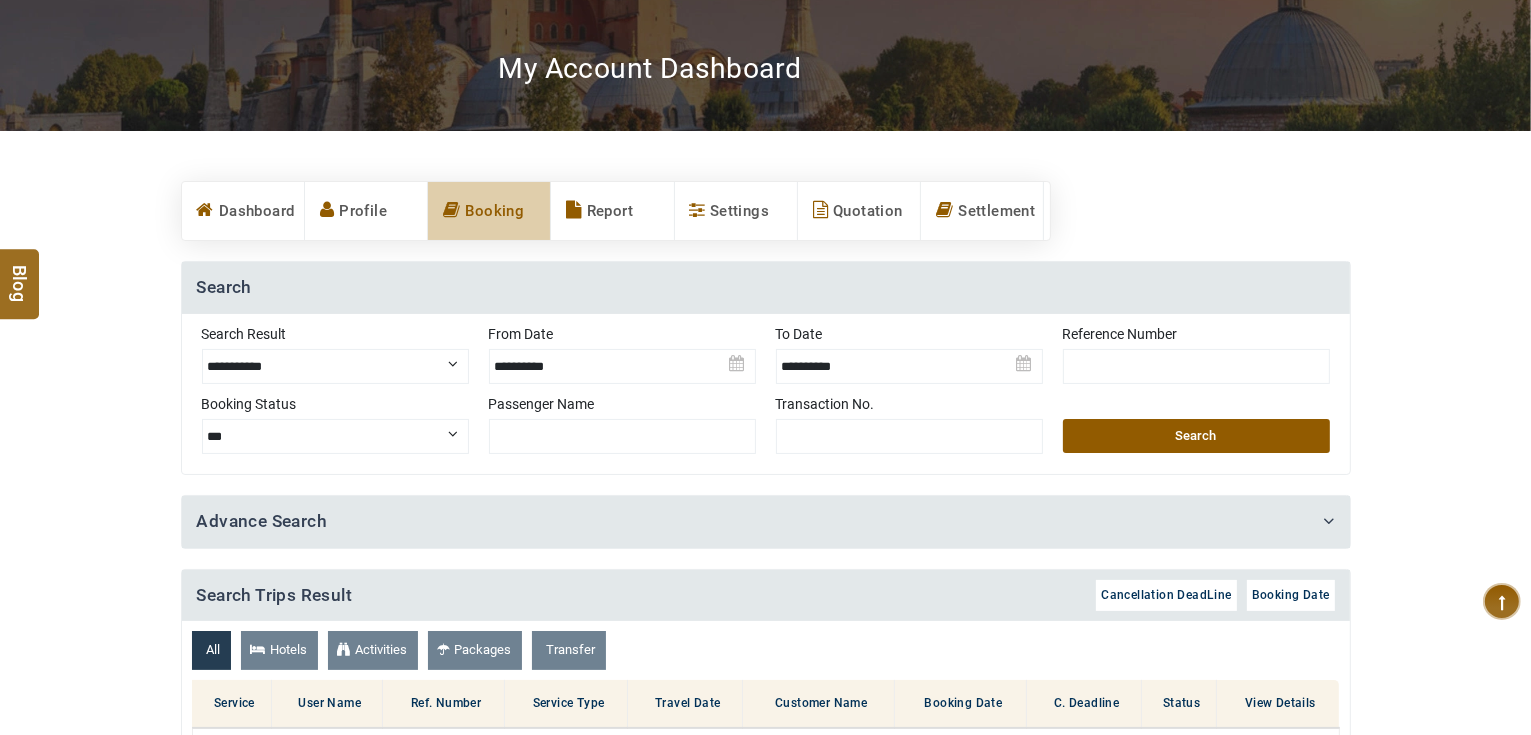 click on "**********" at bounding box center (335, 366) 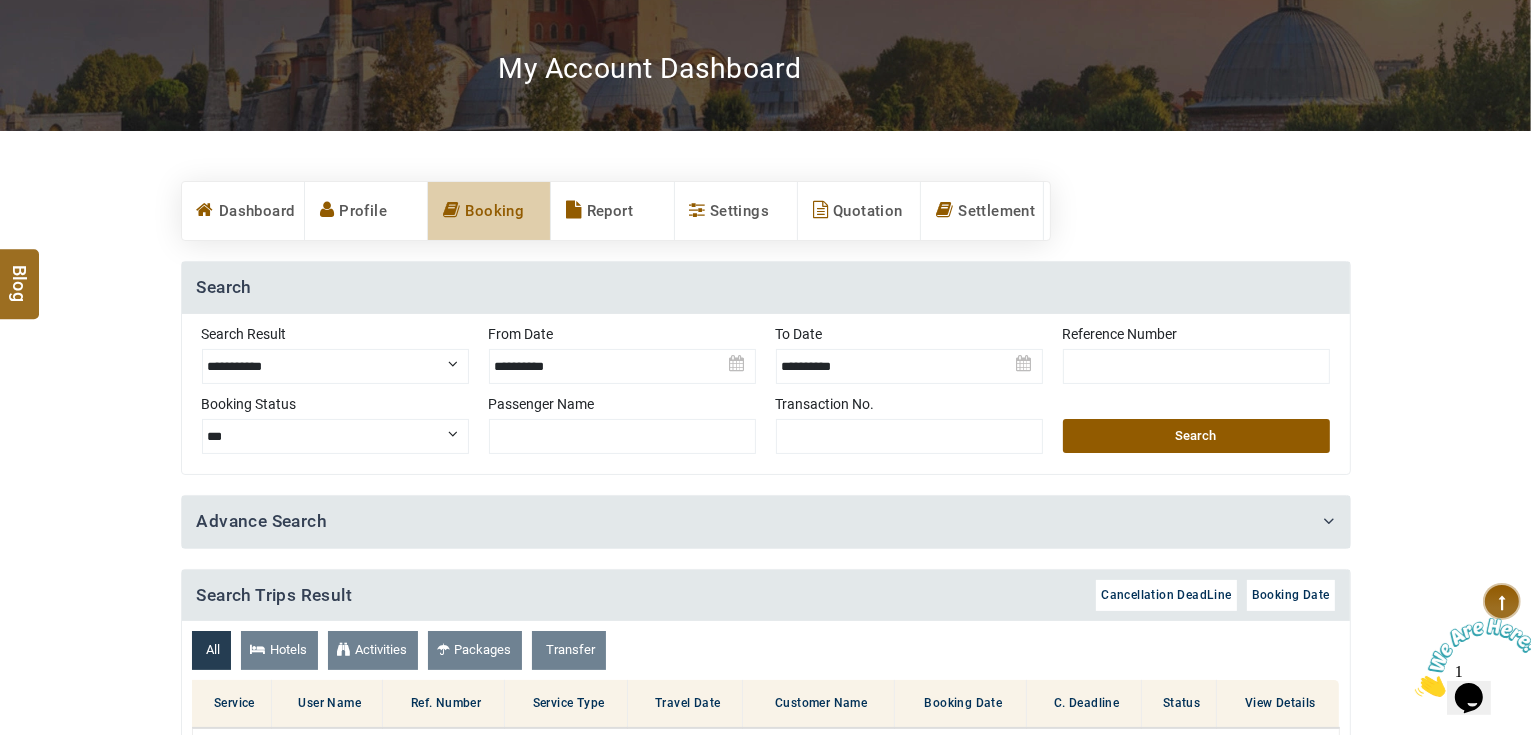 scroll, scrollTop: 0, scrollLeft: 0, axis: both 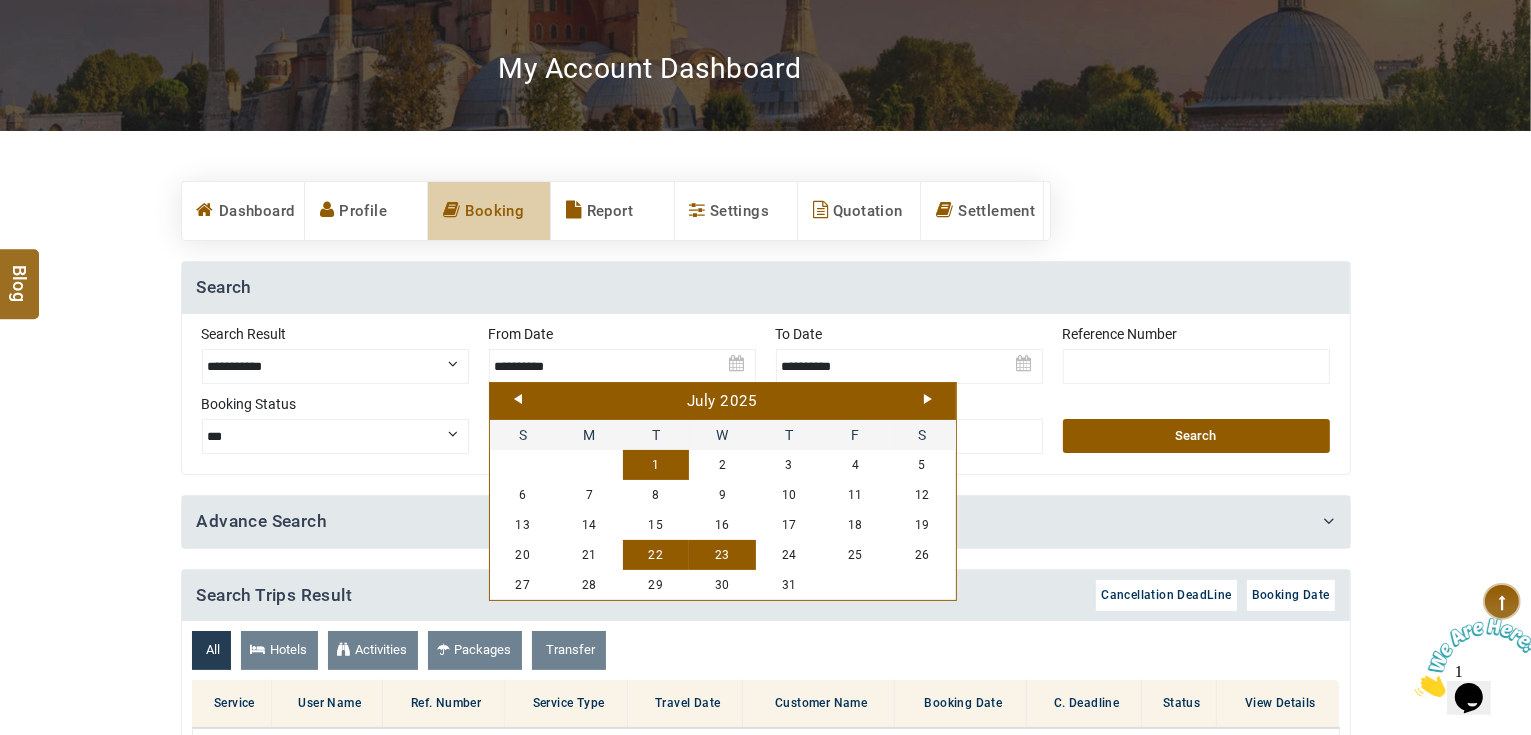 click on "1" at bounding box center [656, 465] 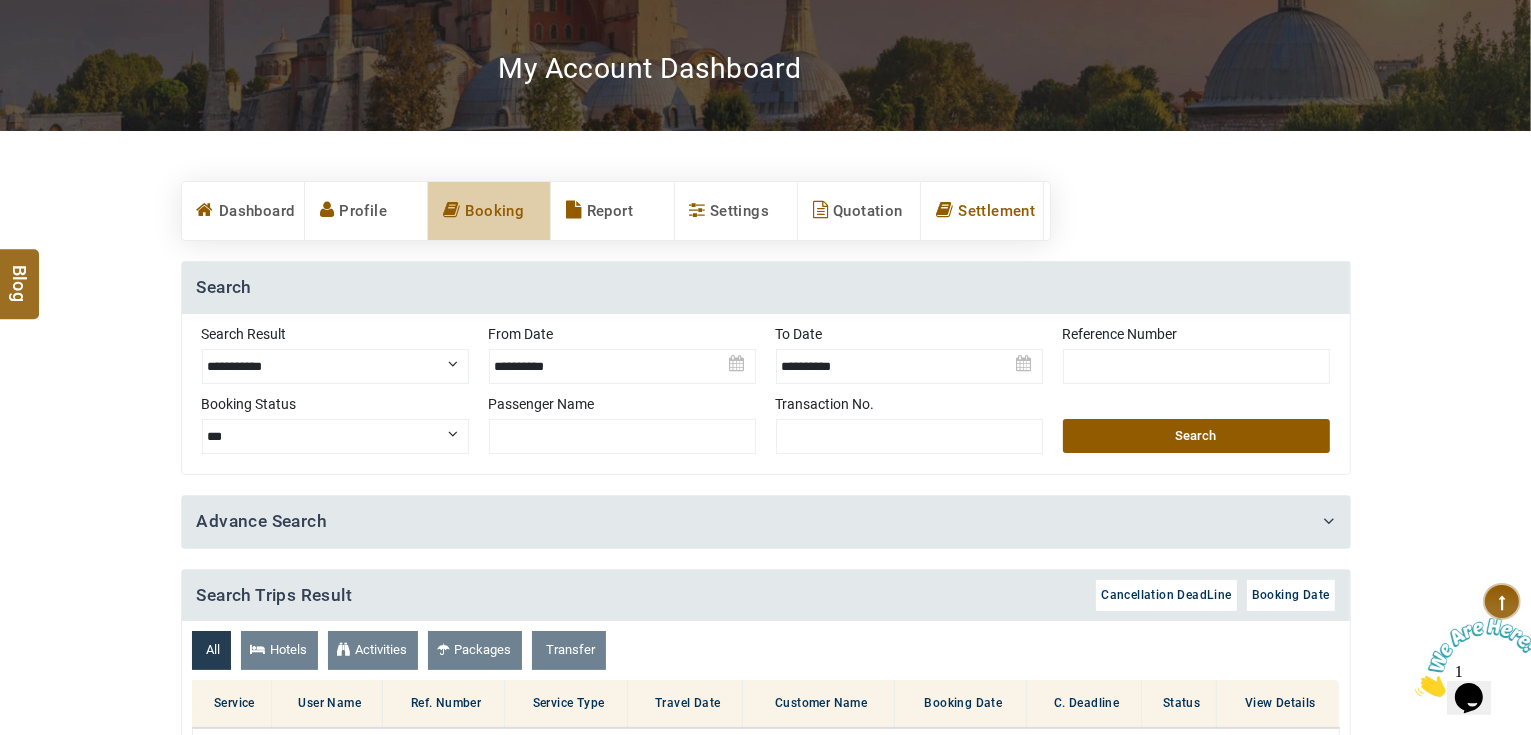 click on "Settlement" at bounding box center (982, 211) 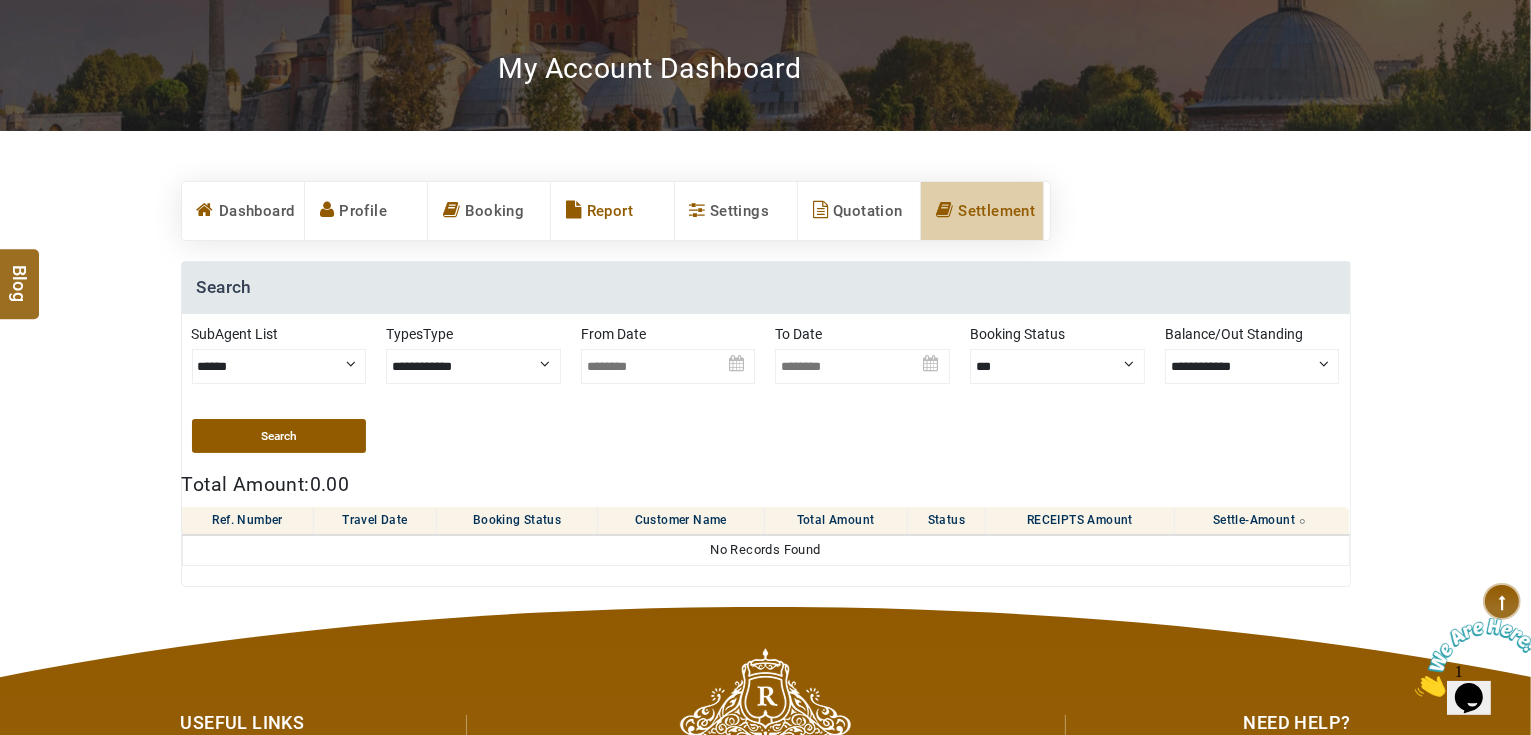 click on "Report" at bounding box center (612, 211) 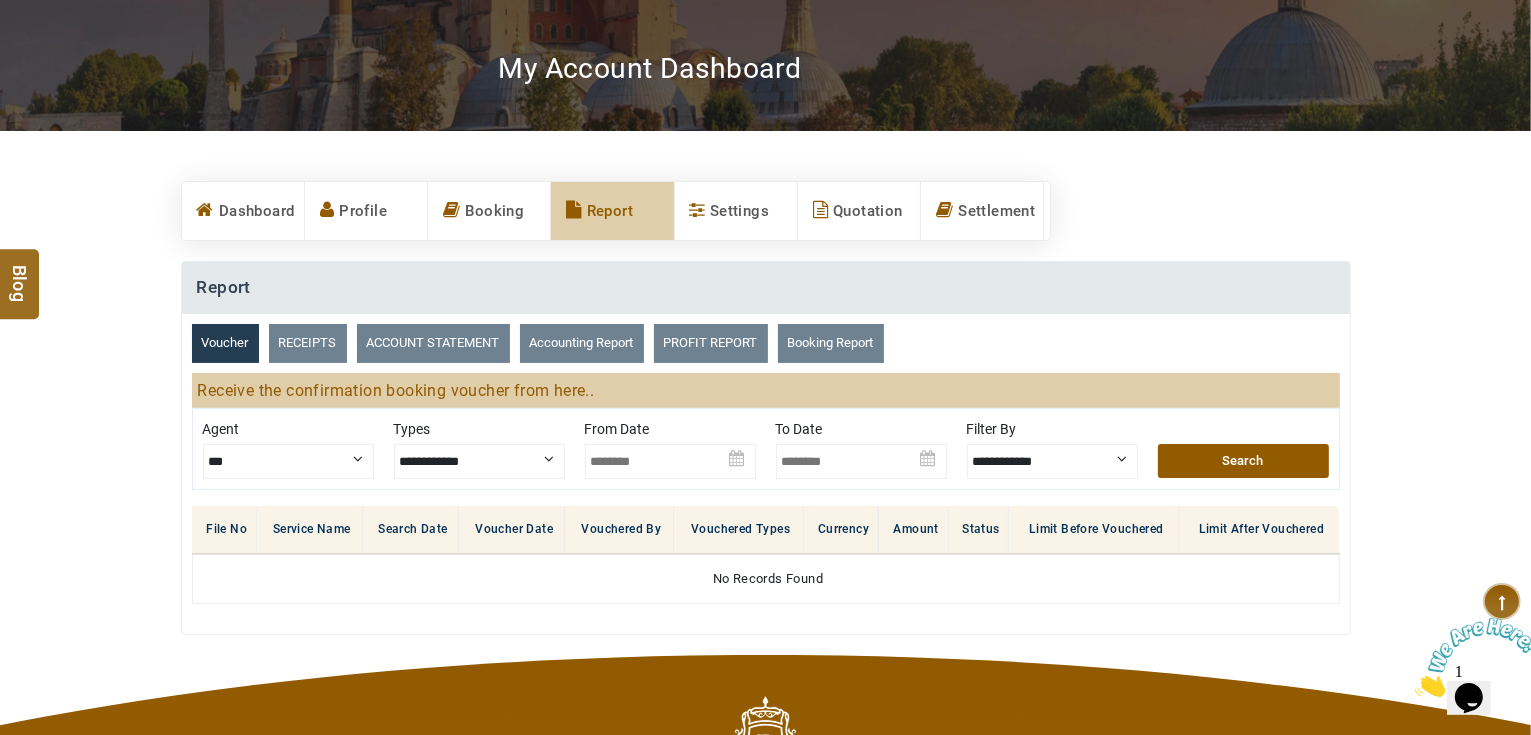 click on "ACCOUNT STATEMENT" at bounding box center [433, 343] 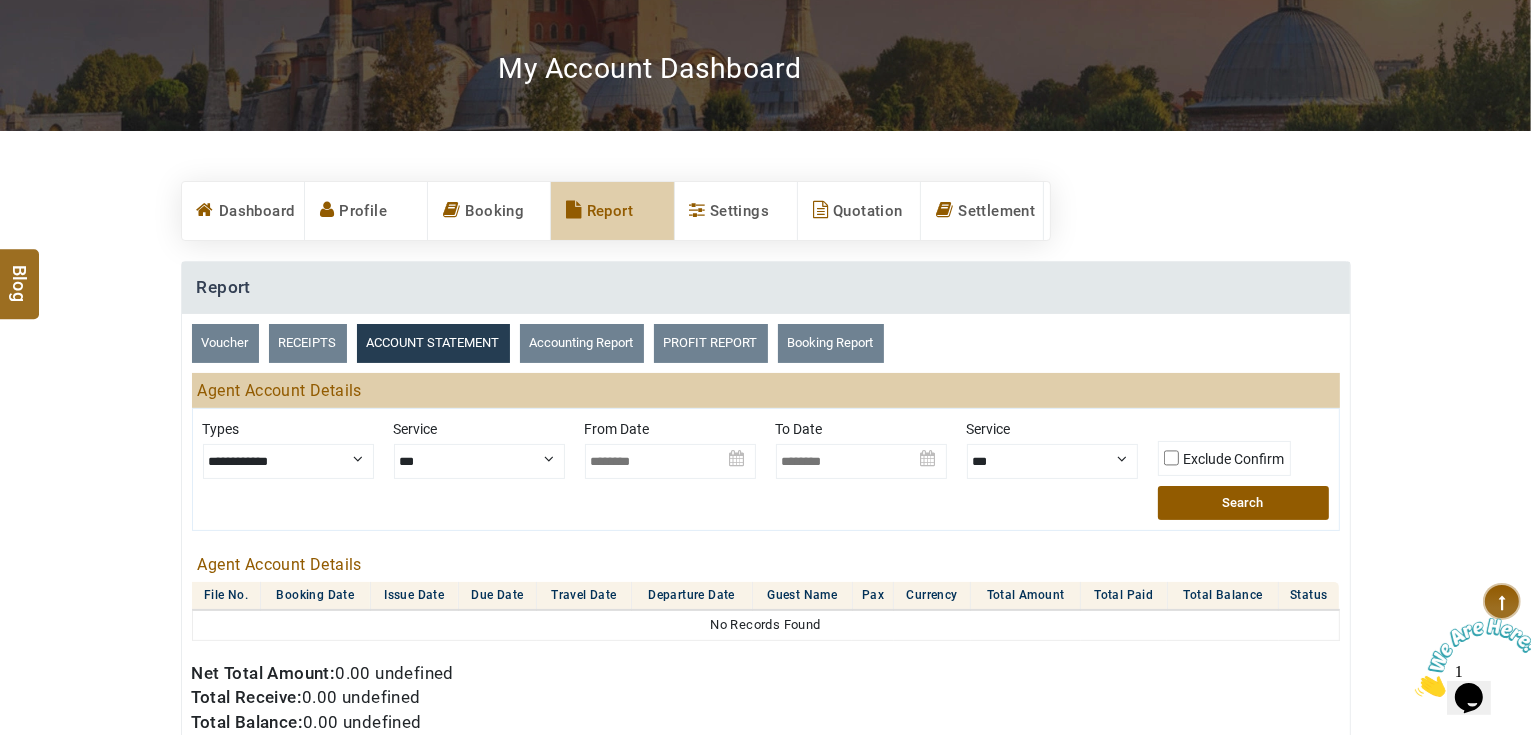 drag, startPoint x: 301, startPoint y: 458, endPoint x: 301, endPoint y: 474, distance: 16 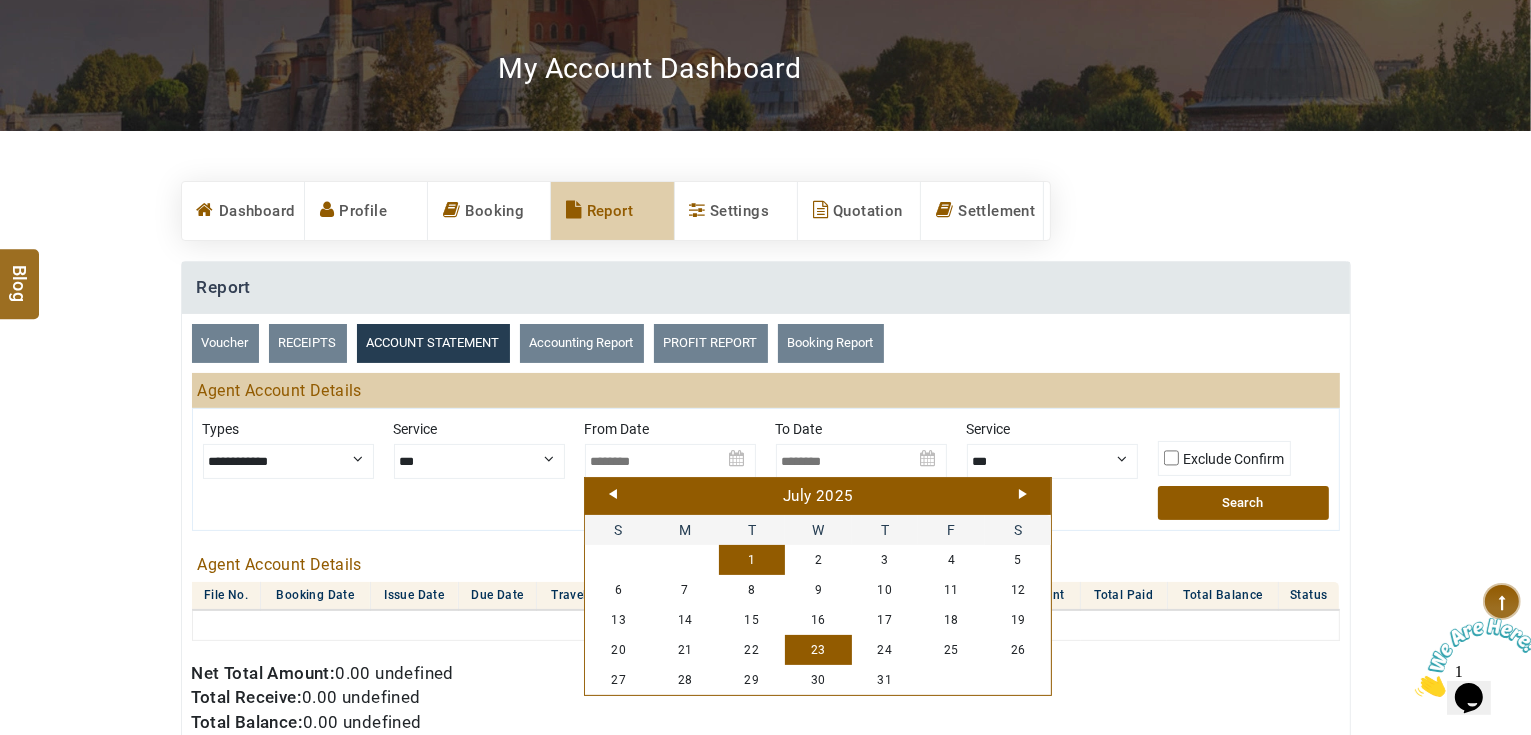 click on "1" at bounding box center (752, 560) 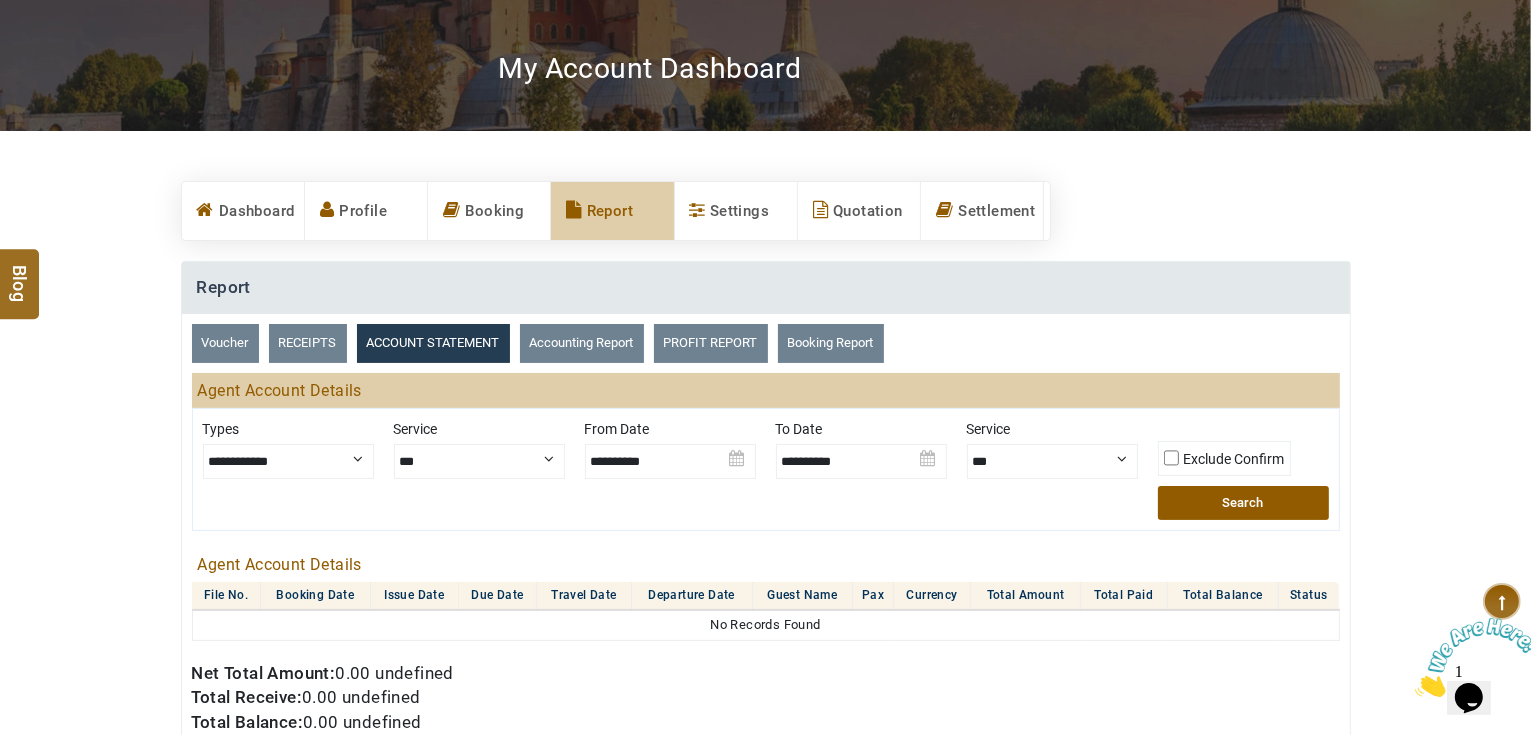 click on "Search" at bounding box center [1243, 503] 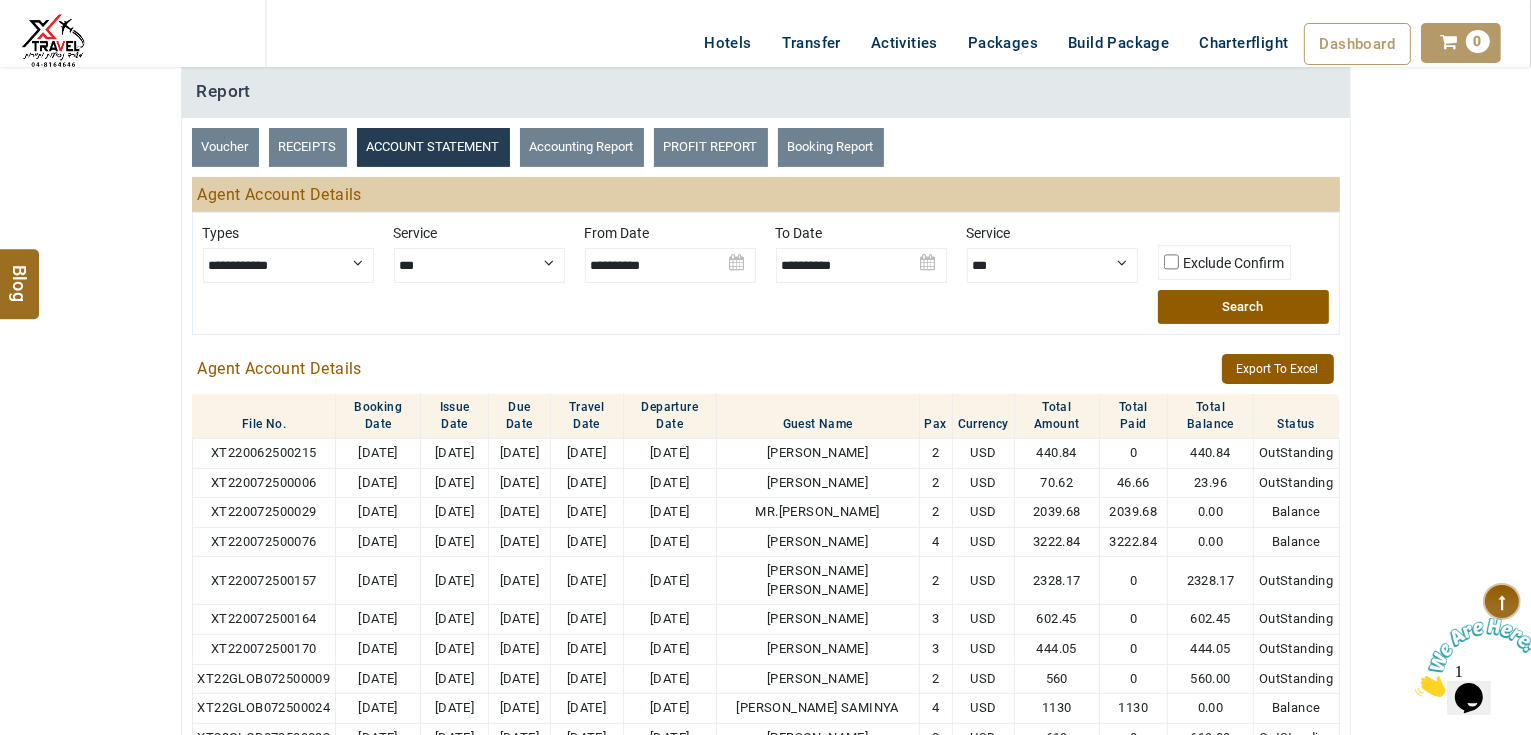 scroll, scrollTop: 320, scrollLeft: 0, axis: vertical 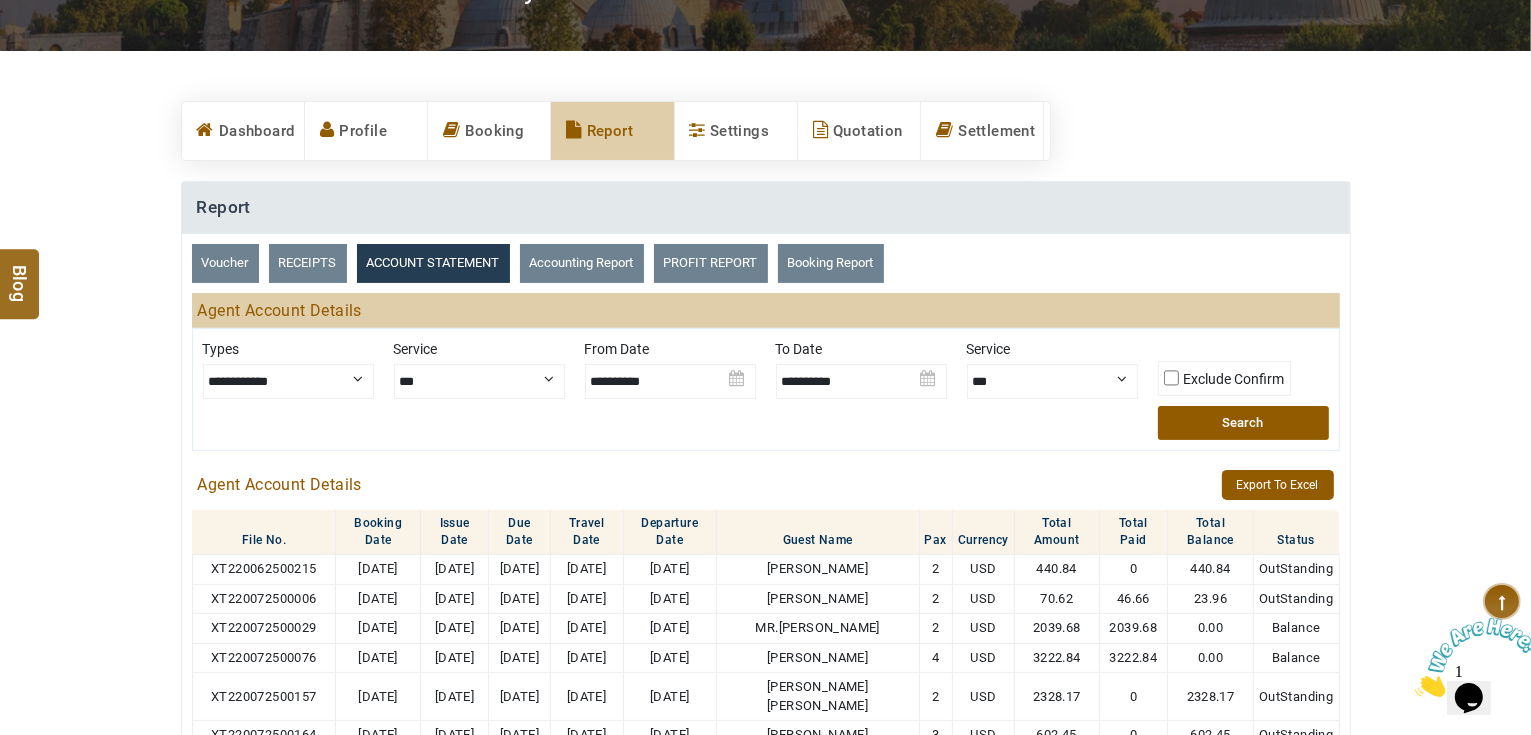 click at bounding box center (861, 374) 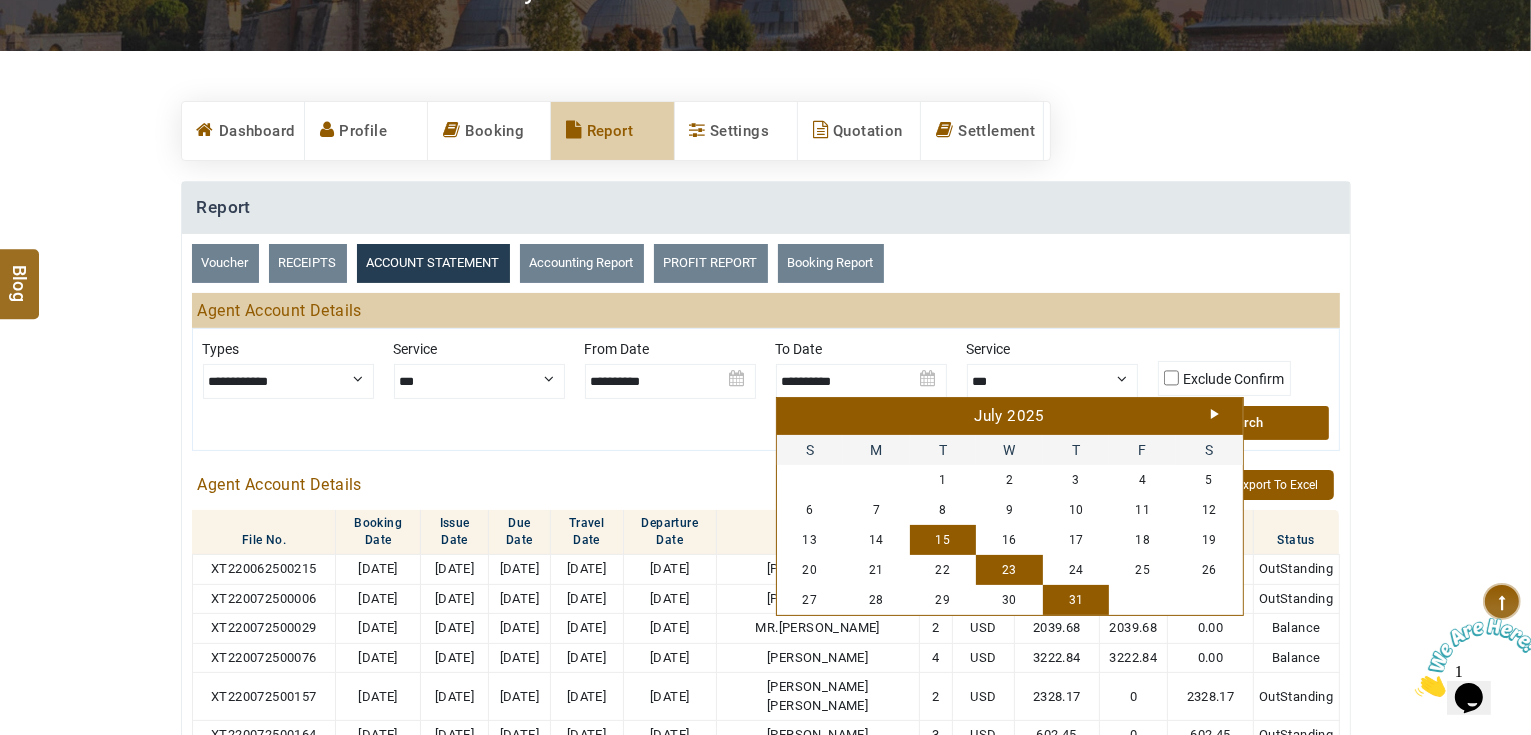 click on "15" at bounding box center [943, 540] 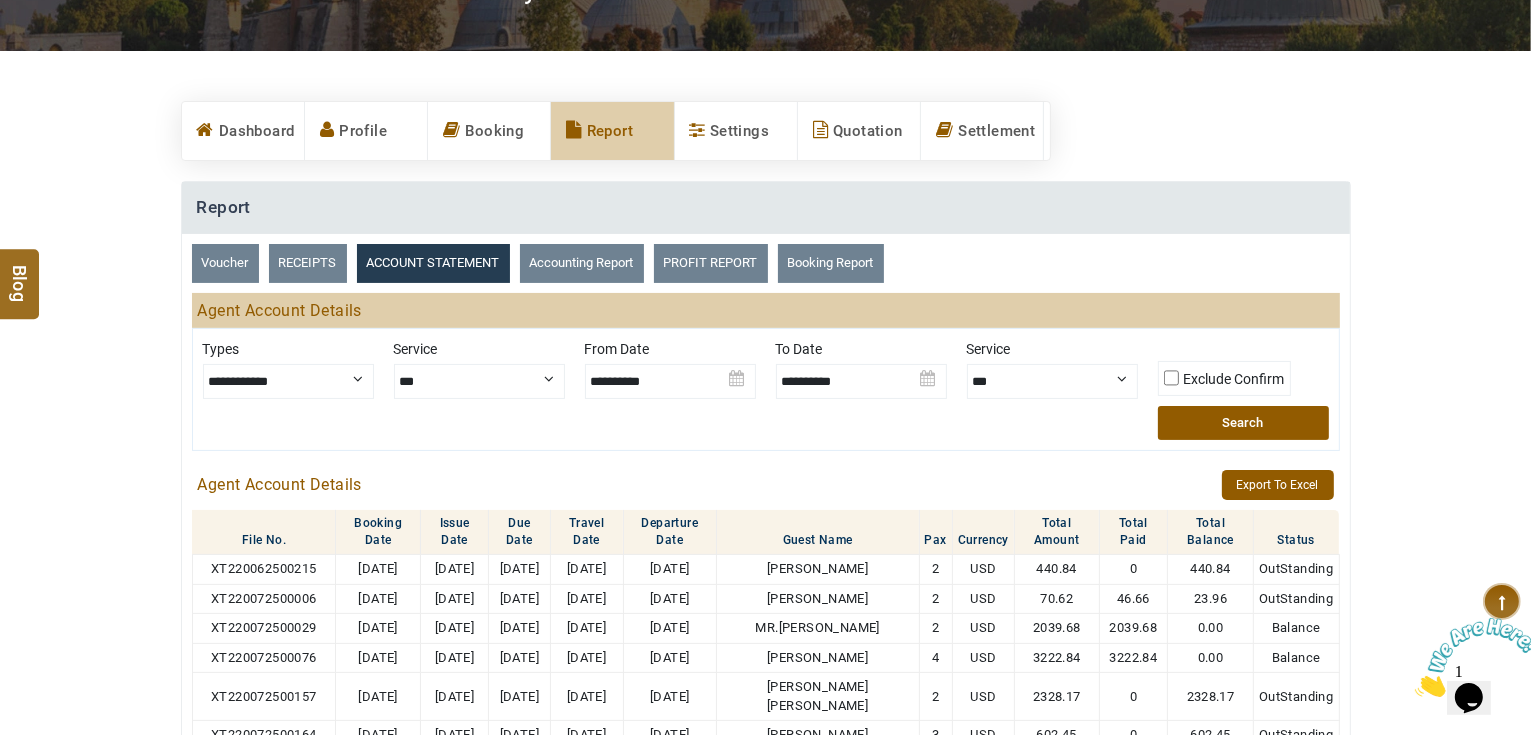 click on "Search" at bounding box center [1243, 423] 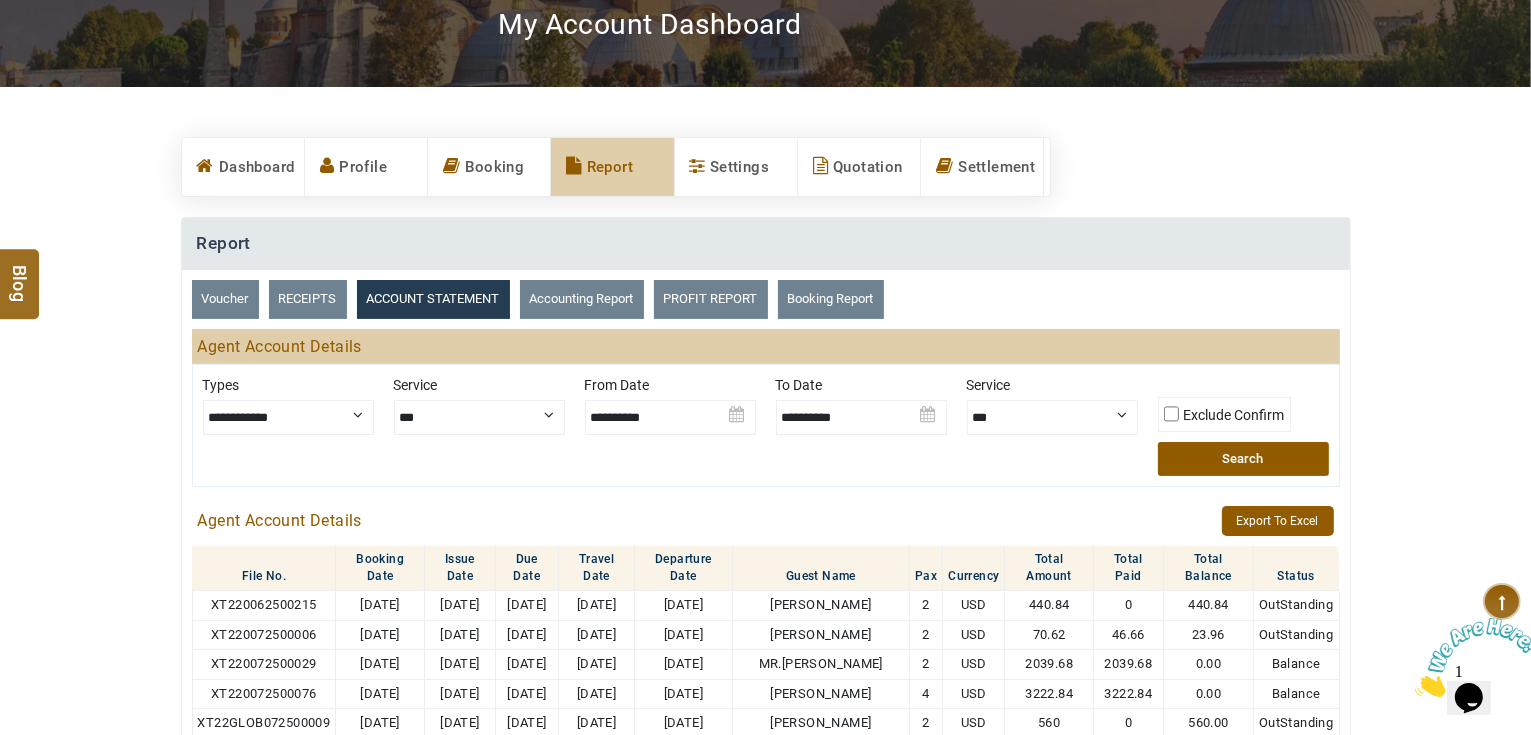 scroll, scrollTop: 0, scrollLeft: 0, axis: both 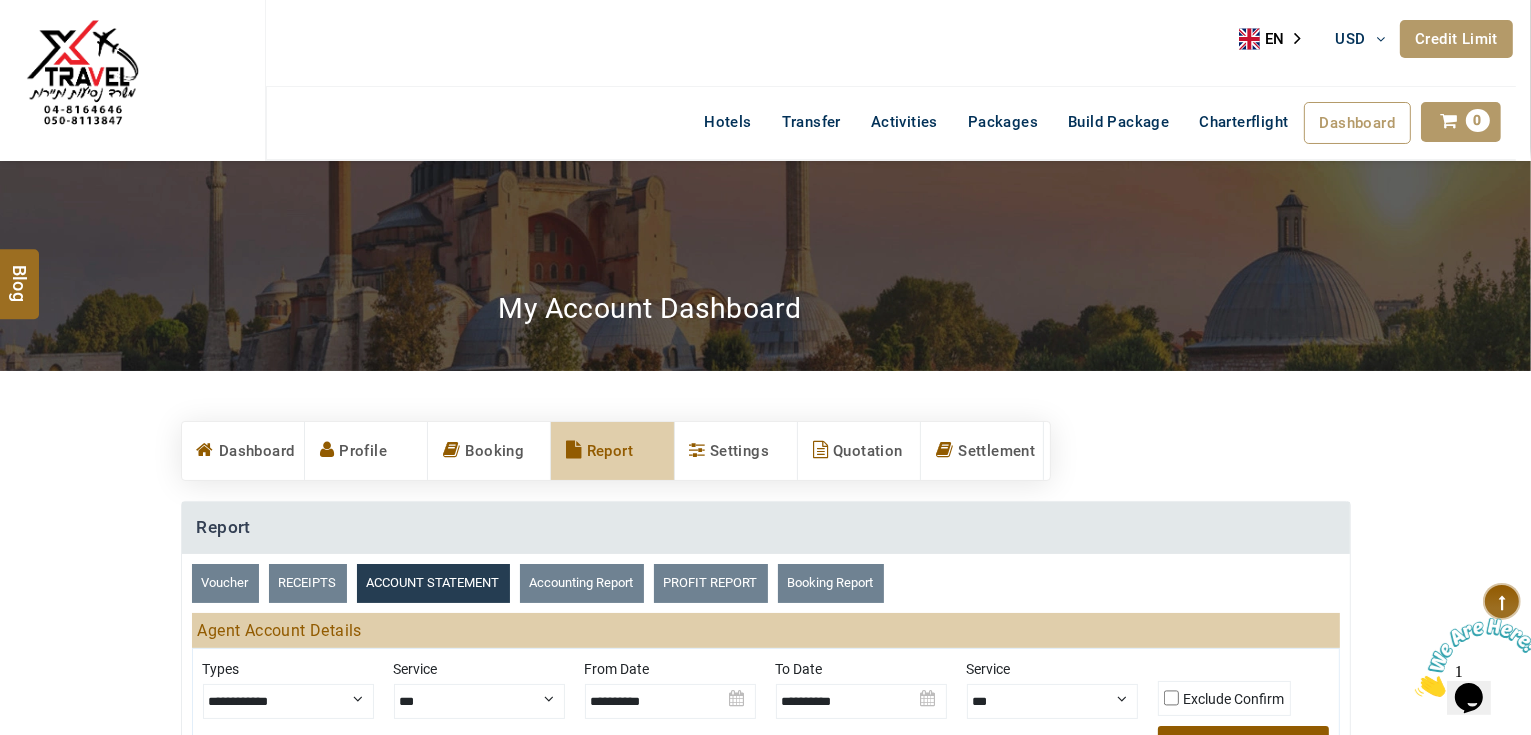 click on "Credit Limit" at bounding box center (1456, 39) 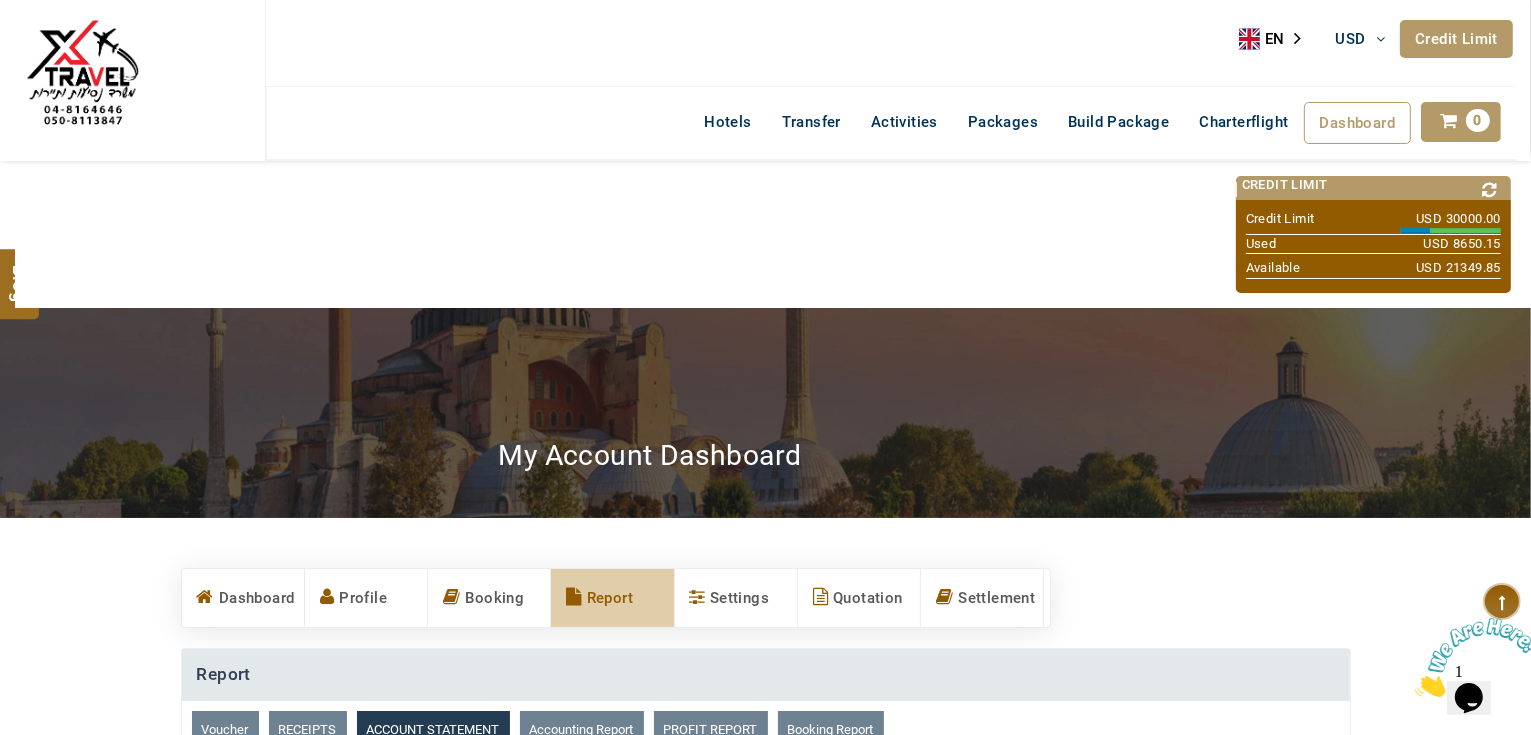 click on "Credit Limit" at bounding box center (1456, 39) 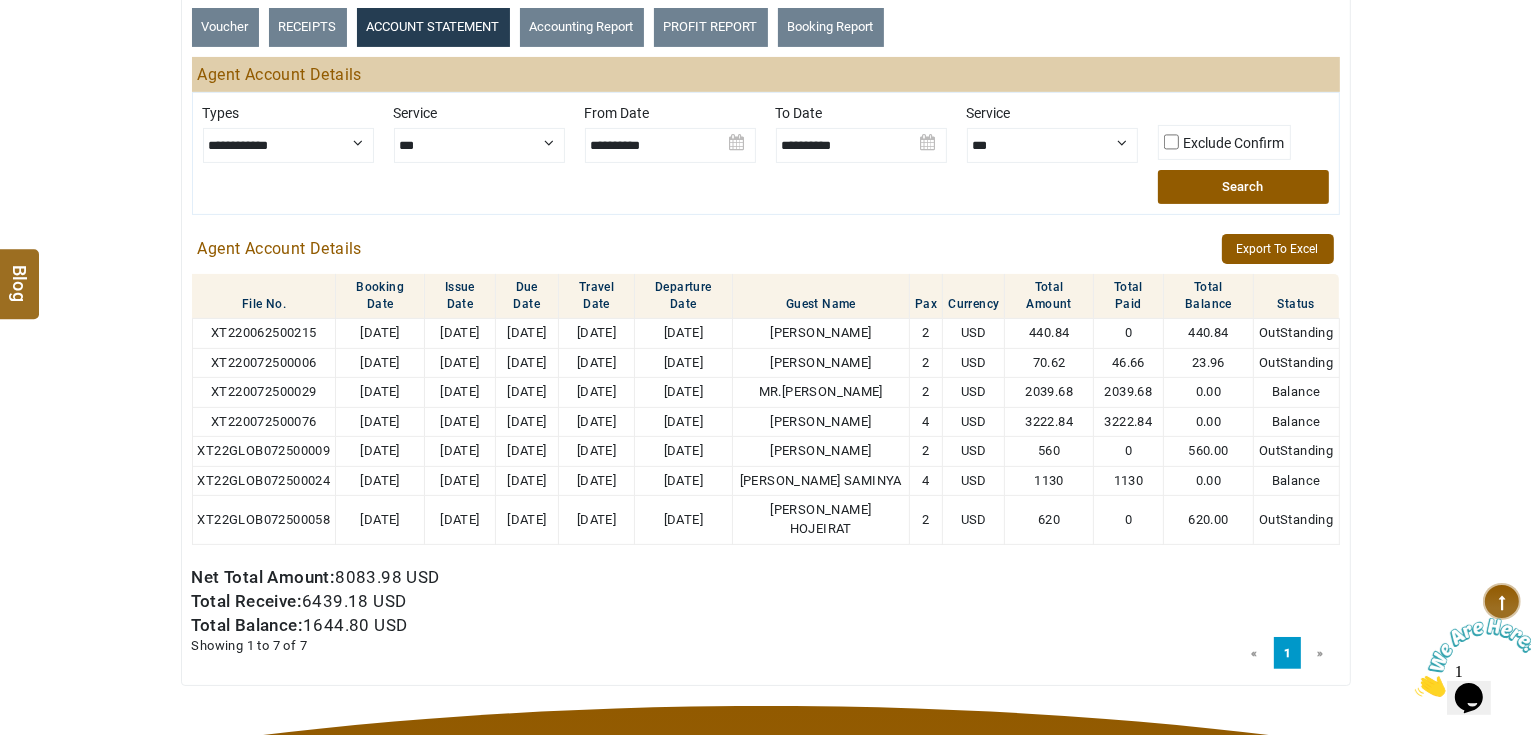 scroll, scrollTop: 560, scrollLeft: 0, axis: vertical 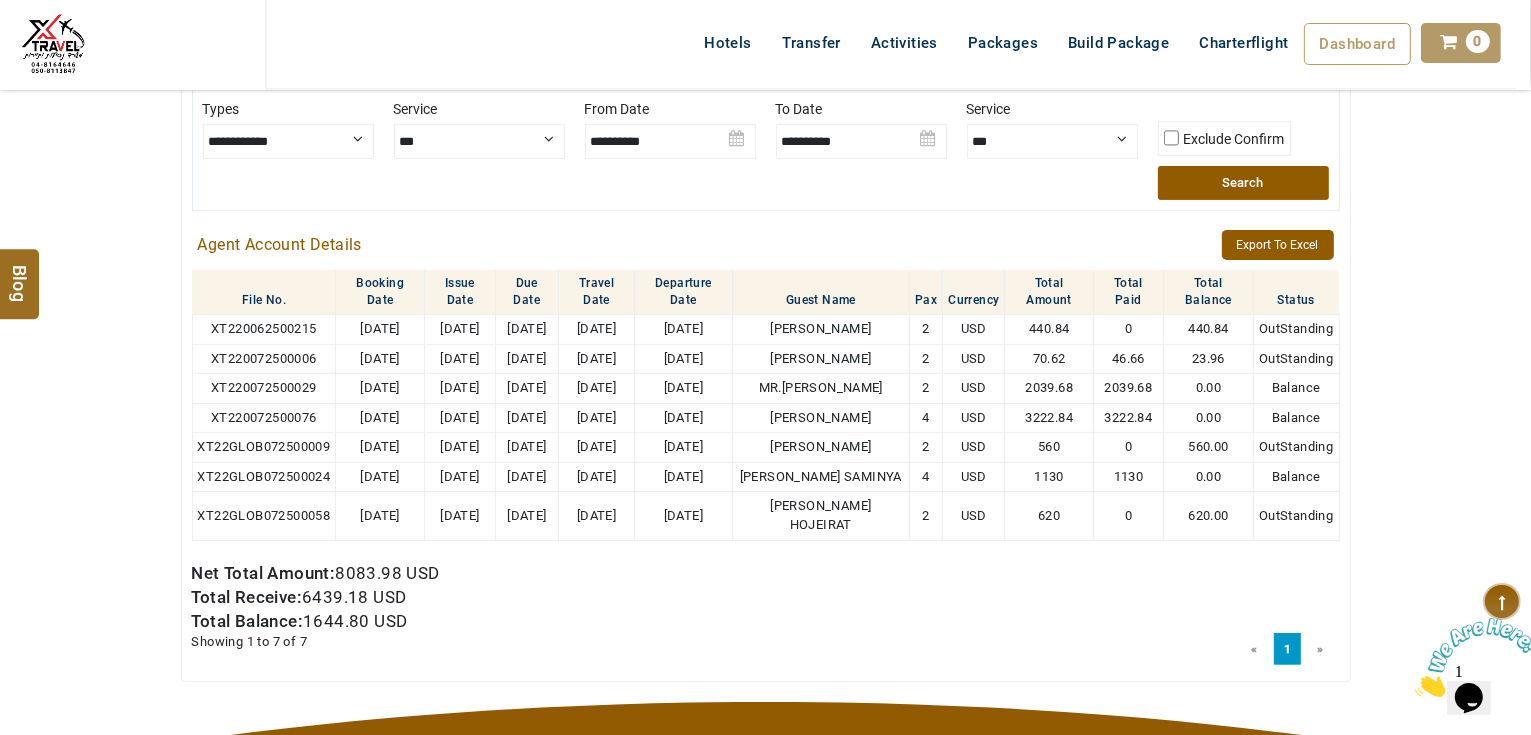 click at bounding box center (861, 134) 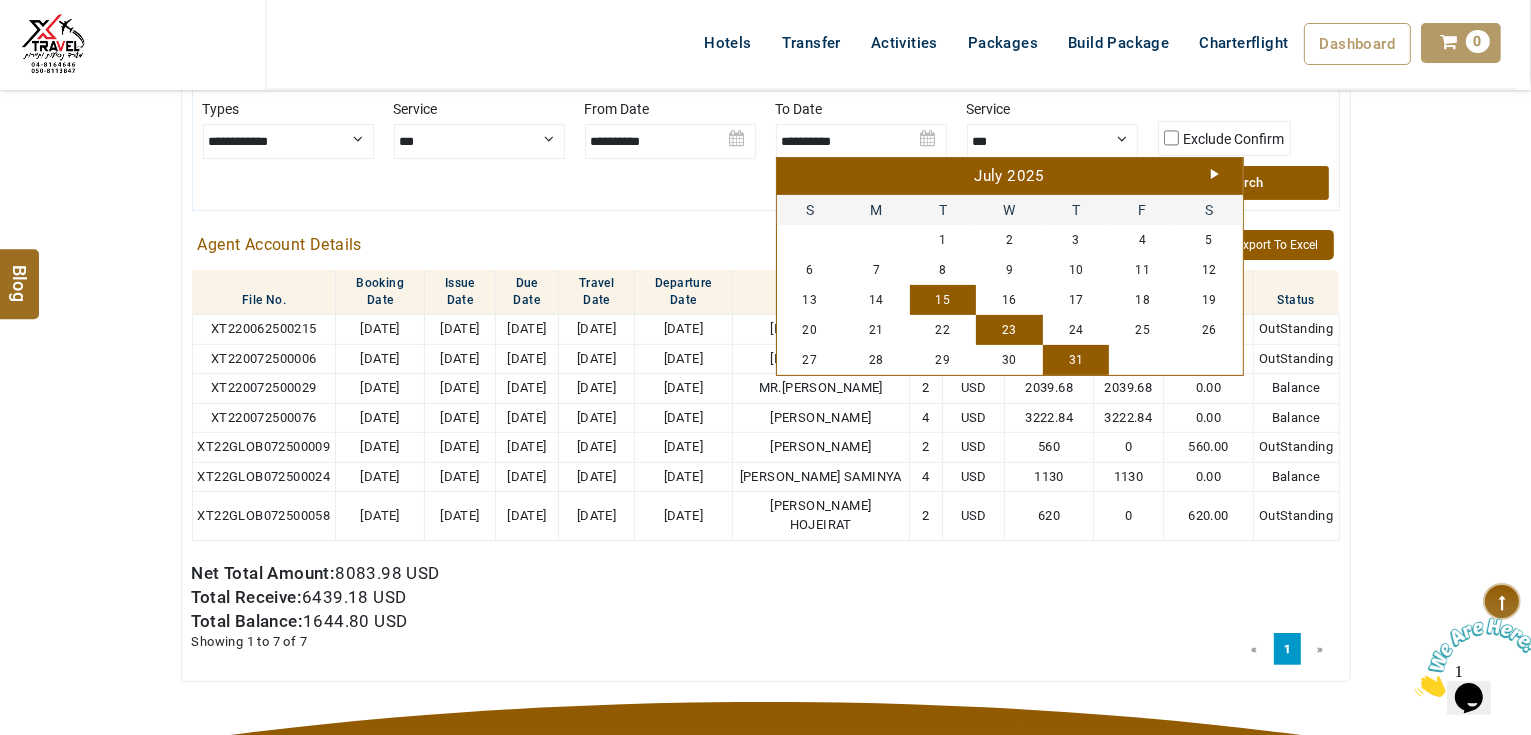 click on "31" at bounding box center [1076, 360] 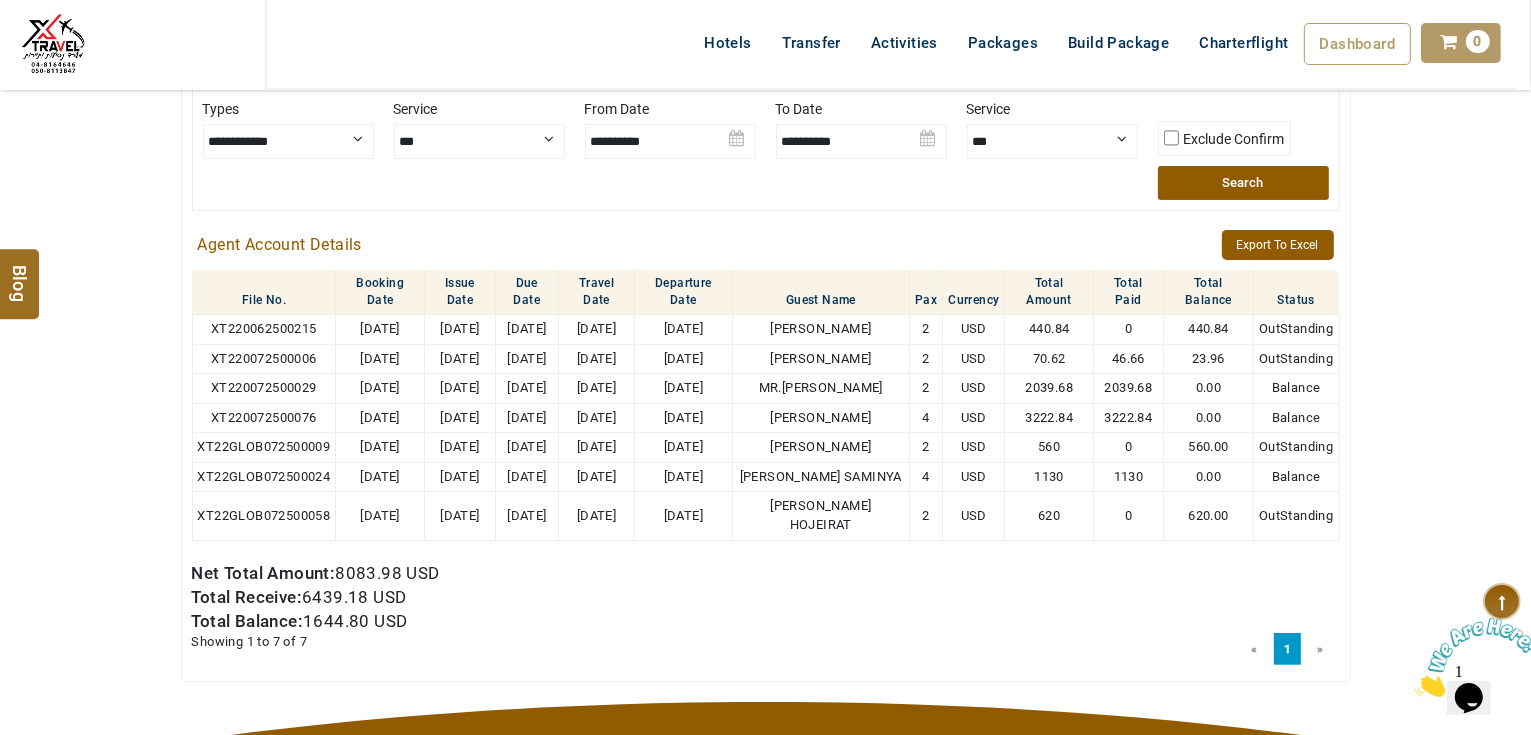 click on "Search" at bounding box center (1243, 183) 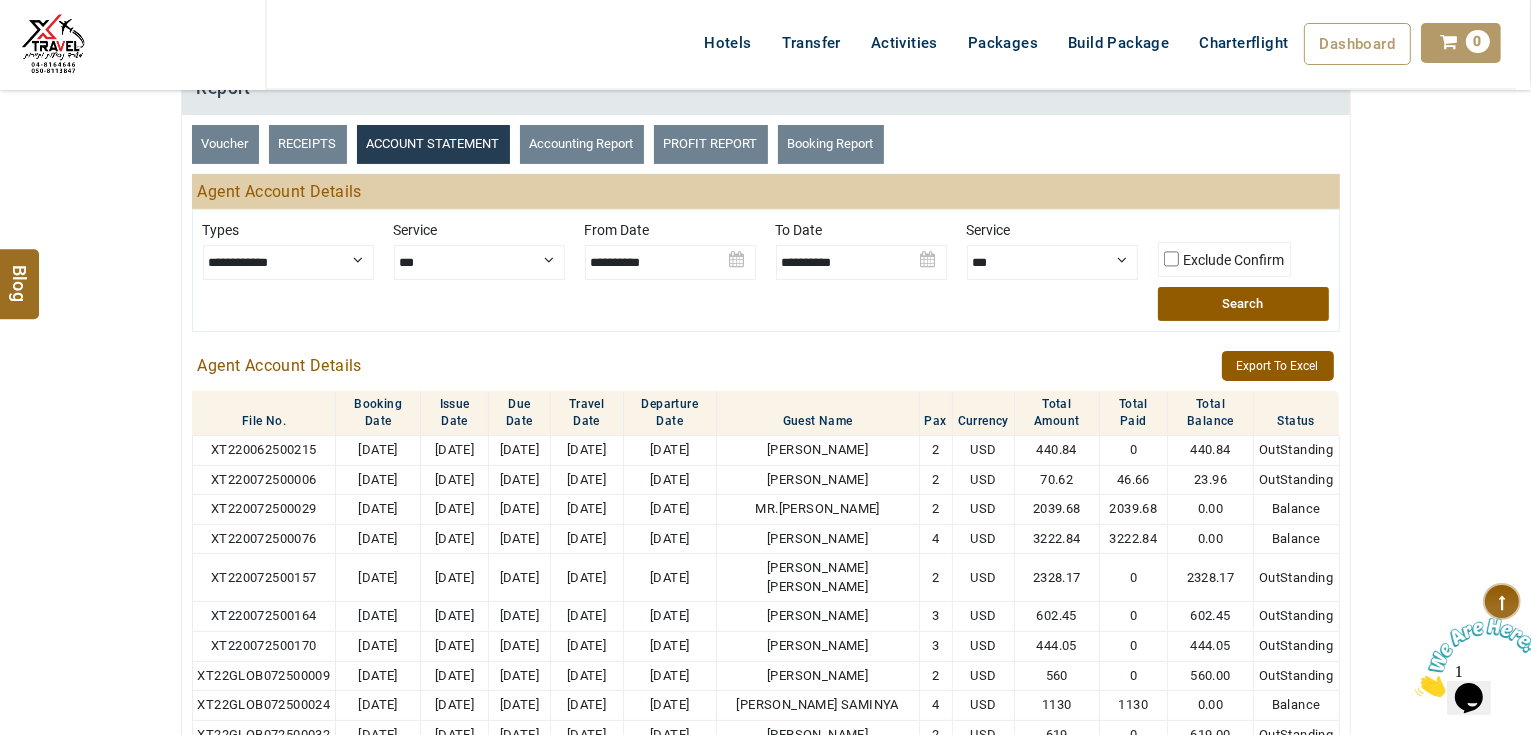 scroll, scrollTop: 400, scrollLeft: 0, axis: vertical 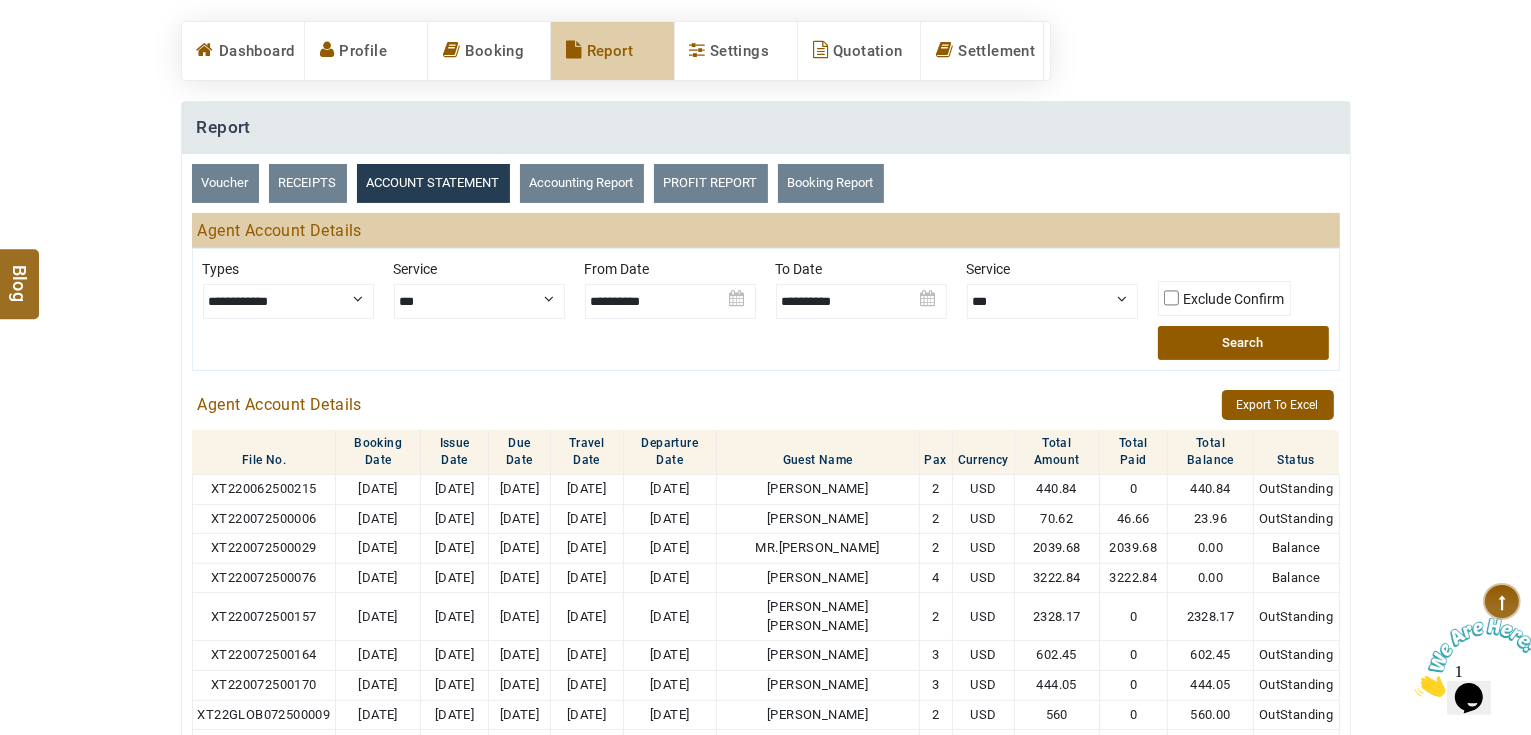 click at bounding box center [861, 294] 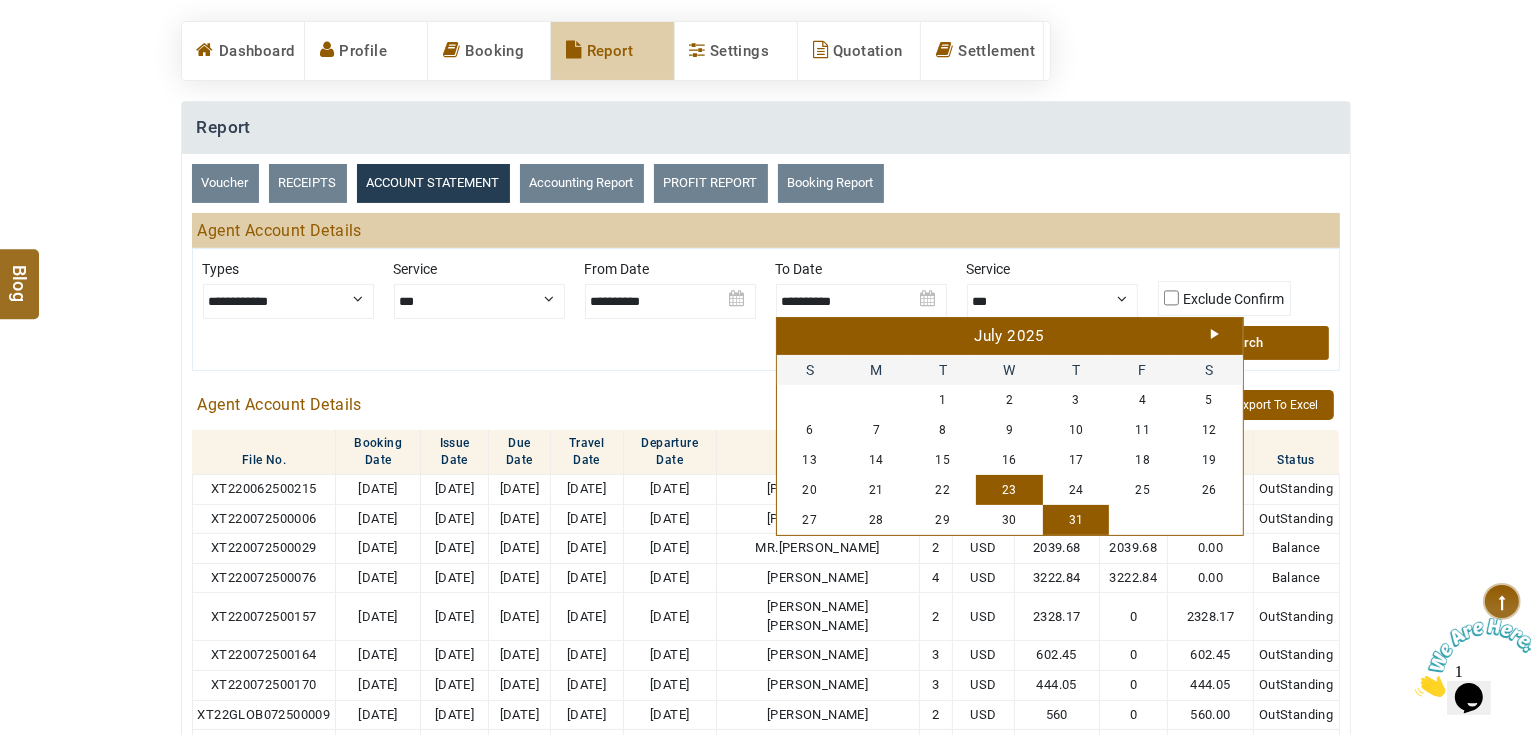click on "[DATE]" at bounding box center (1010, 337) 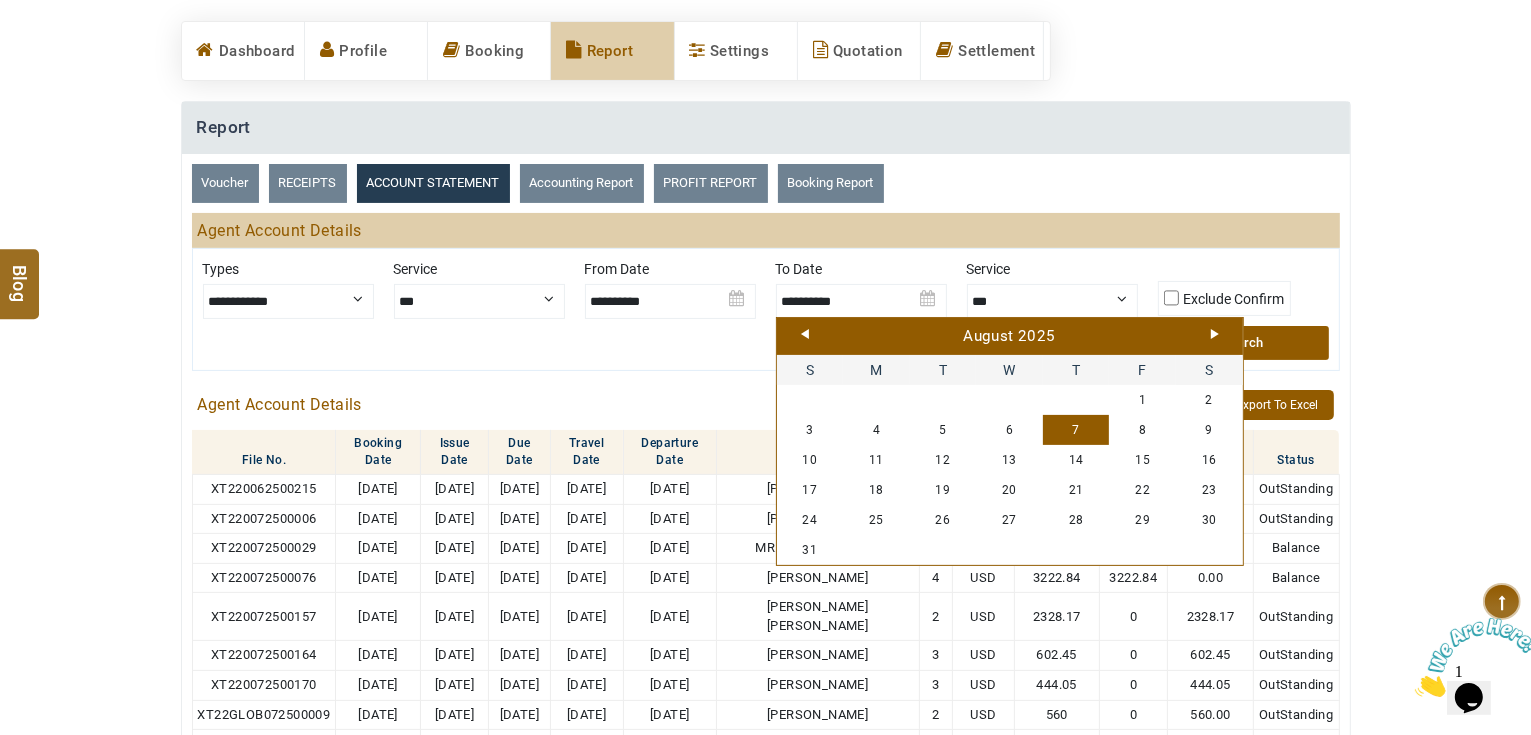click on "7" at bounding box center [1076, 430] 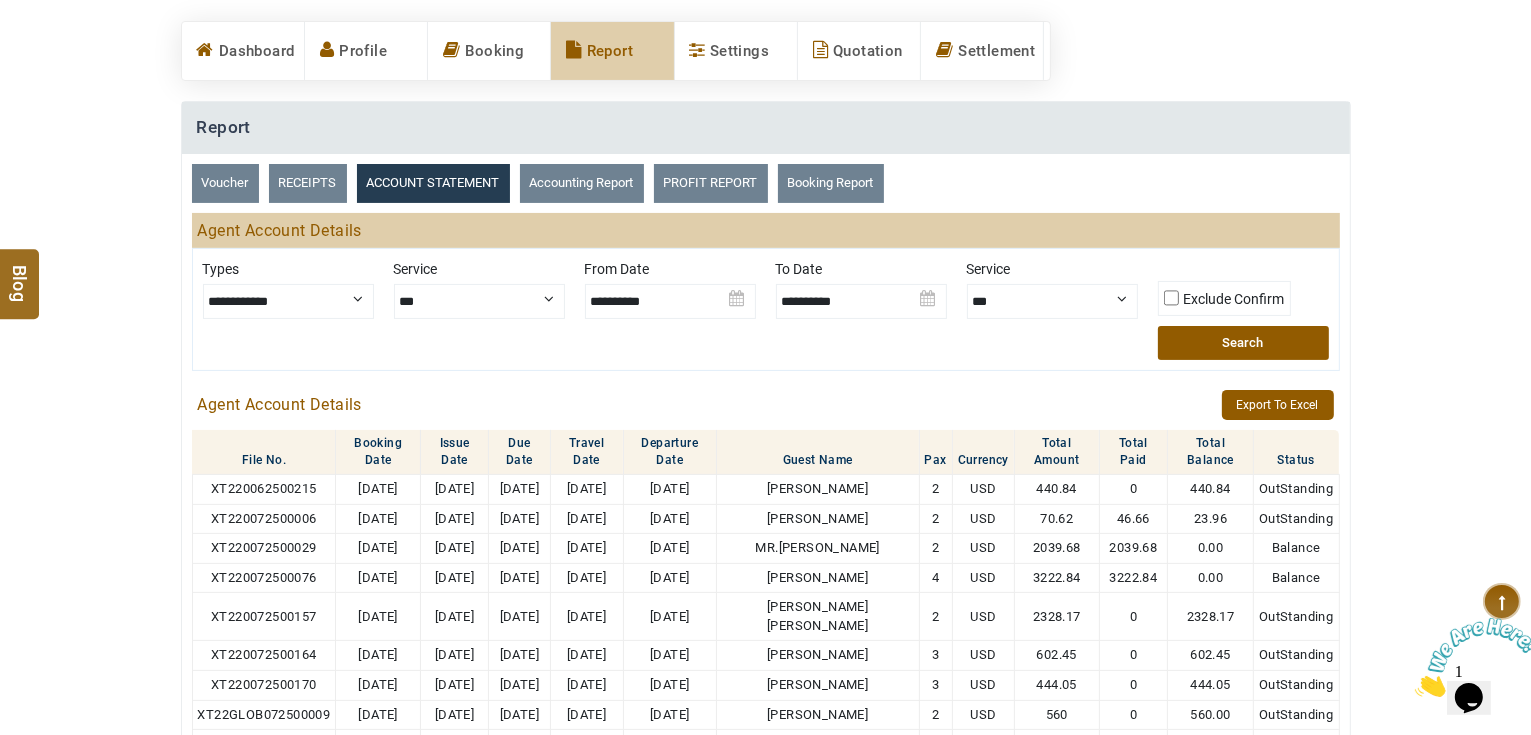 click on "Search" at bounding box center [1243, 343] 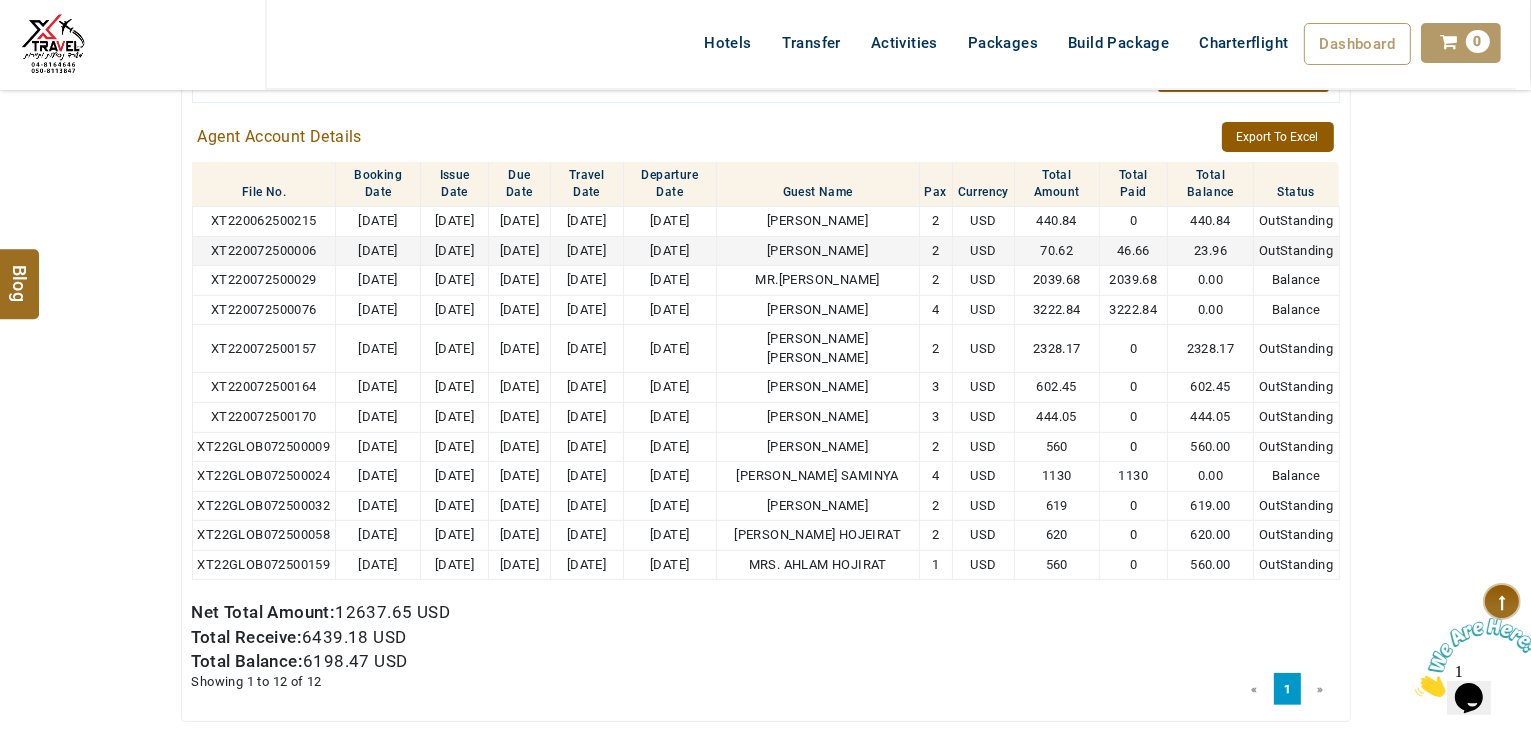 scroll, scrollTop: 640, scrollLeft: 0, axis: vertical 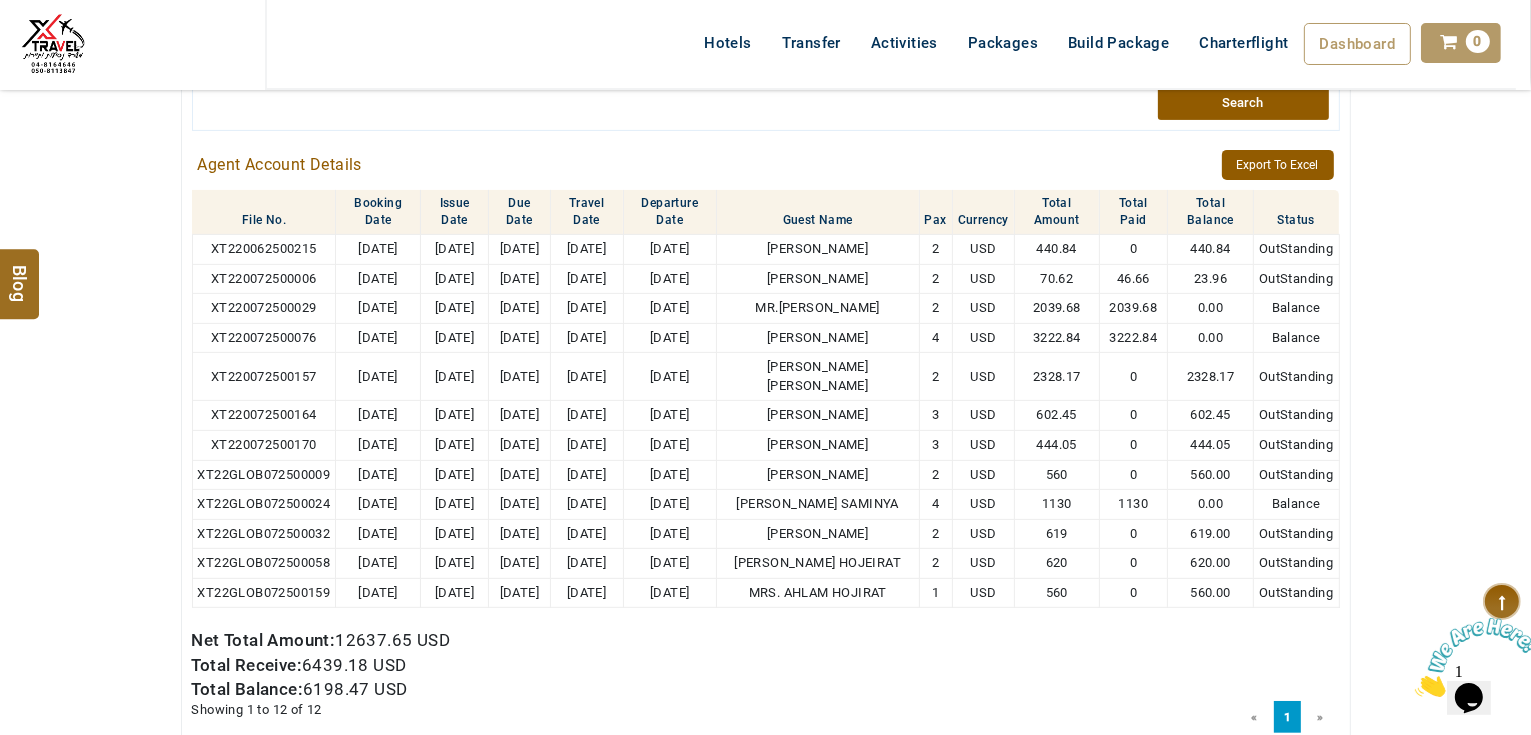 click on "[PERSON_NAME] USD AED  AED EUR  € USD  $ INR  ₹ THB  ฿ IDR  Rp BHD  BHD TRY  ₺ Credit Limit EN HE AR ES PT ZH Helpline
[PHONE_NUMBER] Register Now [PHONE_NUMBER] [EMAIL_ADDRESS][DOMAIN_NAME] About Us What we Offer Blog Why Us Contact Hotels  Transfer Activities Packages Build Package Charterflight Dashboard My Profile My Booking My Reports My Quotation Sign Out 0 Points Redeem Now To Redeem 37092  Points Future Points  2301   Points Credit Limit Credit Limit USD 30000.00 70% Complete Used USD 8650.15 Available USD 21349.85 Setting" at bounding box center (765, 70) 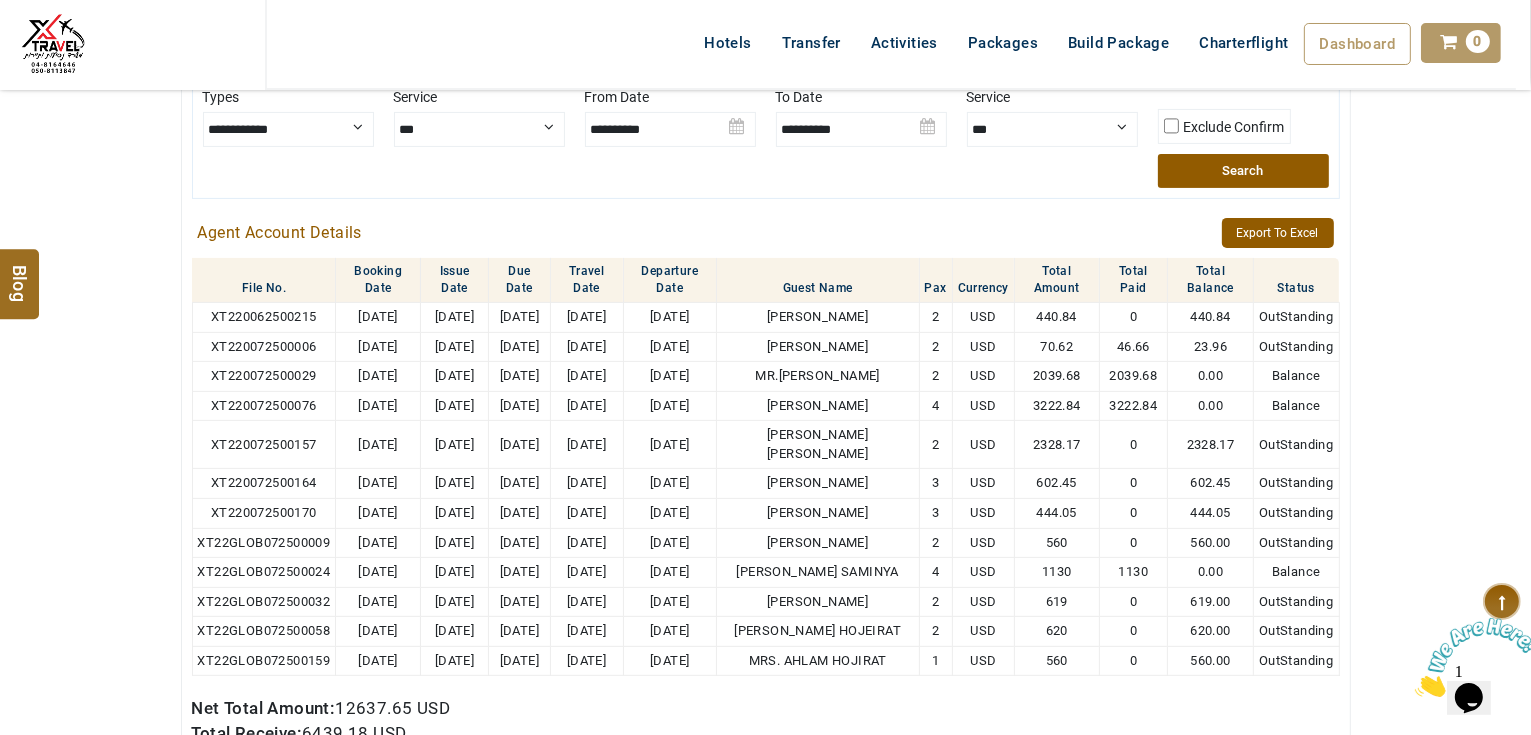scroll, scrollTop: 480, scrollLeft: 0, axis: vertical 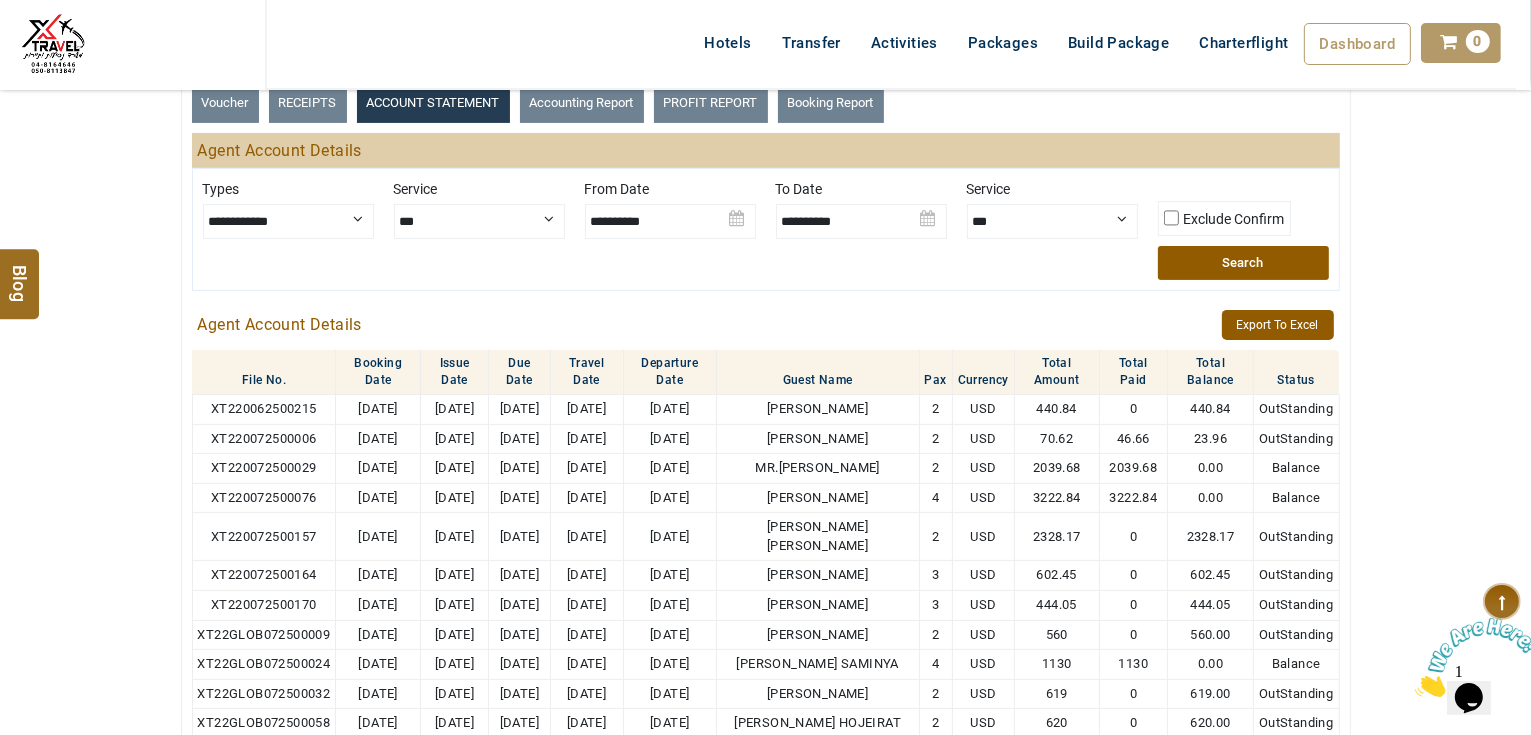 click on "Search" at bounding box center (1243, 263) 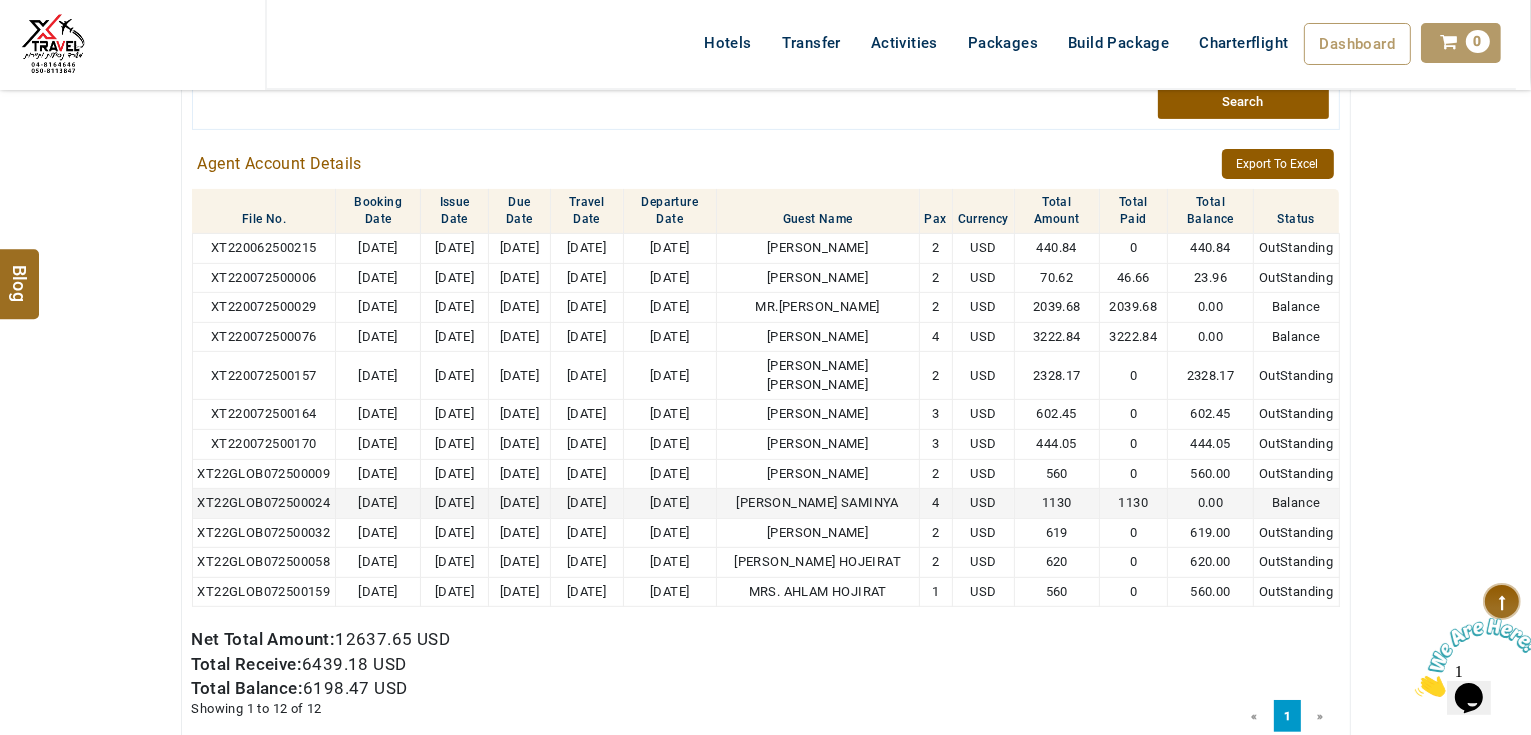 scroll, scrollTop: 640, scrollLeft: 0, axis: vertical 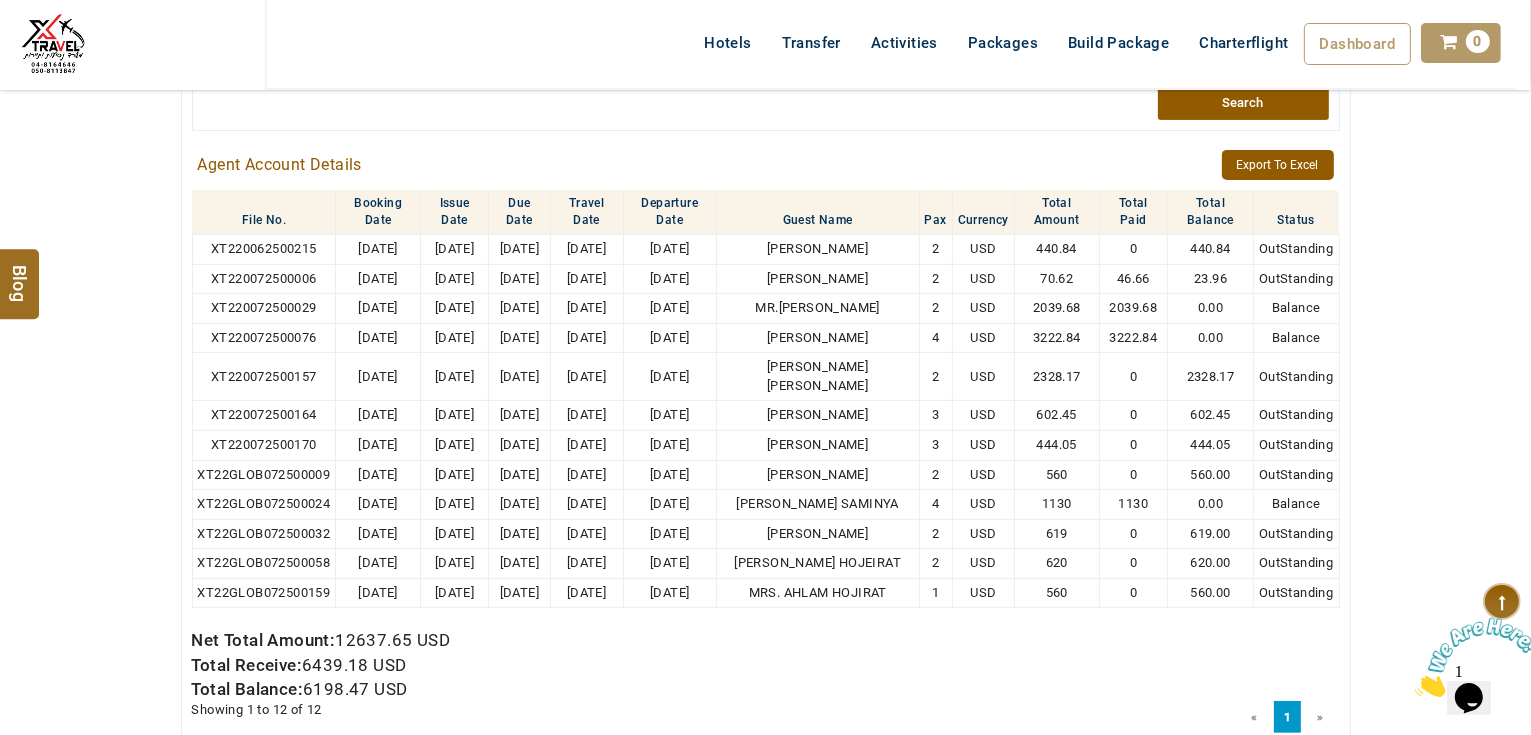 click on "[PERSON_NAME] USD AED  AED EUR  € USD  $ INR  ₹ THB  ฿ IDR  Rp BHD  BHD TRY  ₺ Credit Limit EN HE AR ES PT ZH Helpline
[PHONE_NUMBER] Register Now [PHONE_NUMBER] [EMAIL_ADDRESS][DOMAIN_NAME] About Us What we Offer Blog Why Us Contact Hotels  Transfer Activities Packages Build Package Charterflight Dashboard My Profile My Booking My Reports My Quotation Sign Out 0 Points Redeem Now To Redeem 37092  Points Future Points  2301   Points Credit Limit Credit Limit USD 30000.00 70% Complete Used USD 8650.15 Available USD 21349.85 Setting" at bounding box center (765, 70) 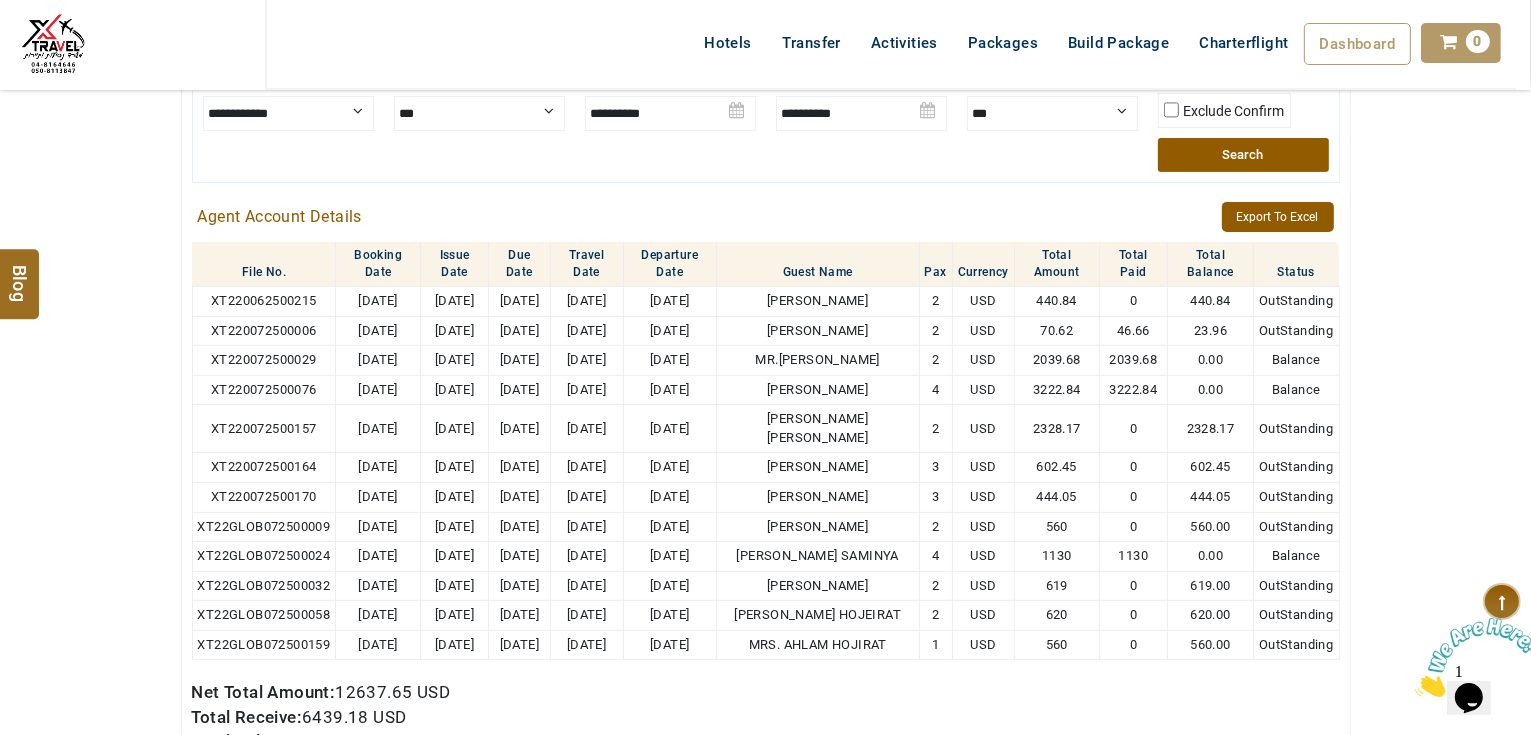 scroll, scrollTop: 560, scrollLeft: 0, axis: vertical 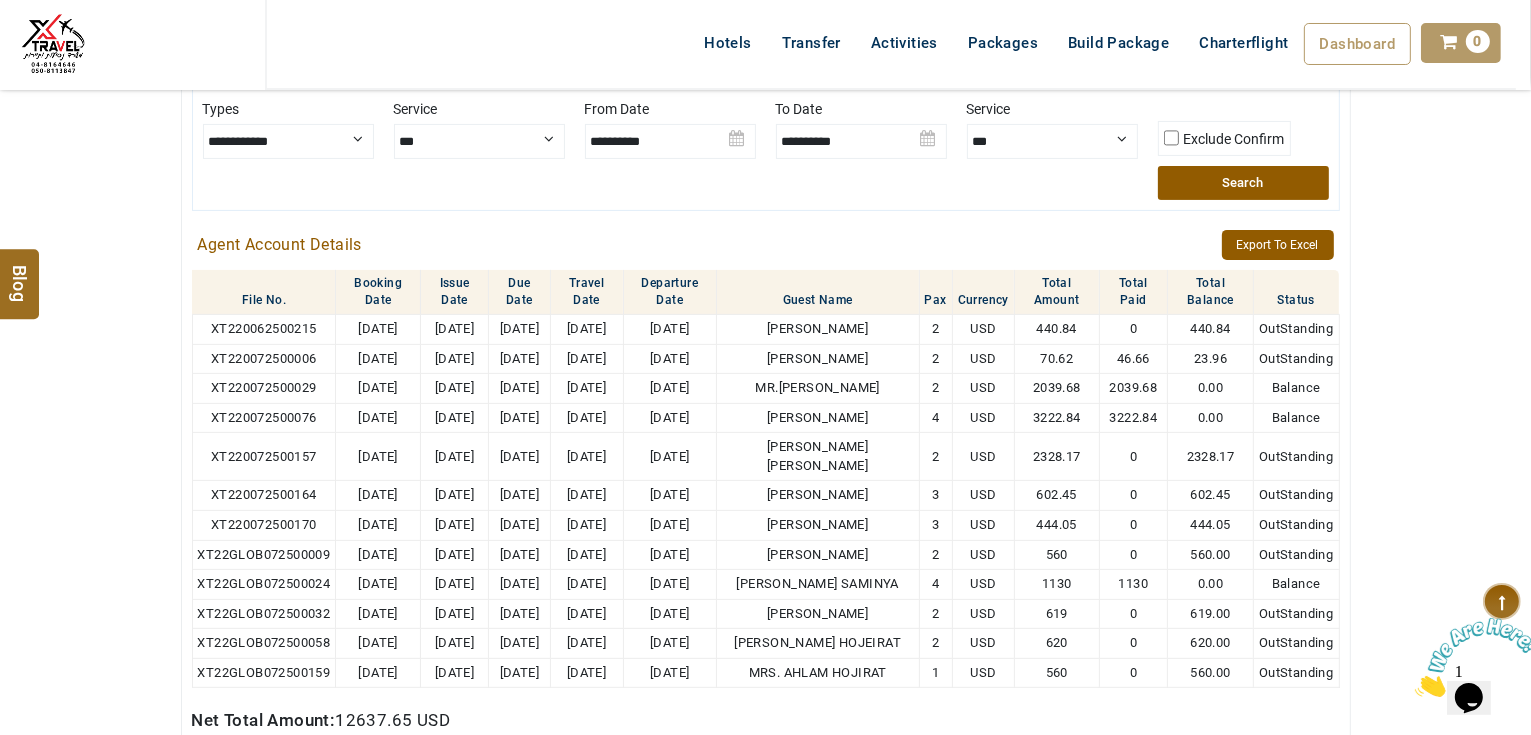 click on "Search" at bounding box center (1243, 183) 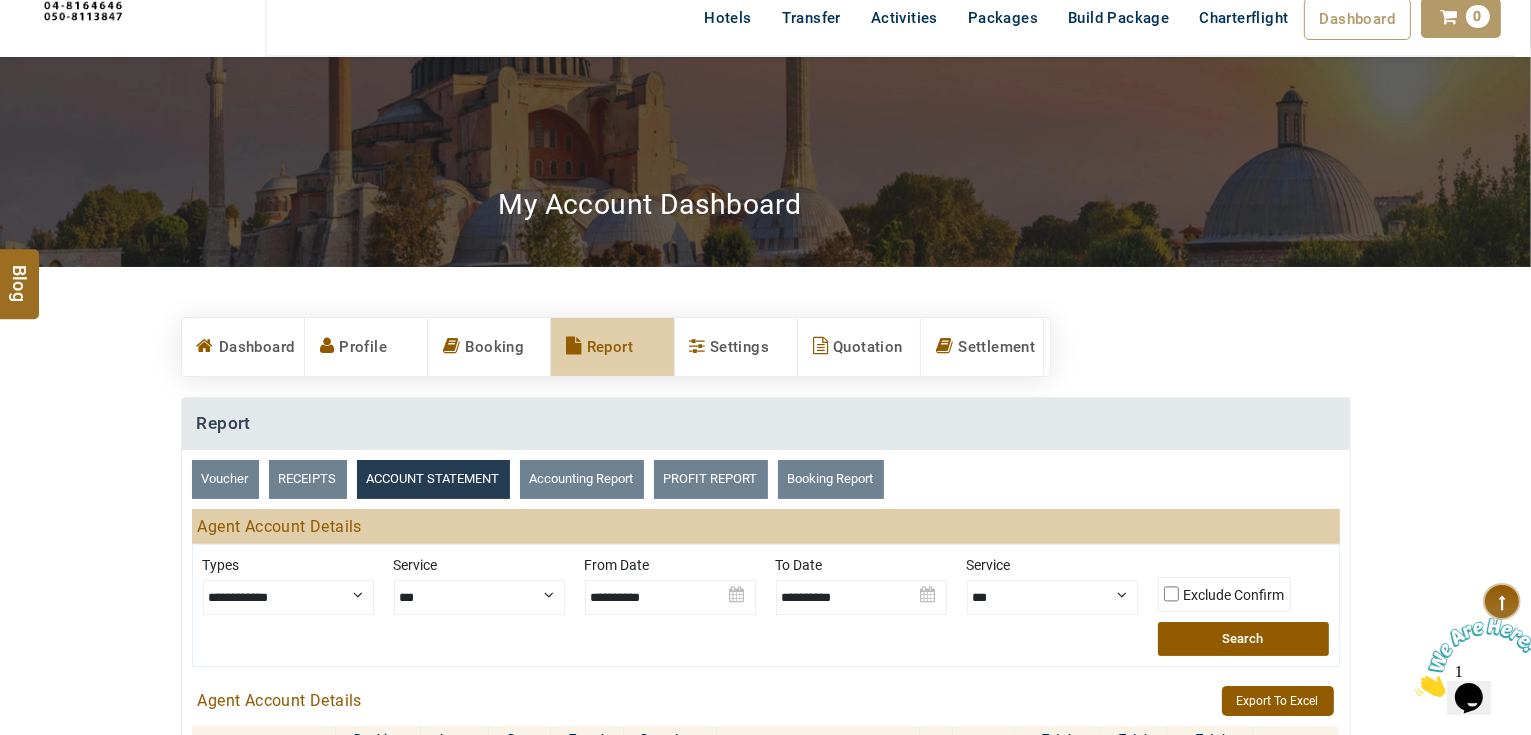 scroll, scrollTop: 0, scrollLeft: 0, axis: both 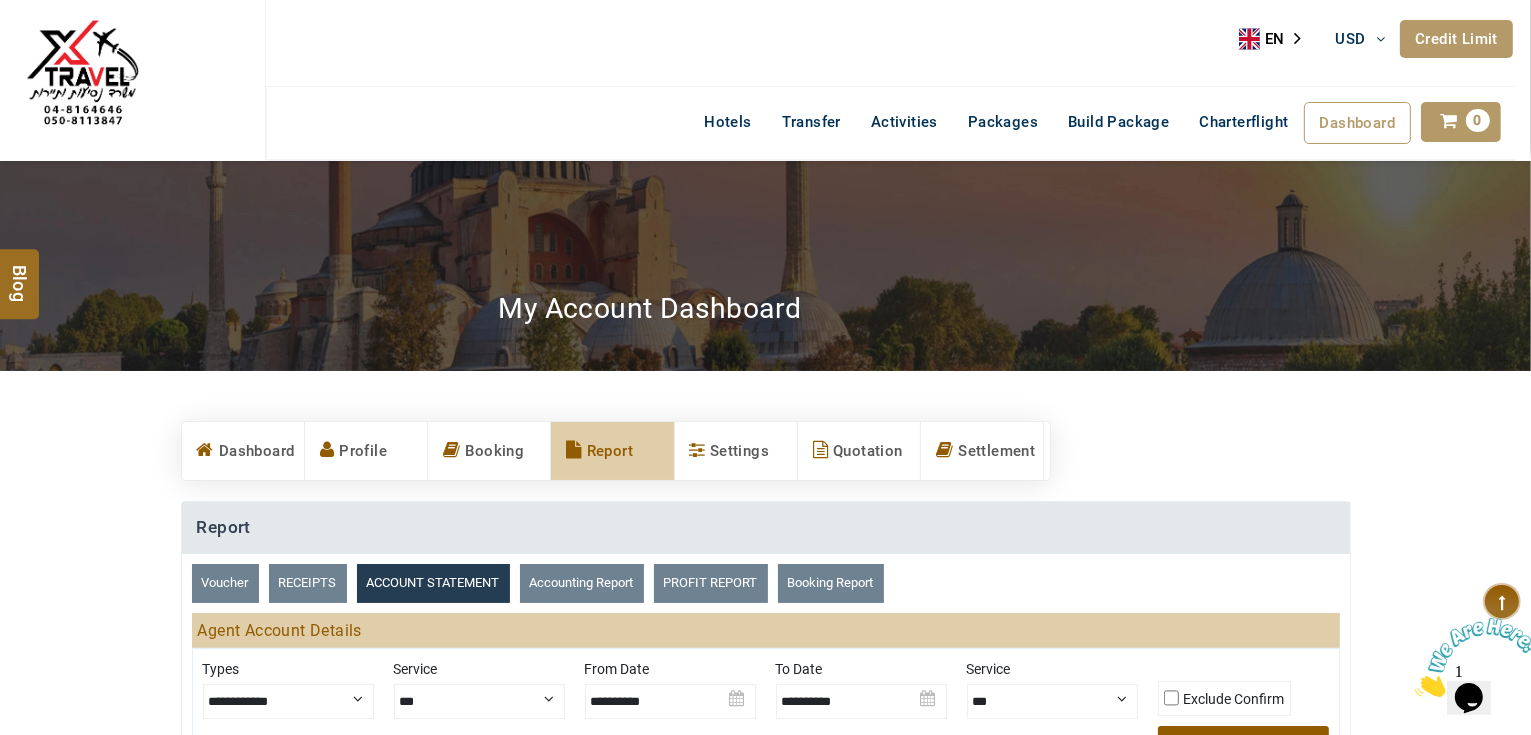 click on "Credit Limit" at bounding box center (1456, 39) 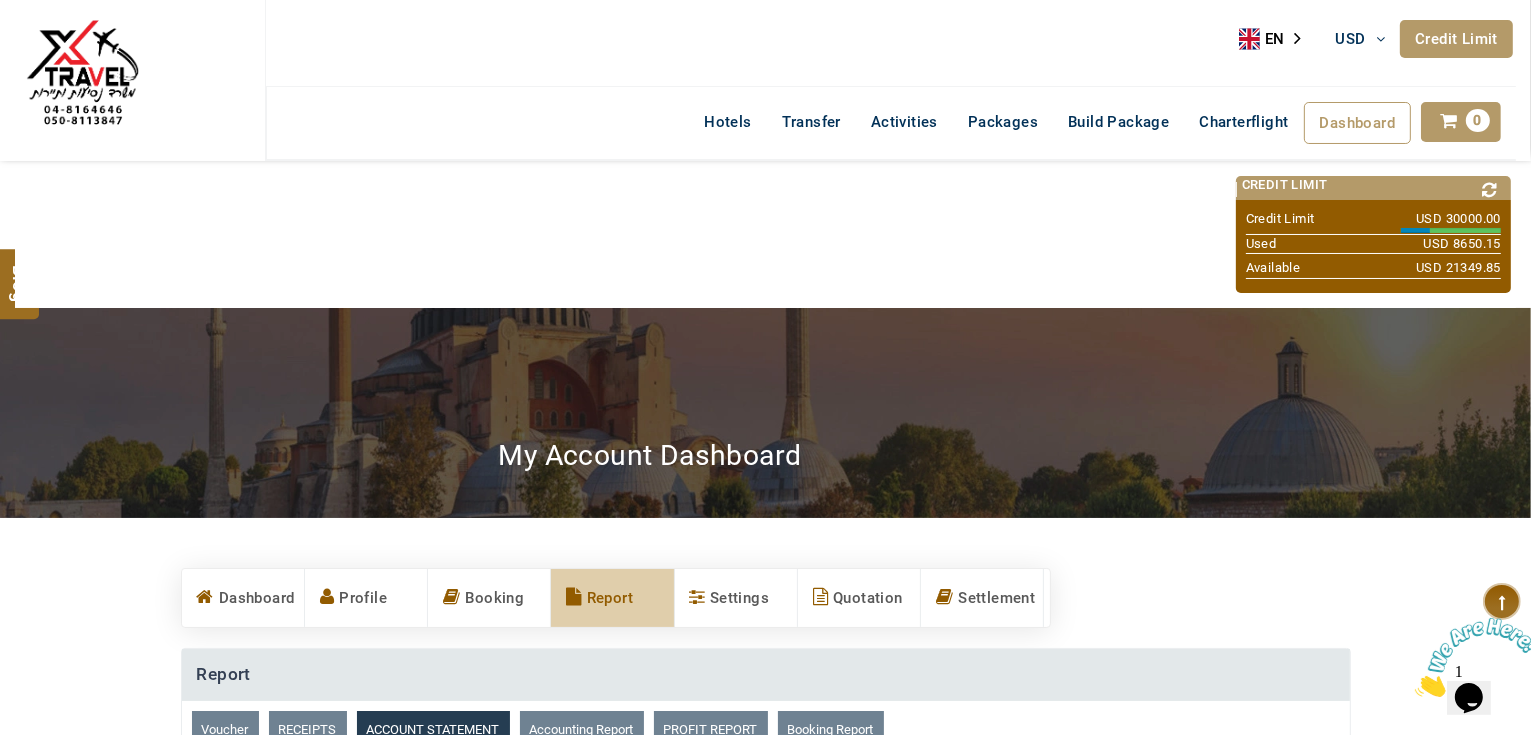 click on "Credit Limit" at bounding box center [1456, 39] 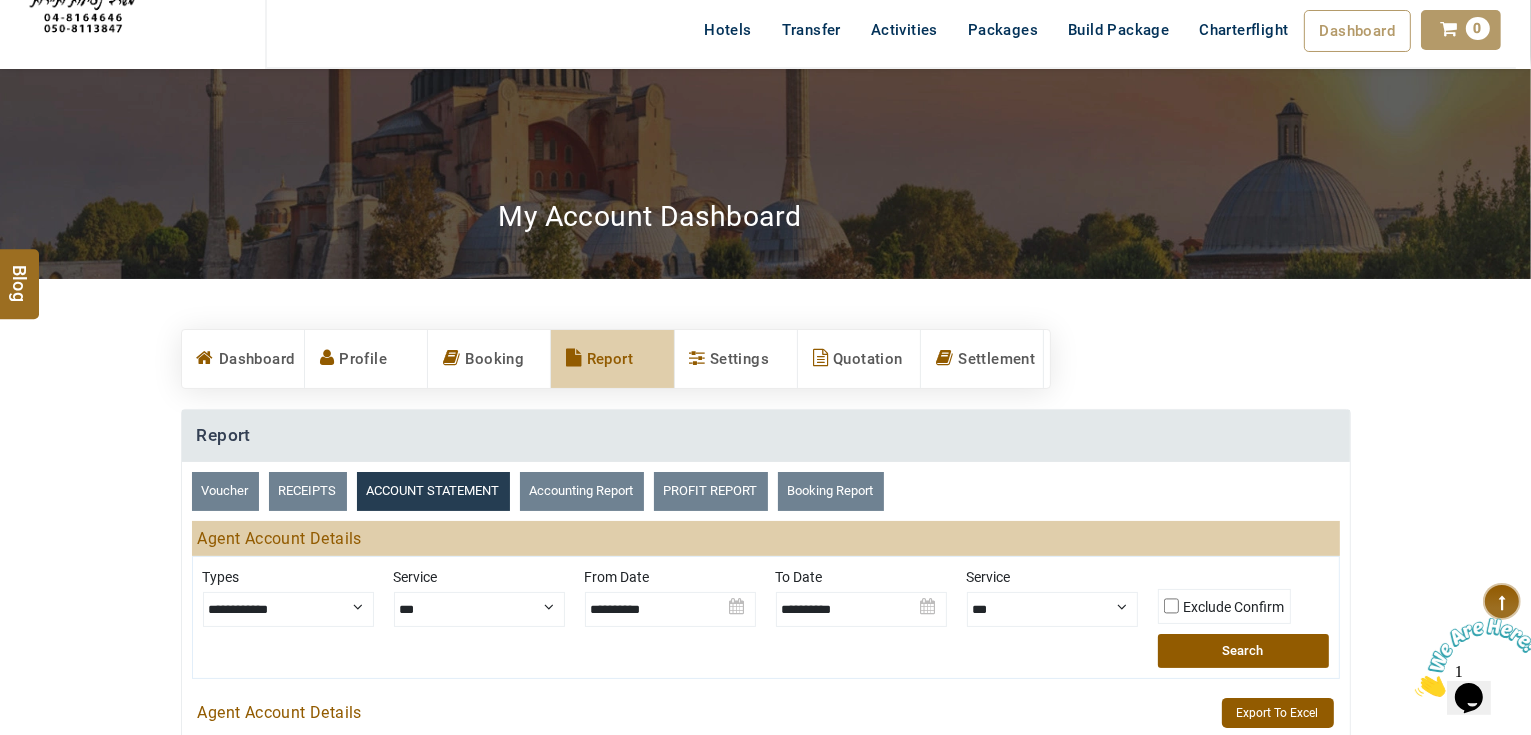 scroll, scrollTop: 240, scrollLeft: 0, axis: vertical 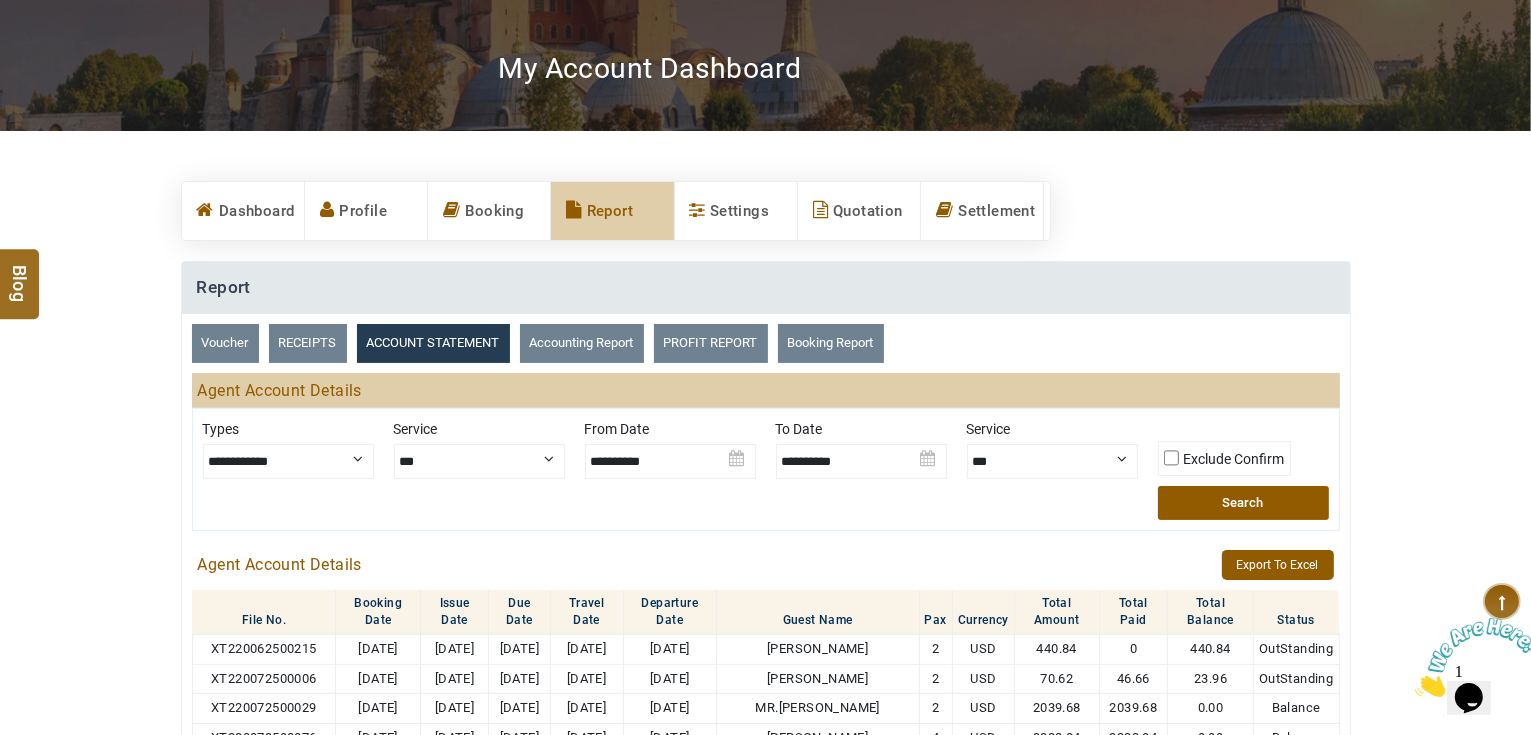 click at bounding box center [861, 454] 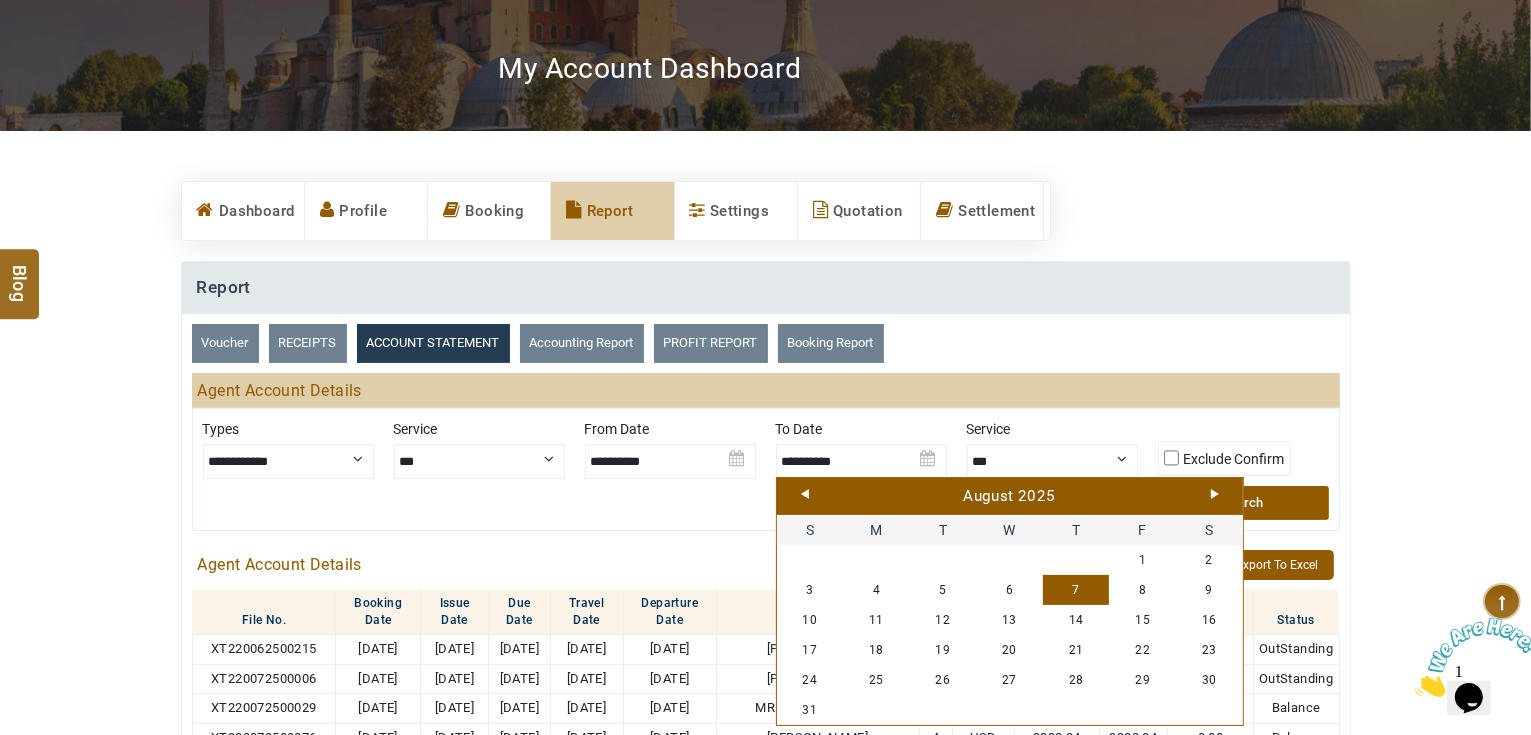 click on "[DATE]" at bounding box center [1010, 497] 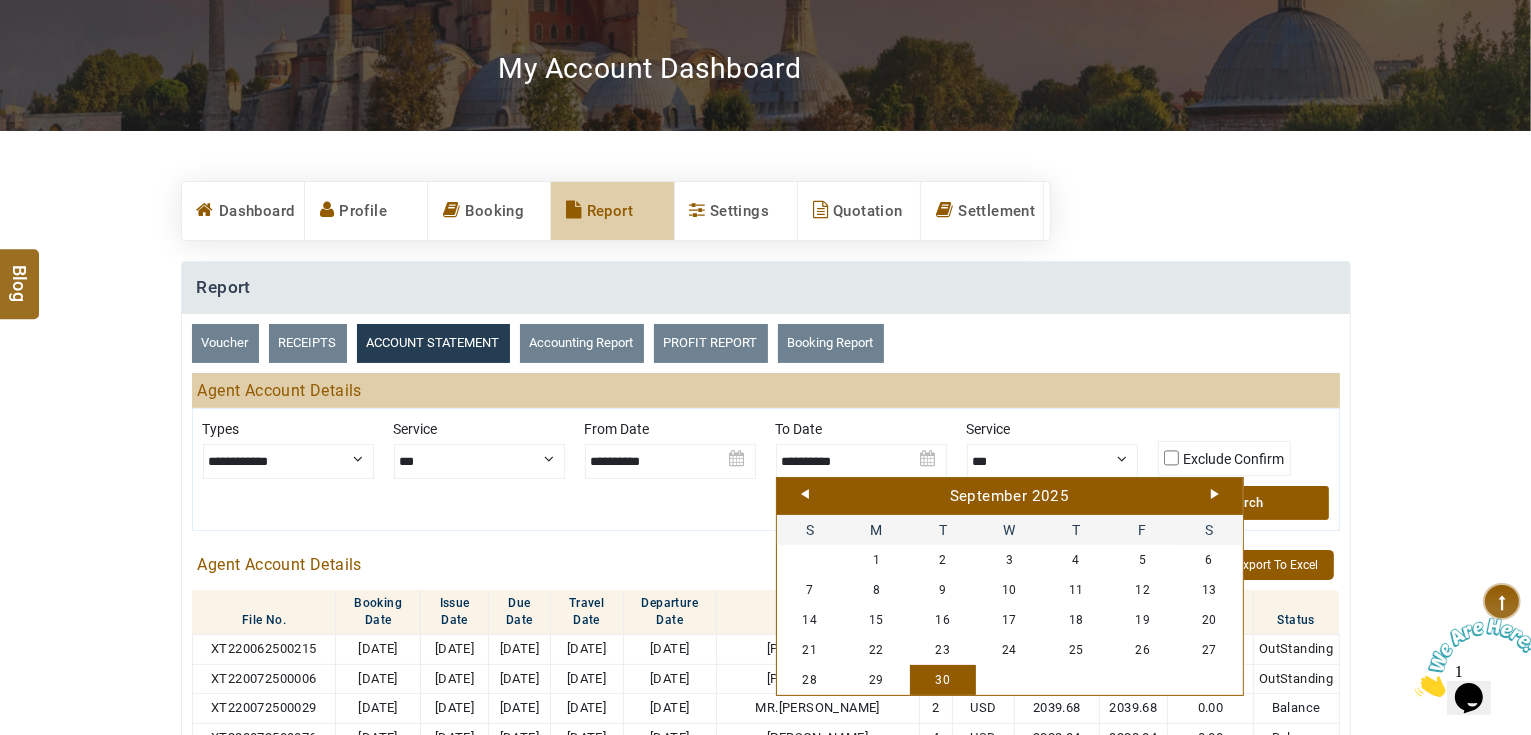 click on "30" at bounding box center (943, 680) 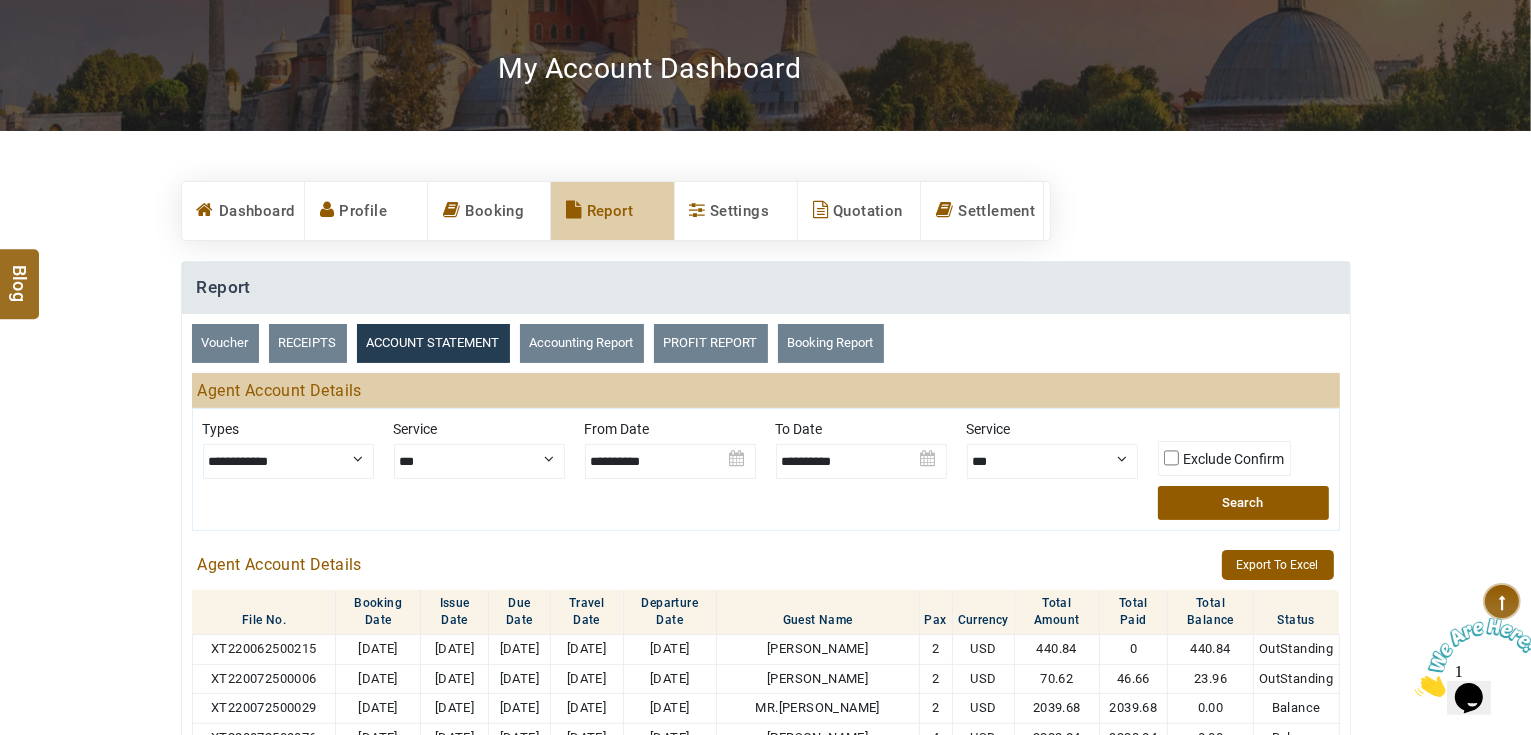 drag, startPoint x: 1182, startPoint y: 490, endPoint x: 1000, endPoint y: 392, distance: 206.70752 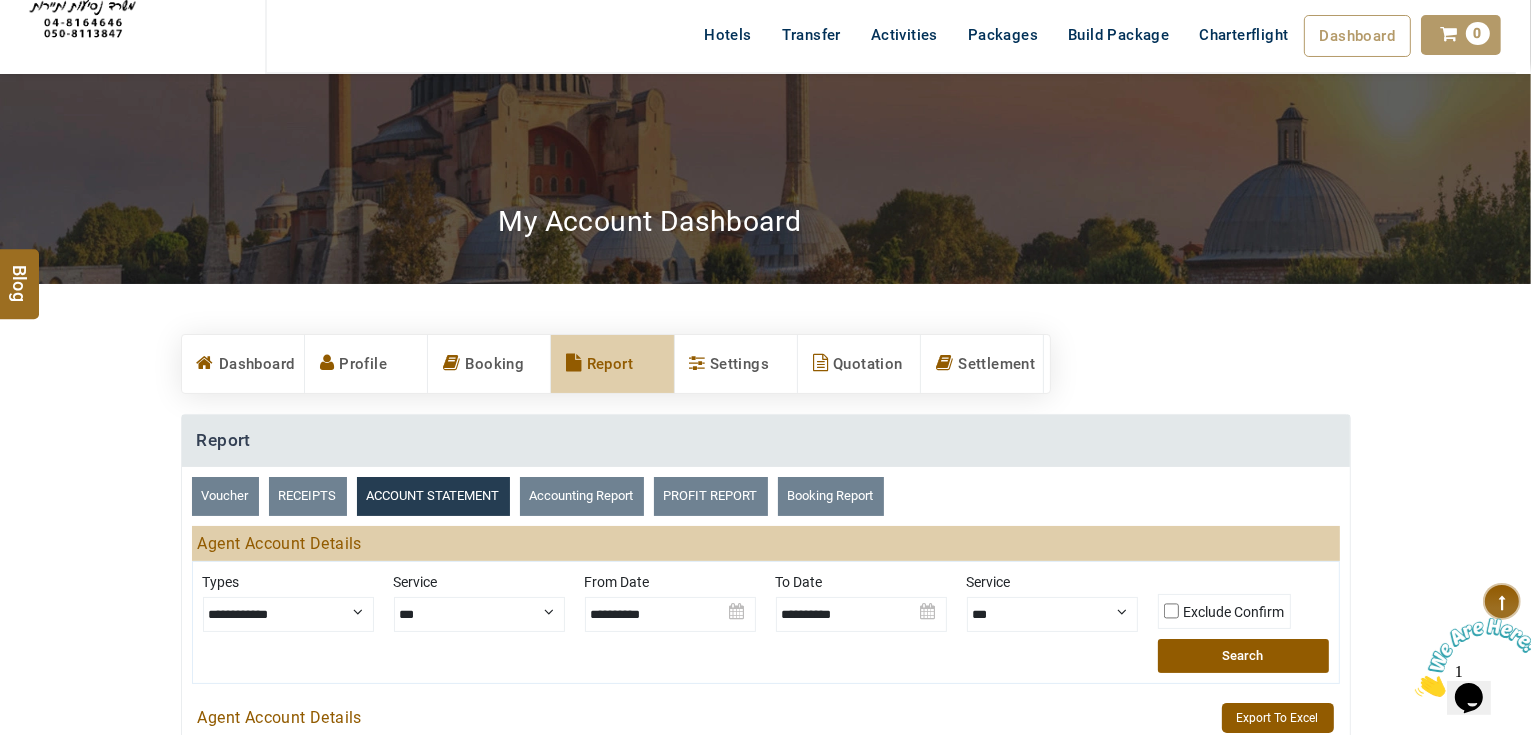 scroll, scrollTop: 80, scrollLeft: 0, axis: vertical 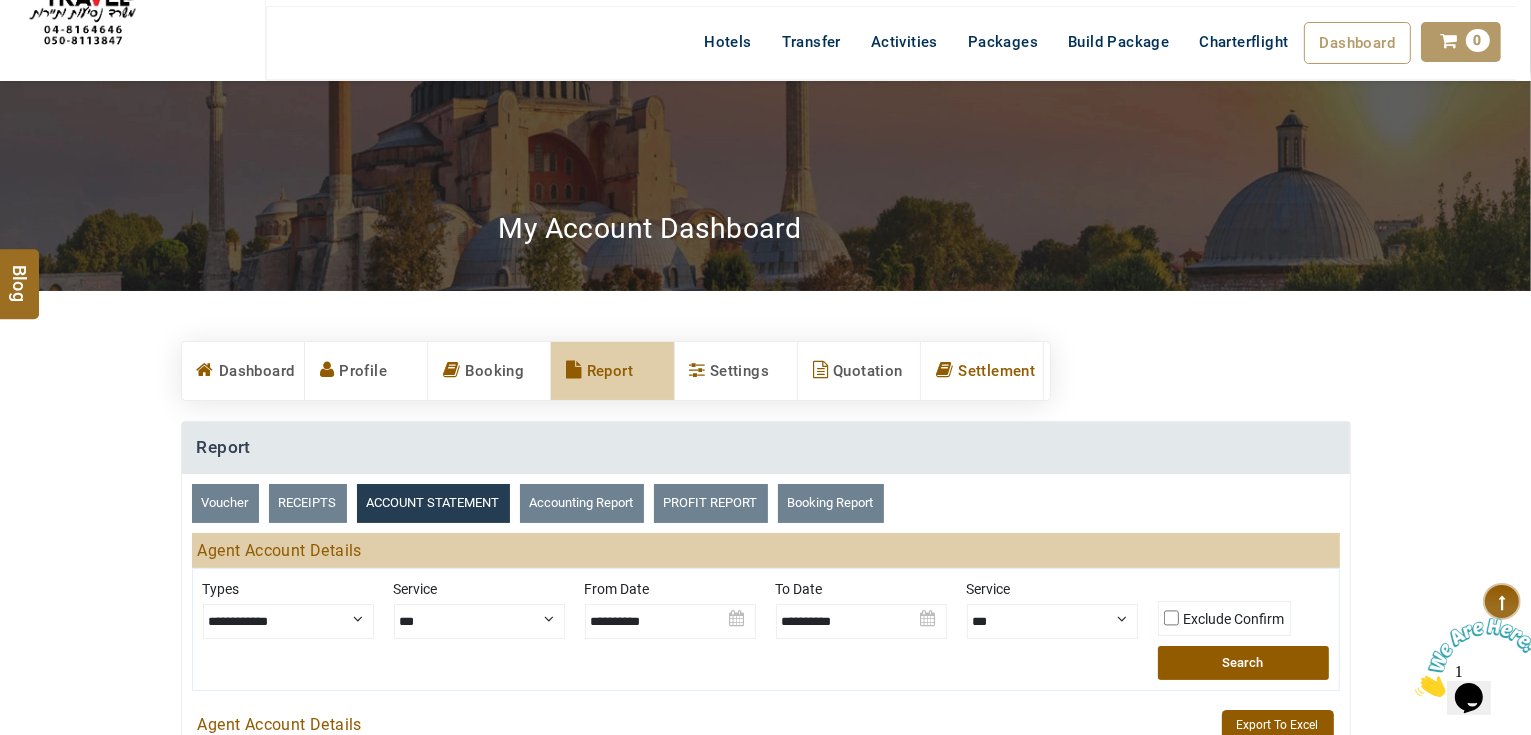 click on "Settlement" at bounding box center (982, 371) 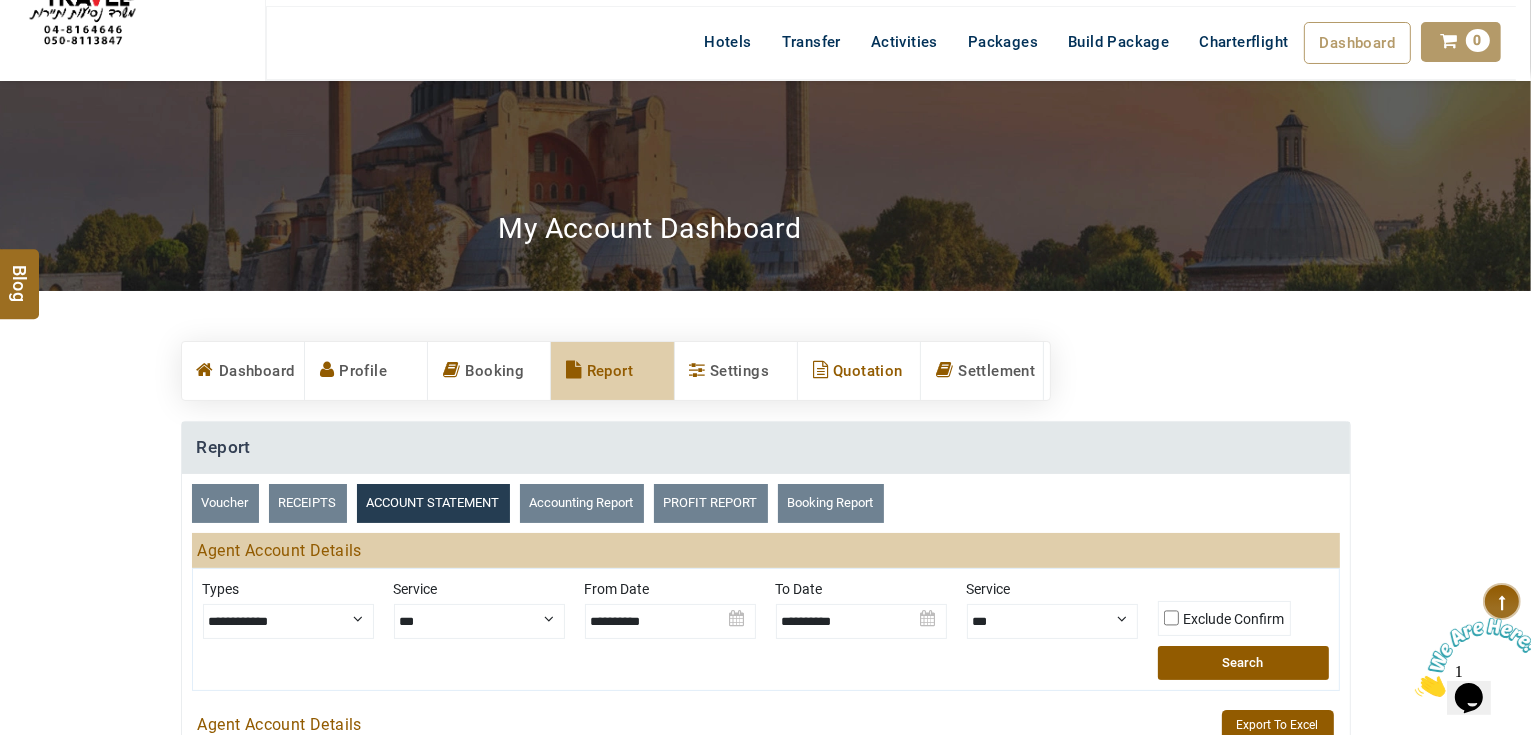 select on "*" 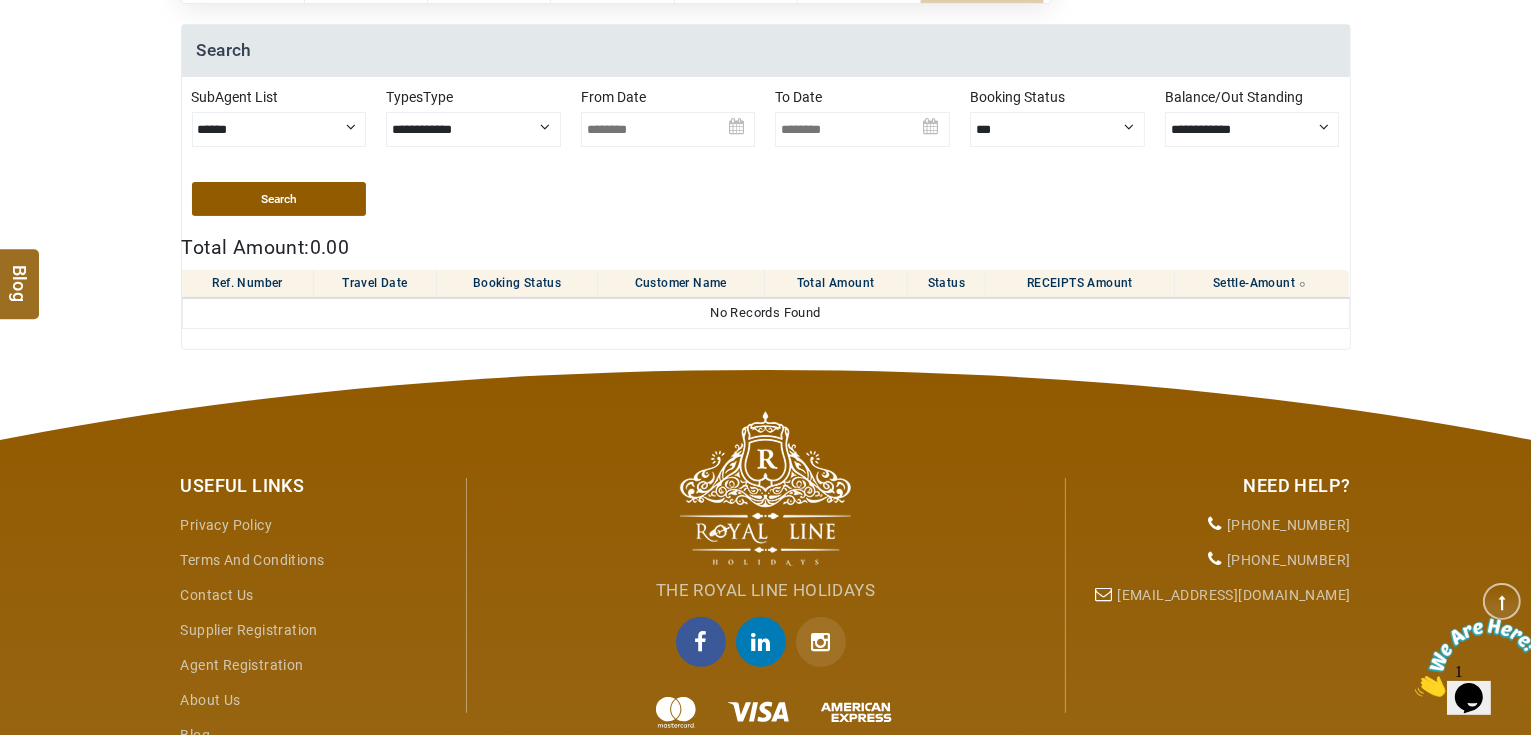 scroll, scrollTop: 480, scrollLeft: 0, axis: vertical 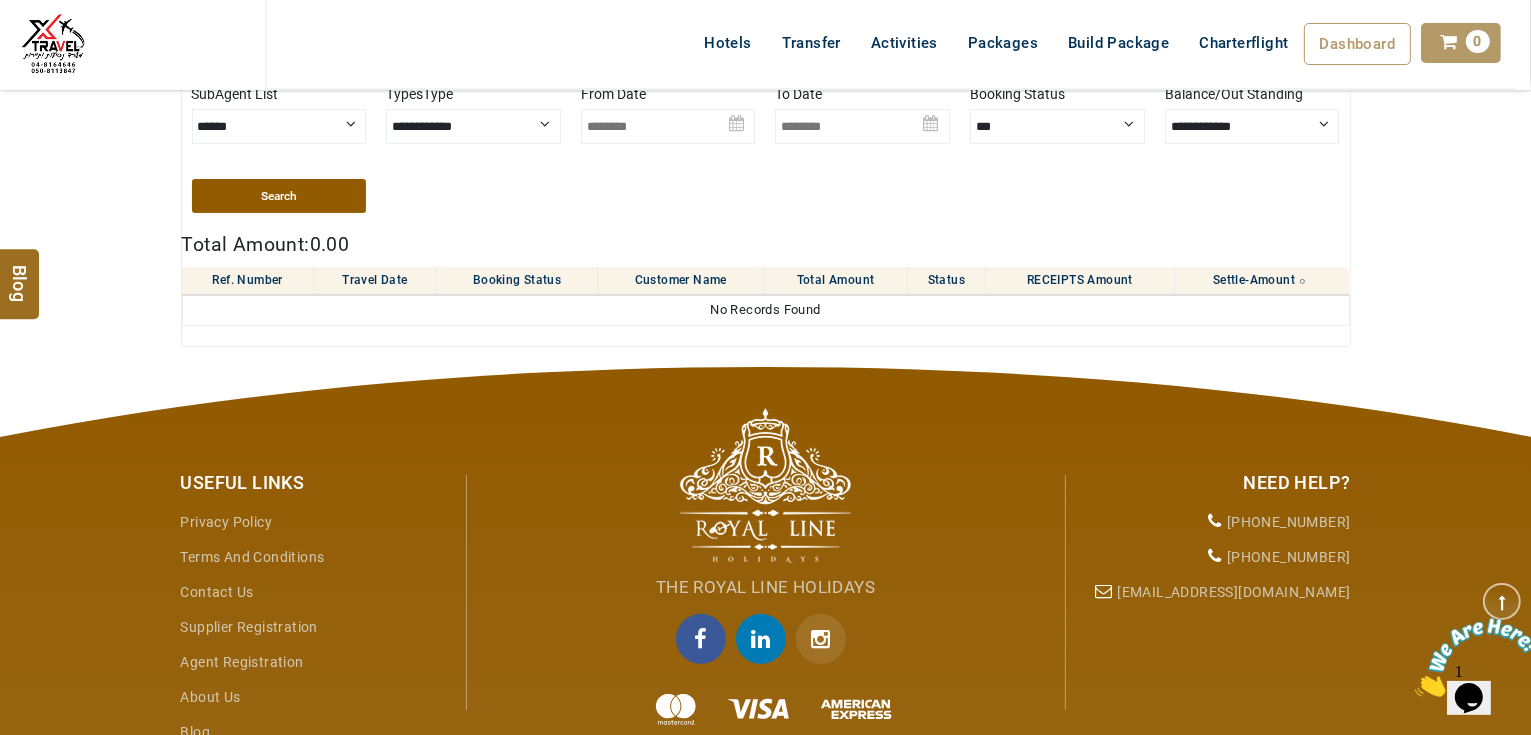 click on "[PERSON_NAME] USD AED  AED EUR  € USD  $ INR  ₹ THB  ฿ IDR  Rp BHD  BHD TRY  ₺ Credit Limit EN HE AR ES PT ZH Helpline
[PHONE_NUMBER] Register Now [PHONE_NUMBER] [EMAIL_ADDRESS][DOMAIN_NAME] About Us What we Offer Blog Why Us Contact Hotels  Transfer Activities Packages Build Package Charterflight Dashboard My Profile My Booking My Reports My Quotation Sign Out 0 Points Redeem Now To Redeem 37092  Points Future Points  2301   Points Credit Limit Credit Limit USD 30000.00 70% Complete Used USD 8650.15 Available USD 21349.85 Setting" at bounding box center [765, 70] 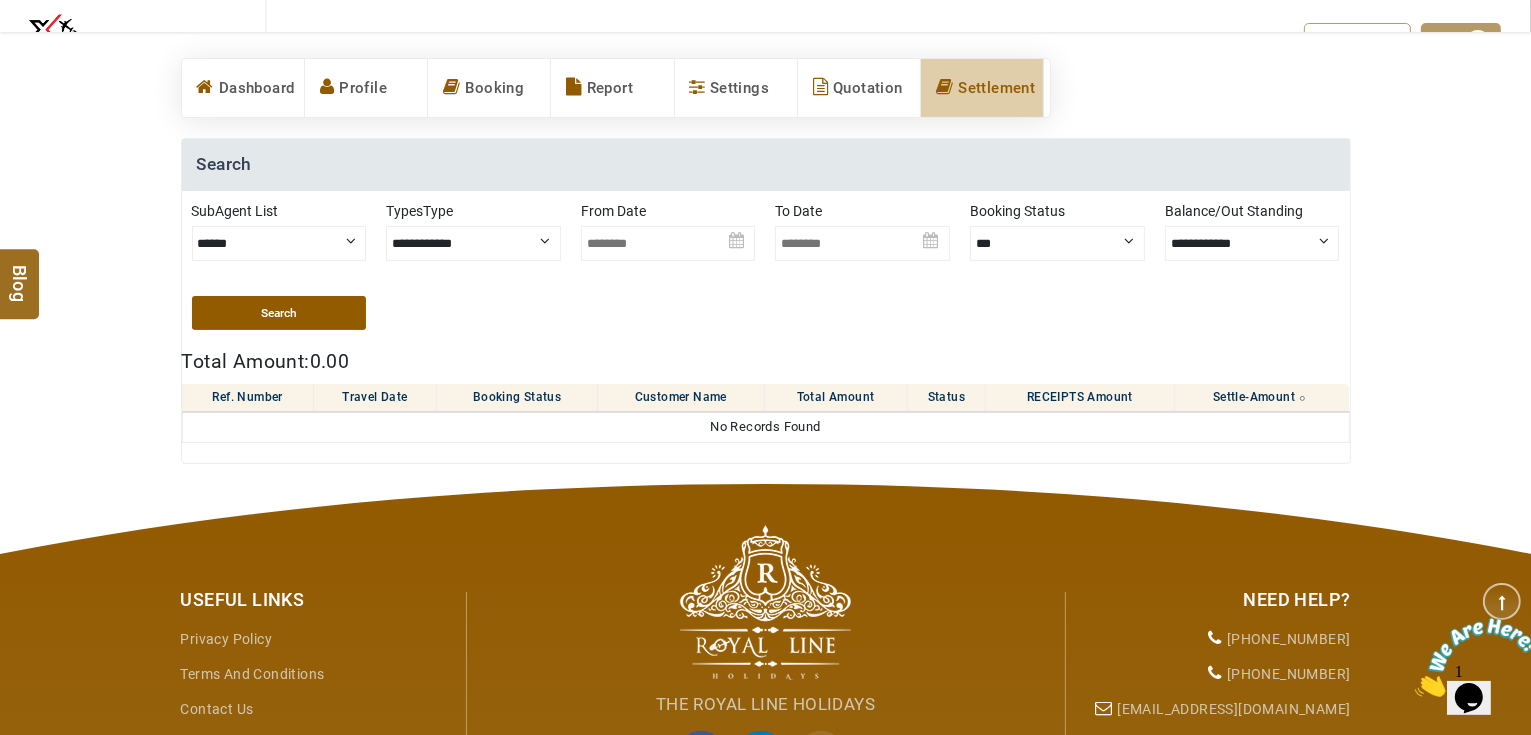 scroll, scrollTop: 240, scrollLeft: 0, axis: vertical 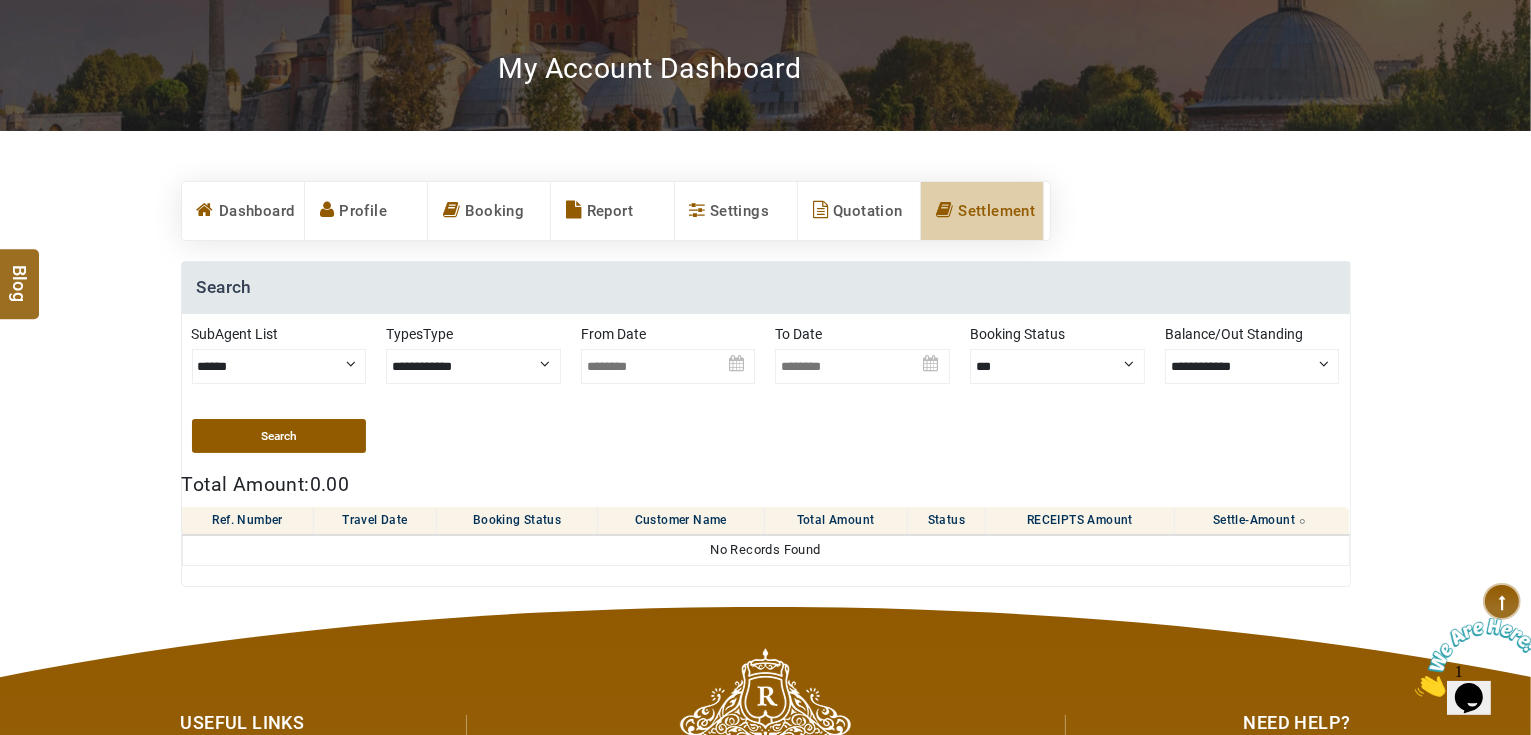 click on "******" at bounding box center [279, 366] 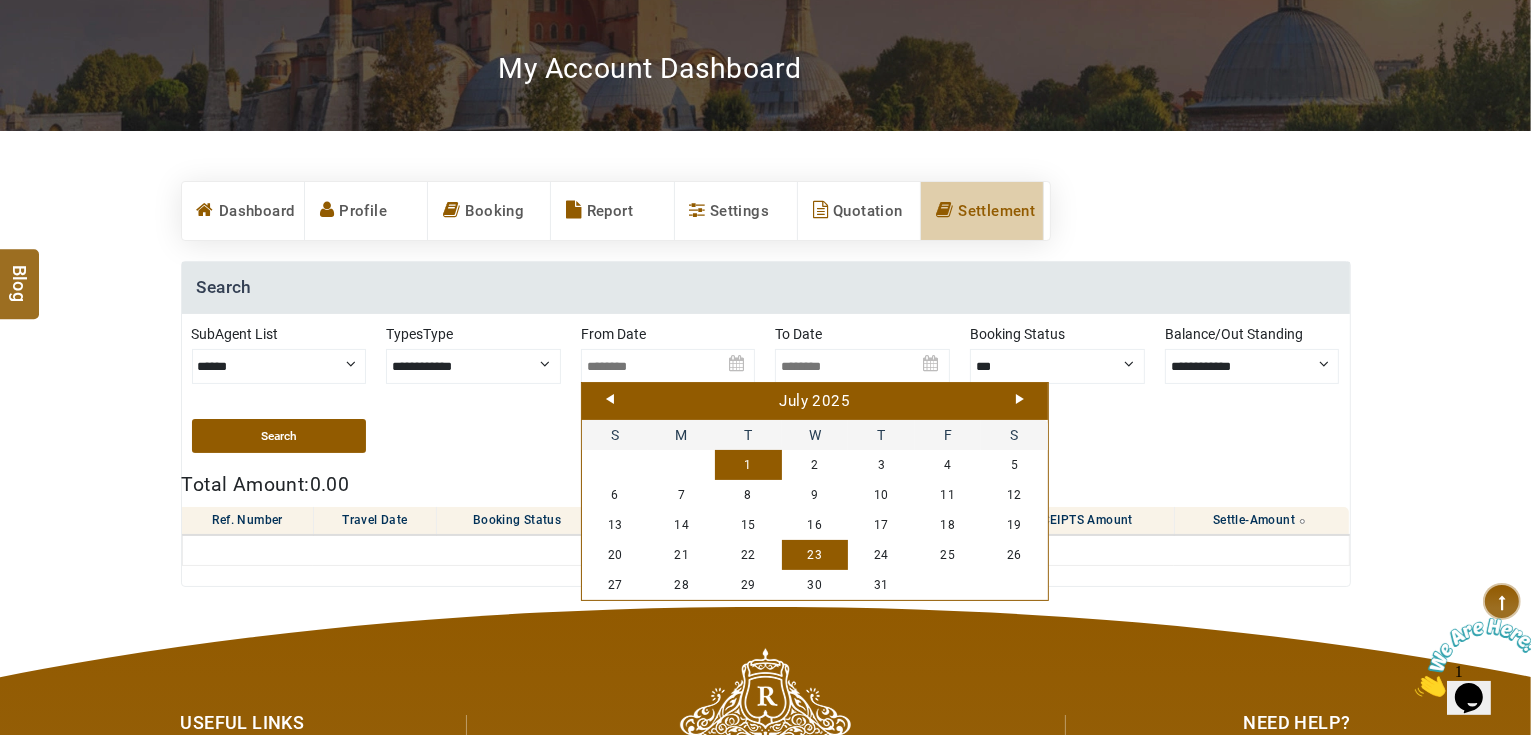 click on "1" at bounding box center [748, 465] 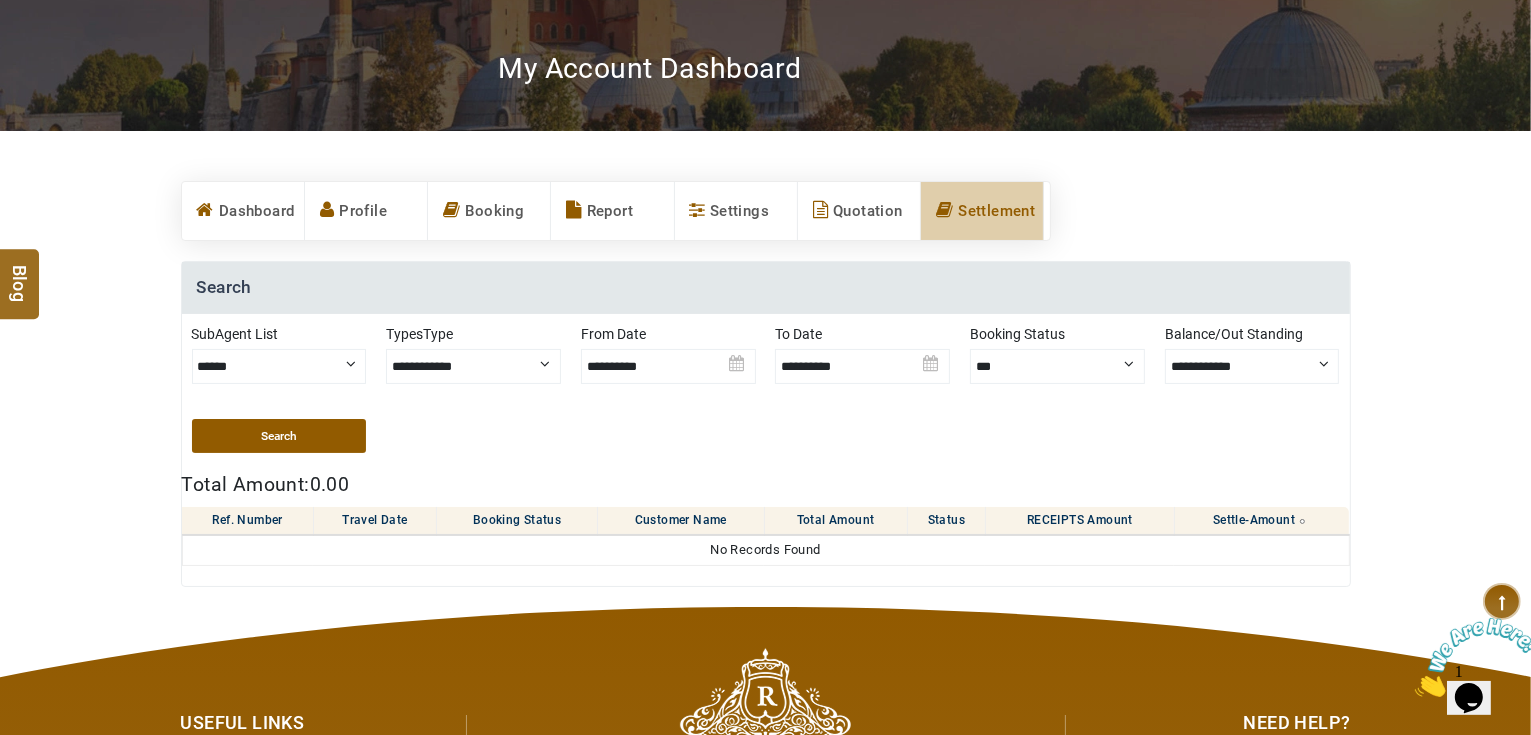 click on "Search" at bounding box center (279, 436) 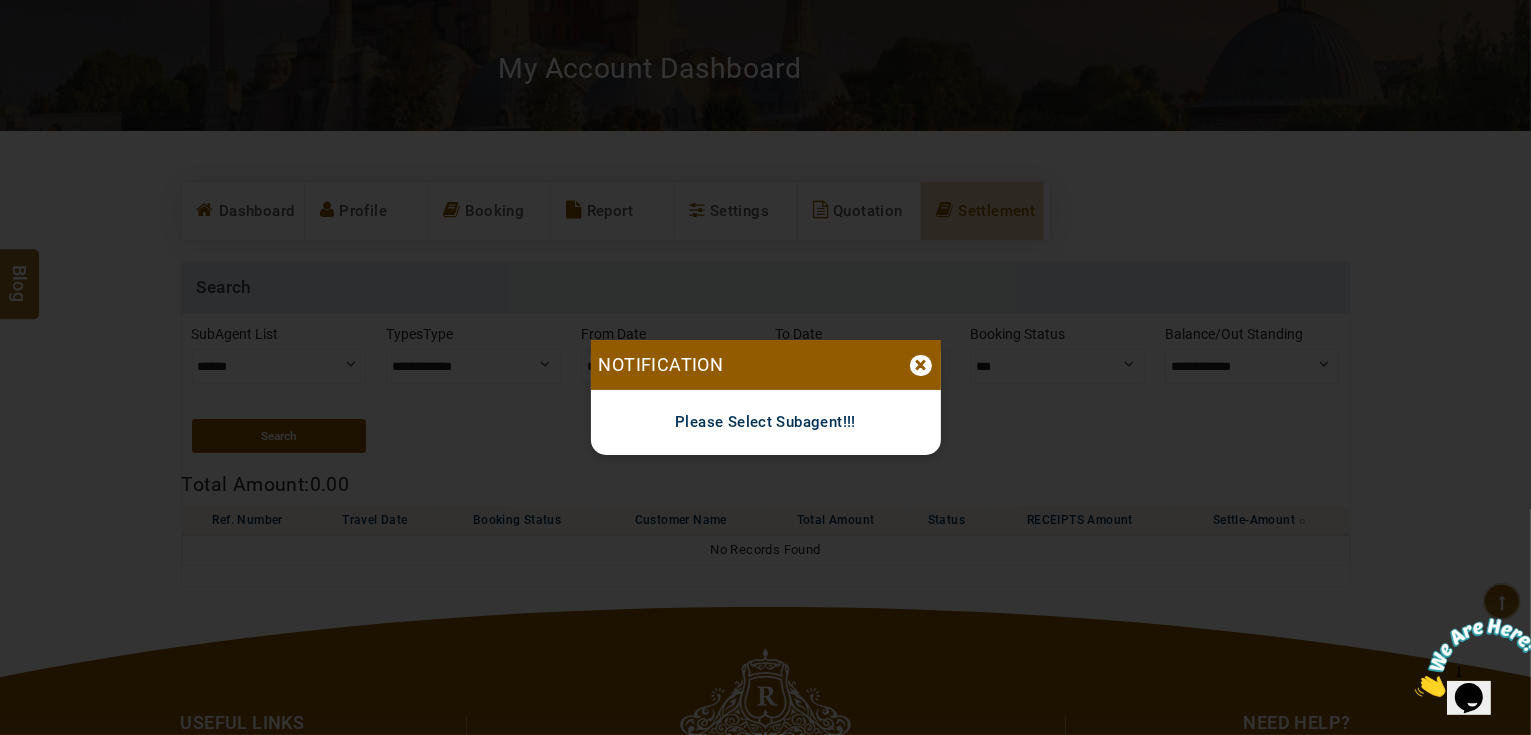 click on "×" at bounding box center (921, 365) 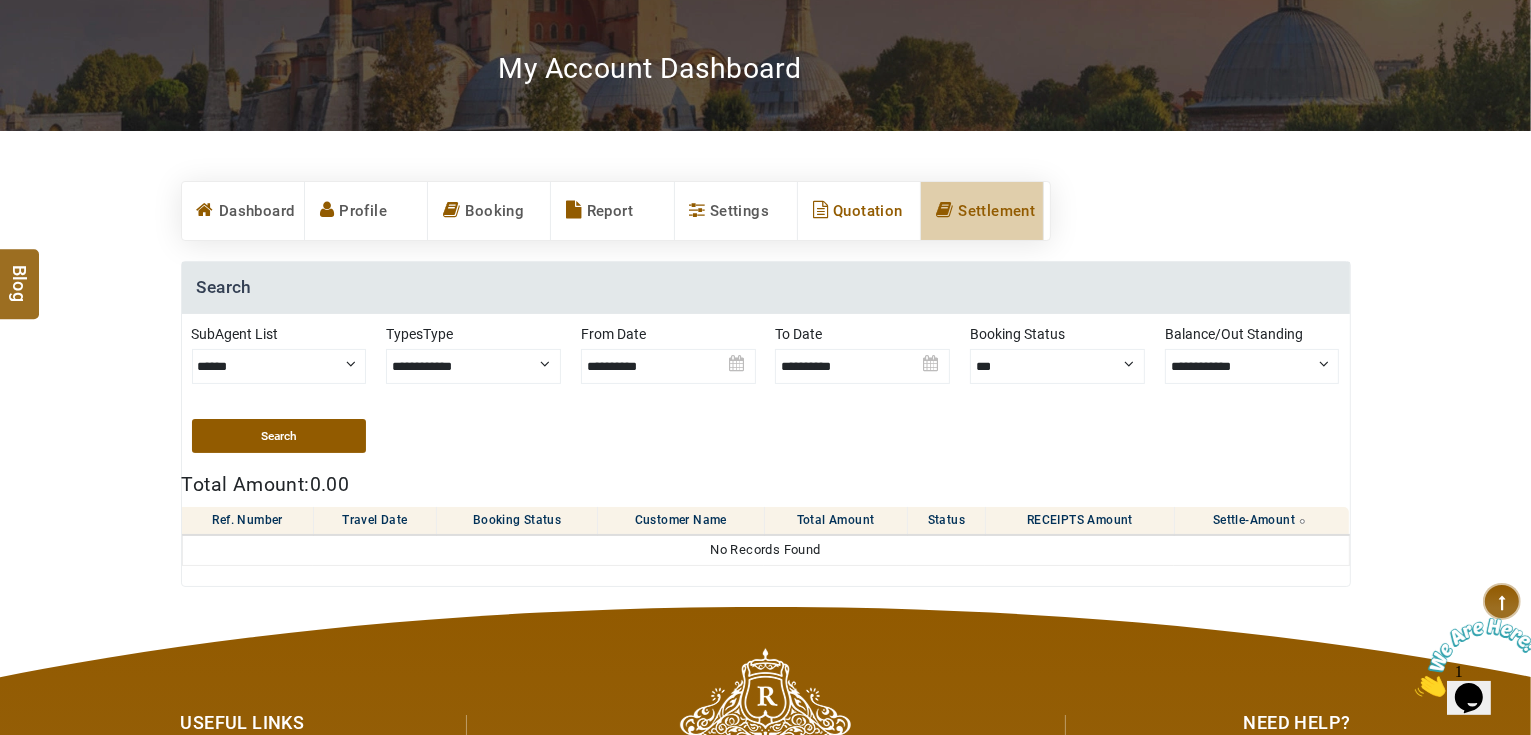 click on "Quotation" at bounding box center [859, 211] 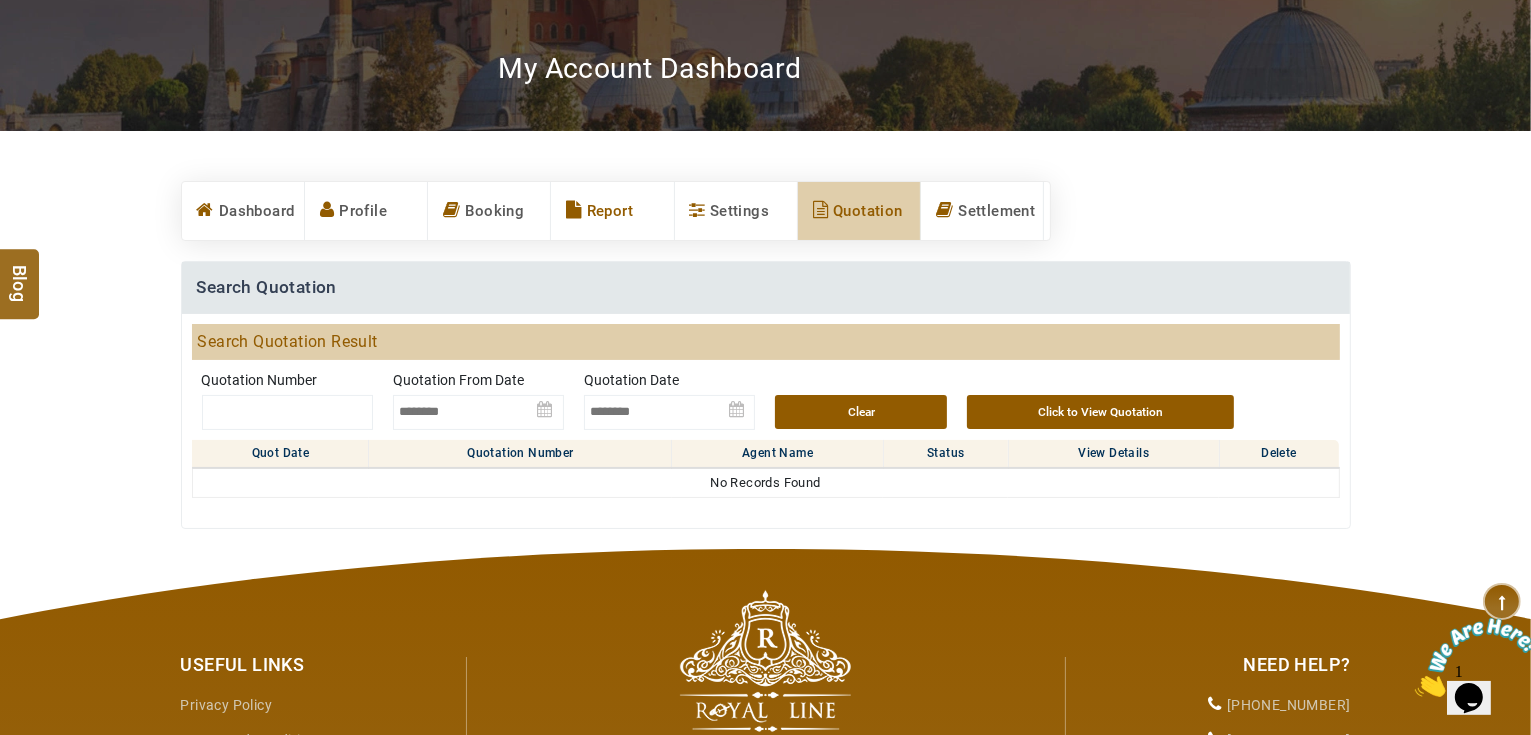 click on "Report" at bounding box center [612, 211] 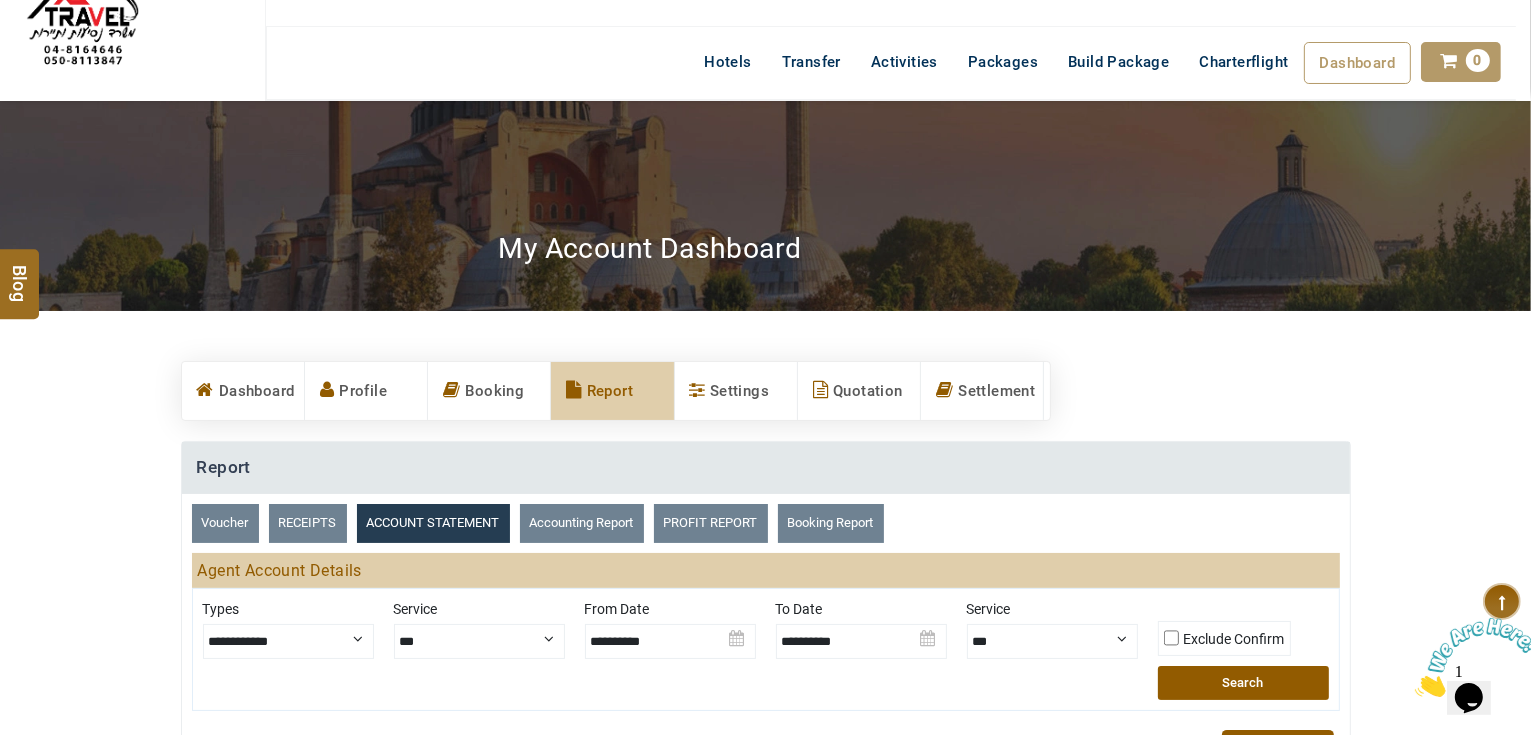 scroll, scrollTop: 0, scrollLeft: 0, axis: both 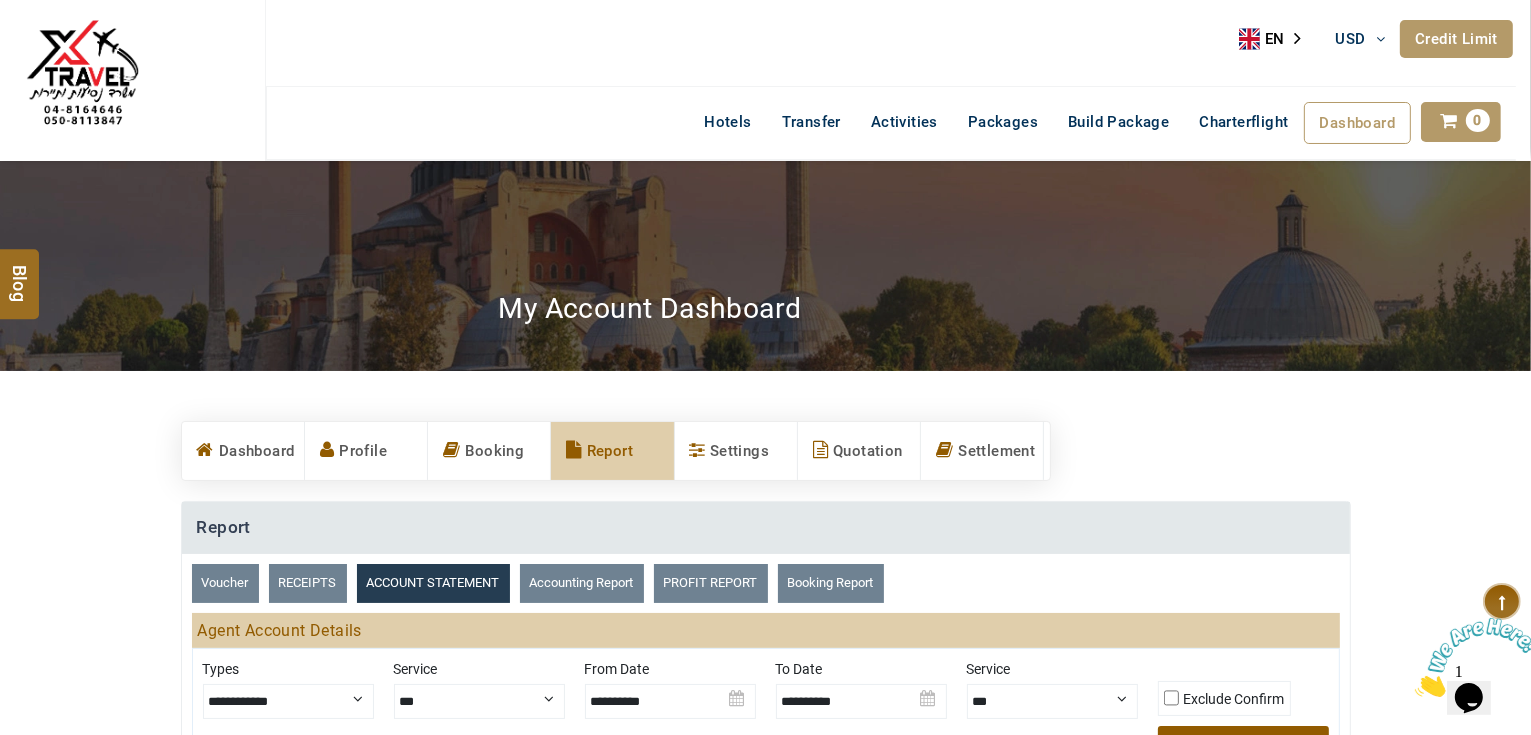 click on "Credit Limit" at bounding box center [1456, 39] 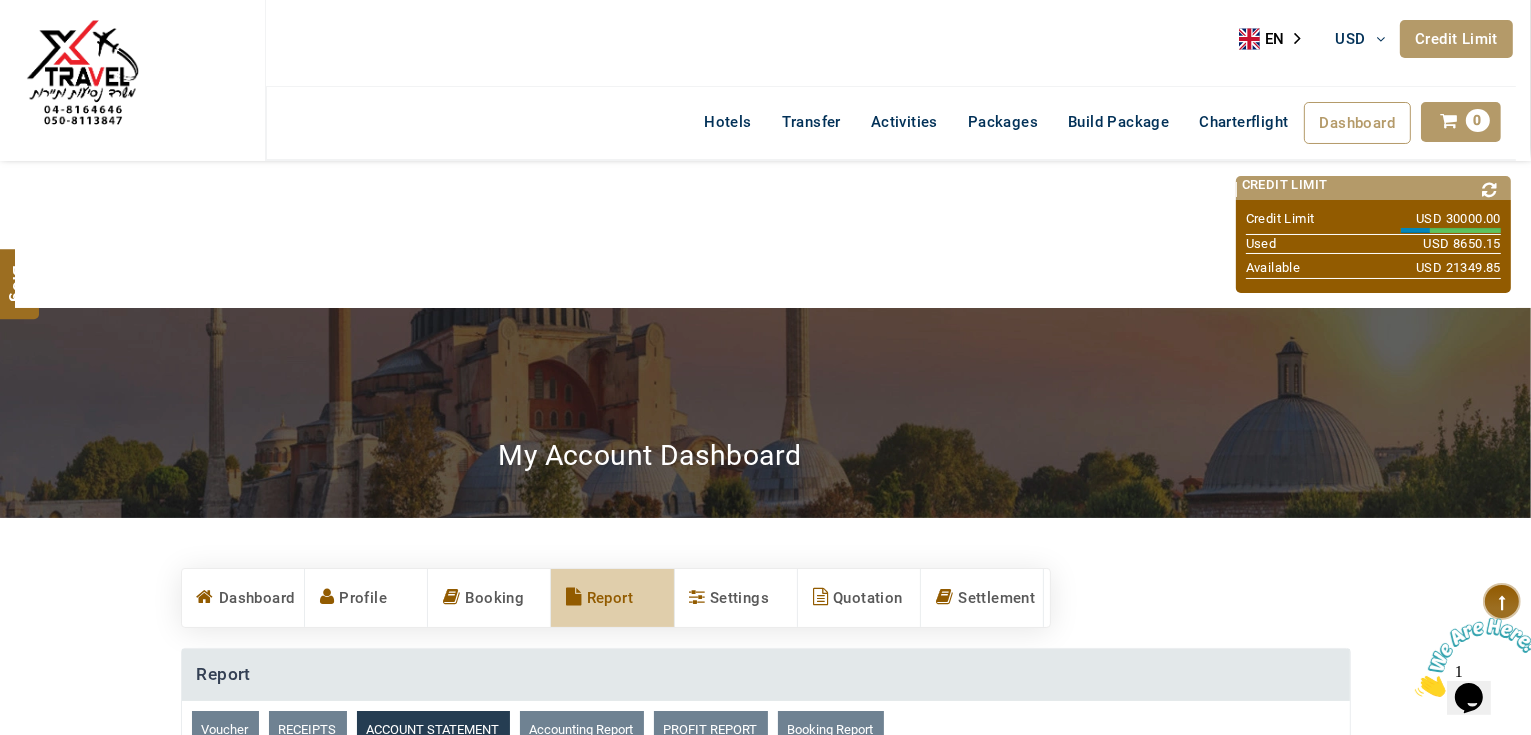 click at bounding box center [1490, 190] 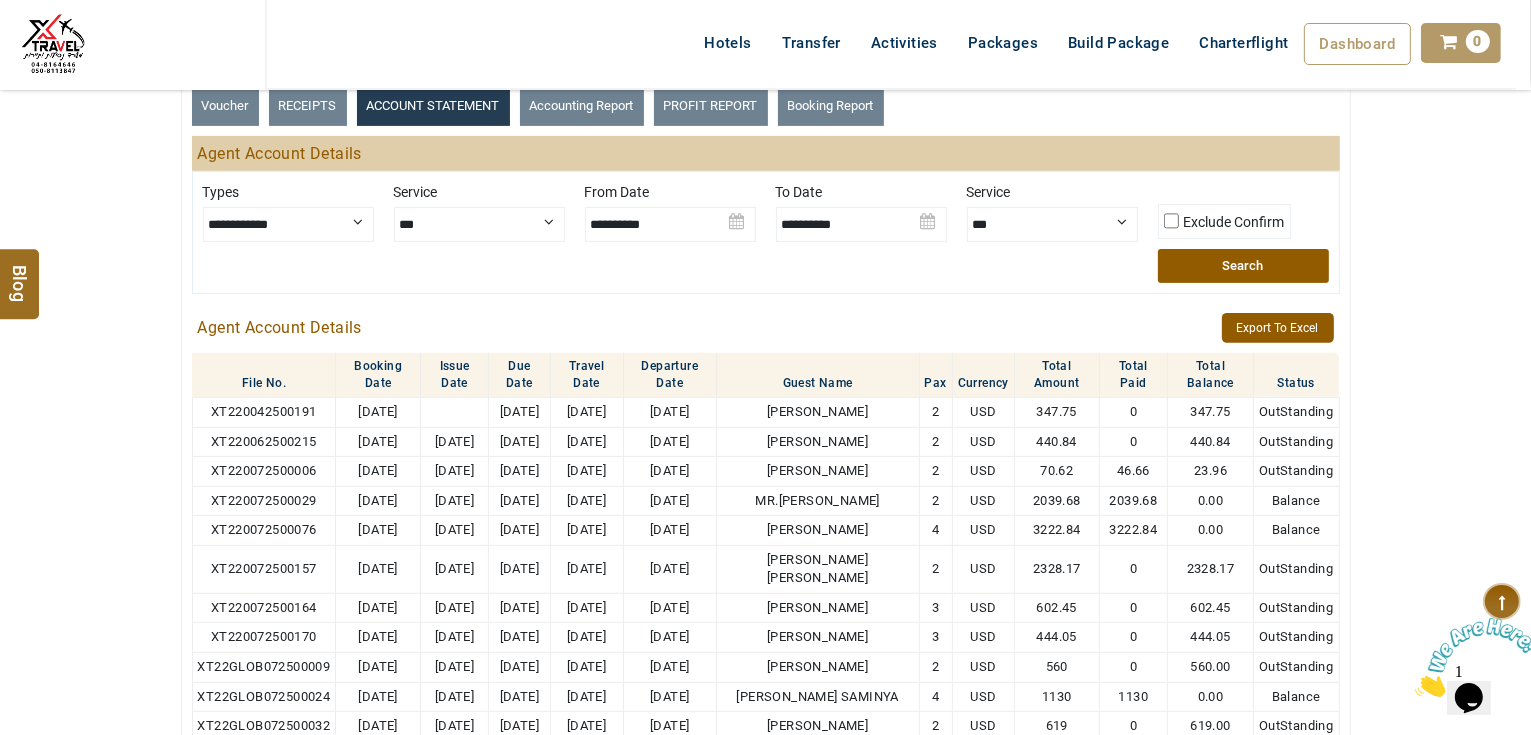 scroll, scrollTop: 480, scrollLeft: 0, axis: vertical 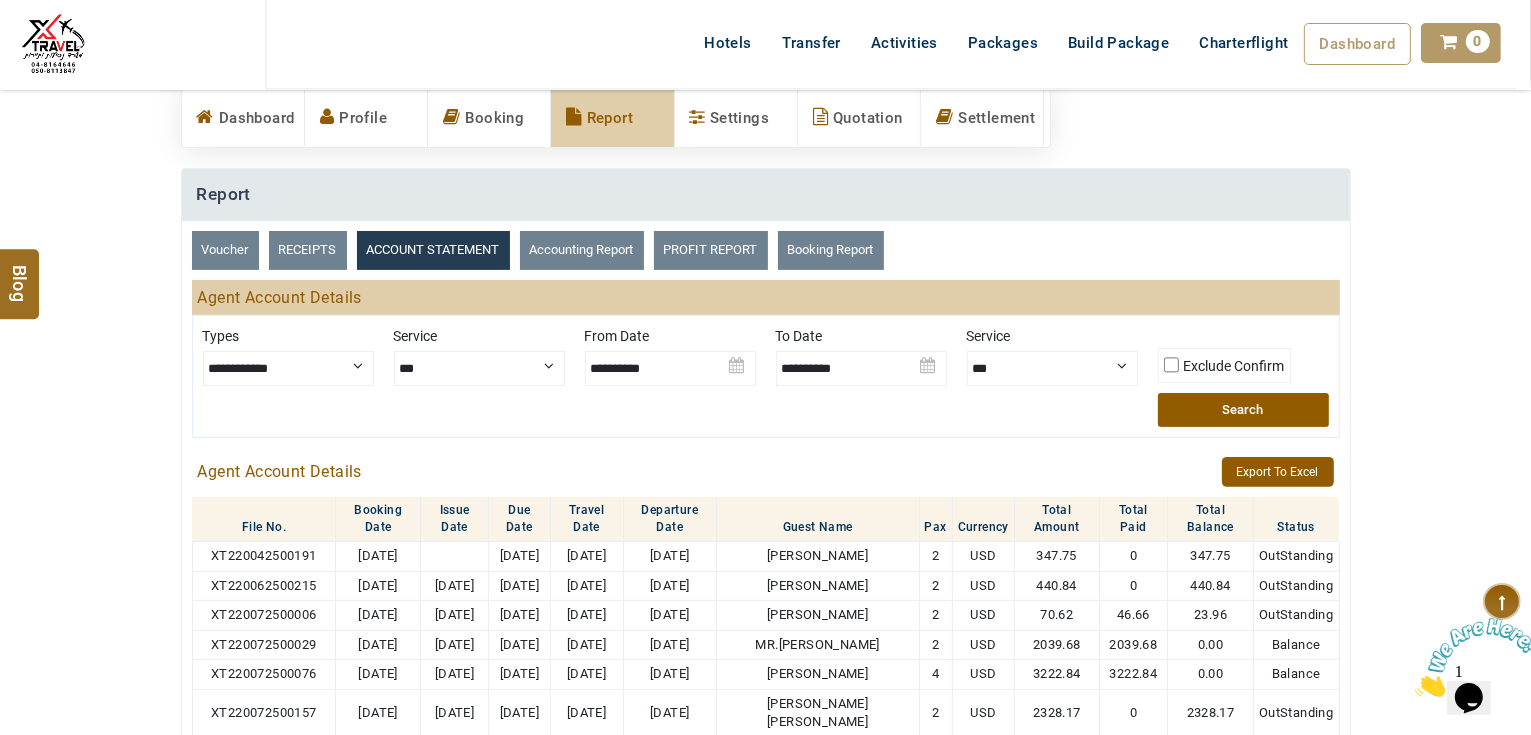 drag, startPoint x: 1226, startPoint y: 404, endPoint x: 992, endPoint y: 380, distance: 235.22755 